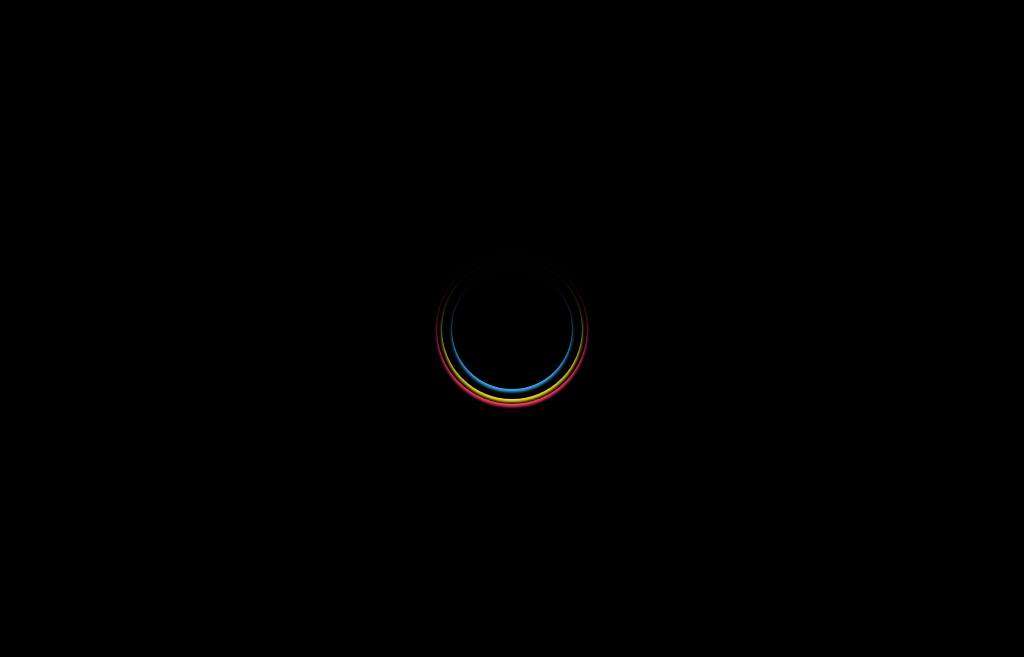 select 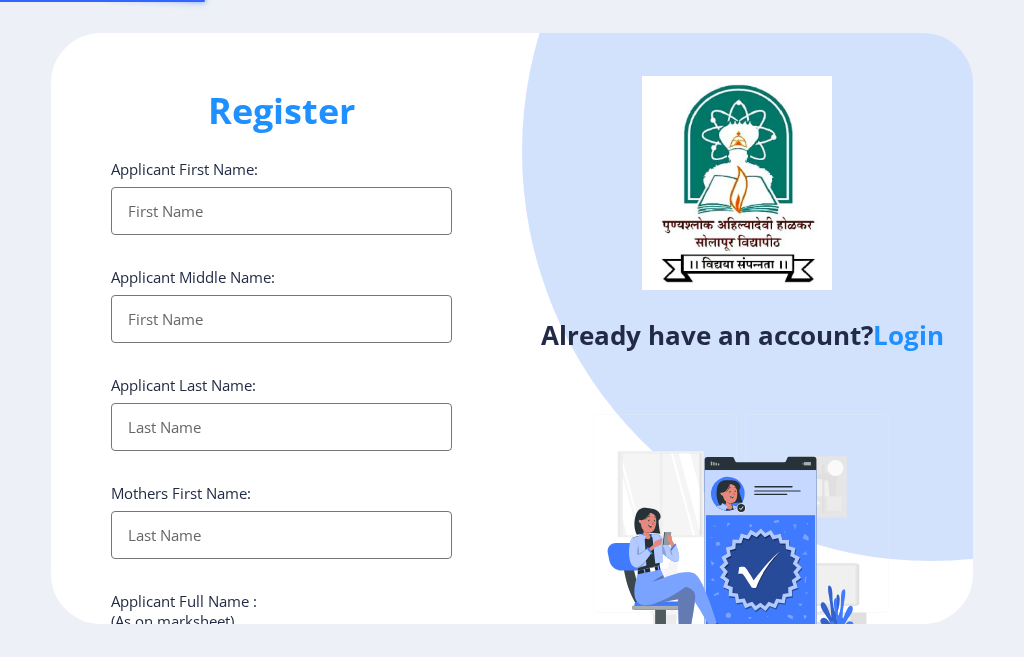 scroll, scrollTop: 0, scrollLeft: 0, axis: both 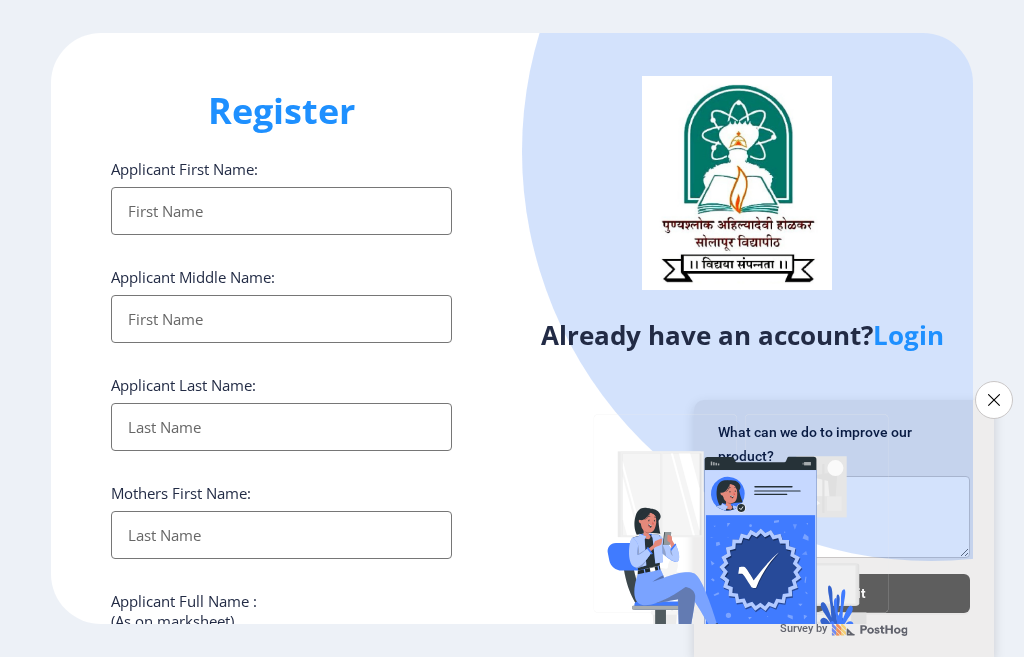 click on "Register Applicant First Name: Applicant Middle Name: Applicant Last Name: Mothers First Name: Applicant Full Name : (As on marksheet) Aadhar Number :  Gender: Select Gender Male Female Other  Country Code and Mobile number  *  +91 India (भारत) +91 Afghanistan (‫افغانستان‬‎) +93 Albania (Shqipëri) +355 Algeria (‫الجزائر‬‎) +213 American Samoa +1 Andorra +376 Angola +244 Anguilla +1 Antigua and Barbuda +1 Argentina +54 Armenia (Հայաստան) +374 Aruba +297 Australia +61 Austria (Österreich) +43 Azerbaijan (Azərbaycan) +994 Bahamas +1 Bahrain (‫البحرين‬‎) +973 Bangladesh (বাংলাদেশ) +880 Barbados +1 Belarus (Беларусь) +375 Belgium (België) +32 Belize +501 Benin (Bénin) +229 Bermuda +1 Bhutan (འབྲུག) +975 Bolivia +591 Bosnia and Herzegovina (Босна и Херцеговина) +387 Botswana +267 Brazil (Brasil) +55 British Indian Ocean Territory +246 British Virgin Islands +1 Brunei +673 Bulgaria (България) +359" 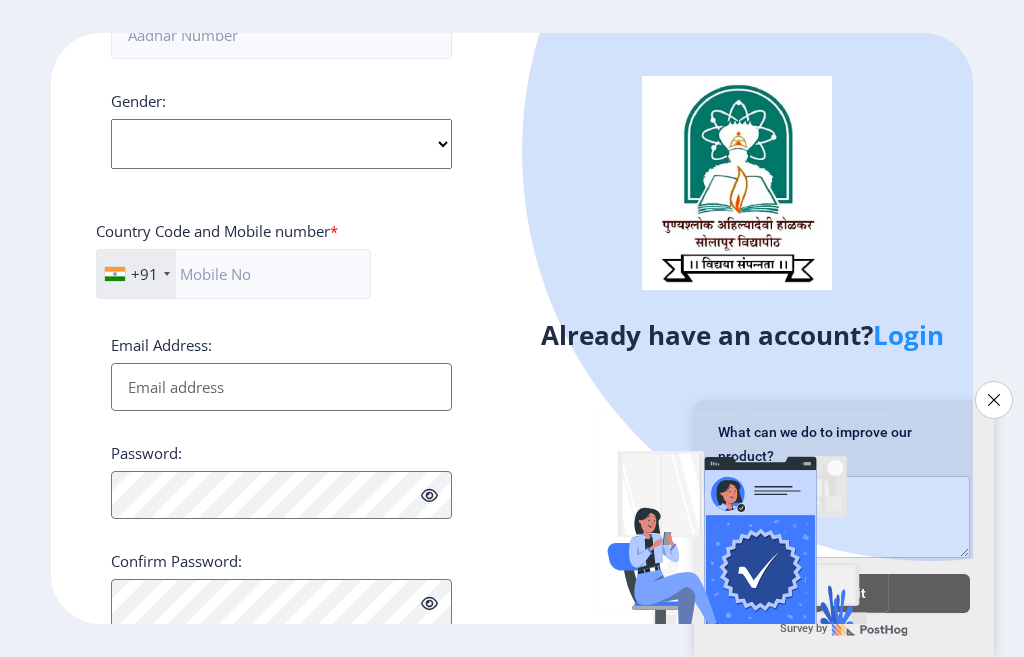 scroll, scrollTop: 801, scrollLeft: 0, axis: vertical 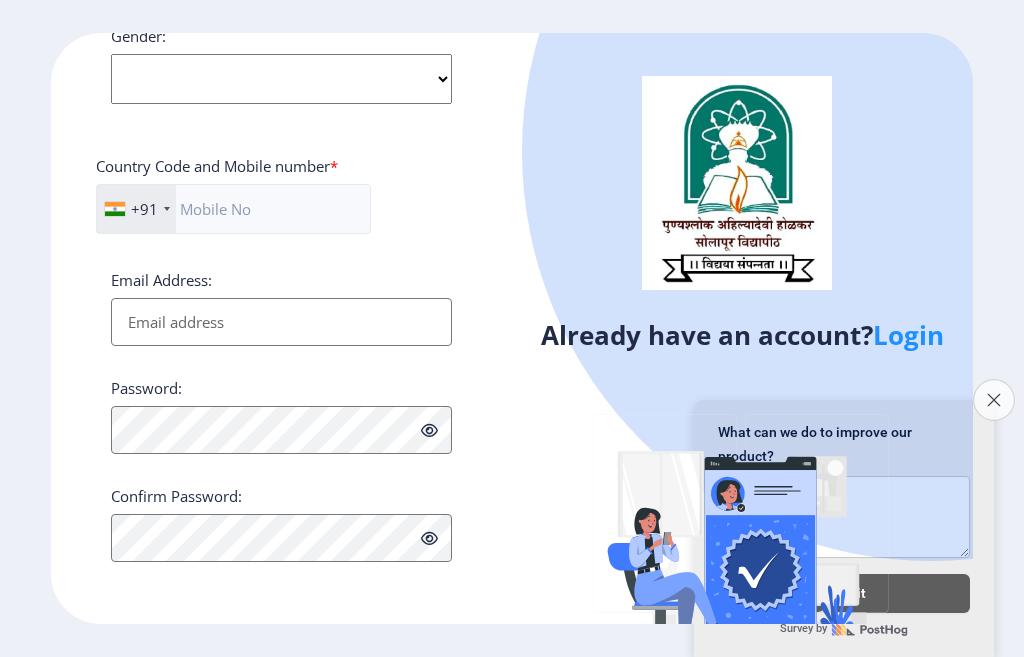 click on "Close survey" at bounding box center (994, 400) 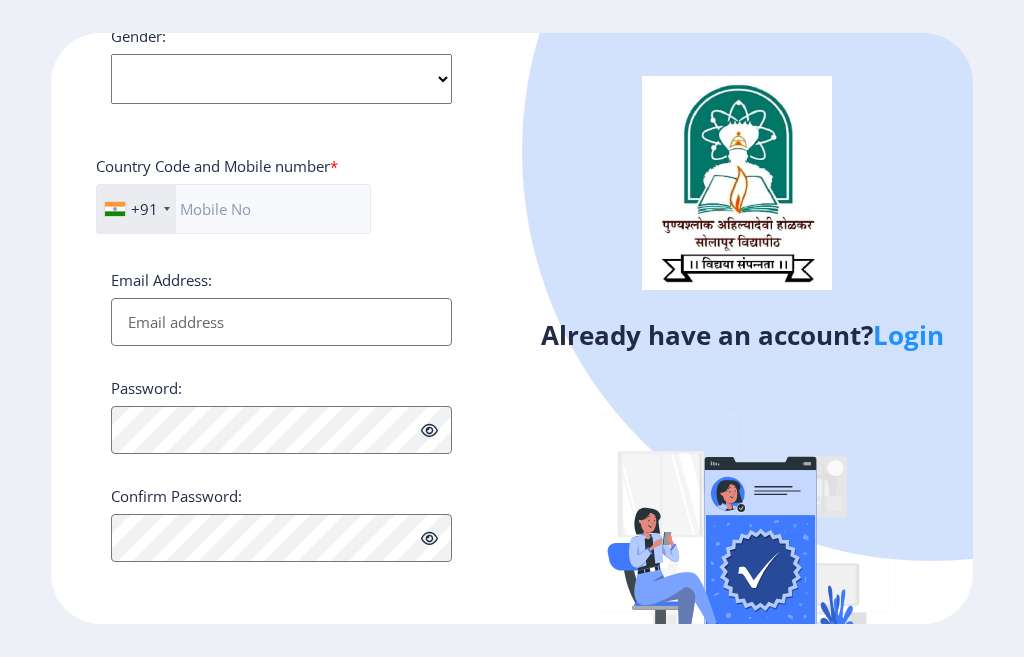 click on "Login" 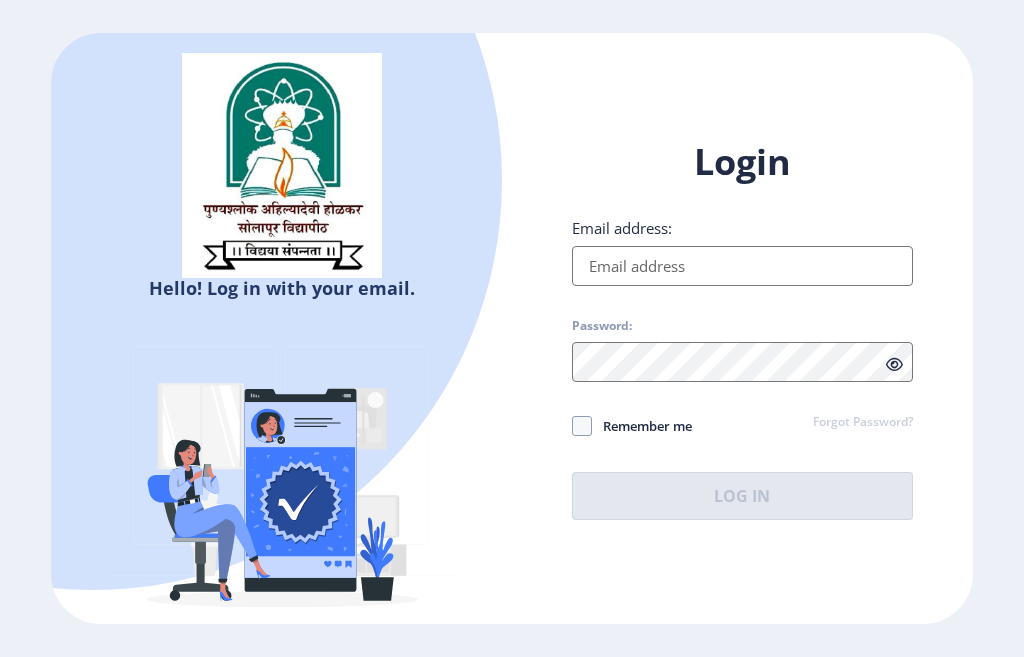 click on "Email address:" at bounding box center (742, 266) 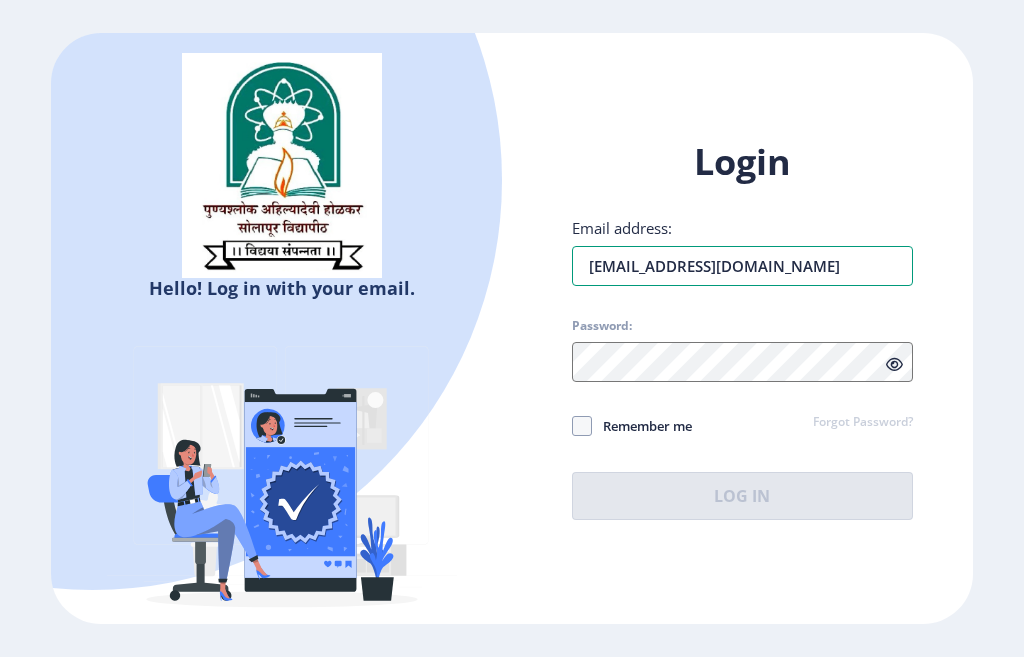 type on "bagwanshakil8@gmail.com" 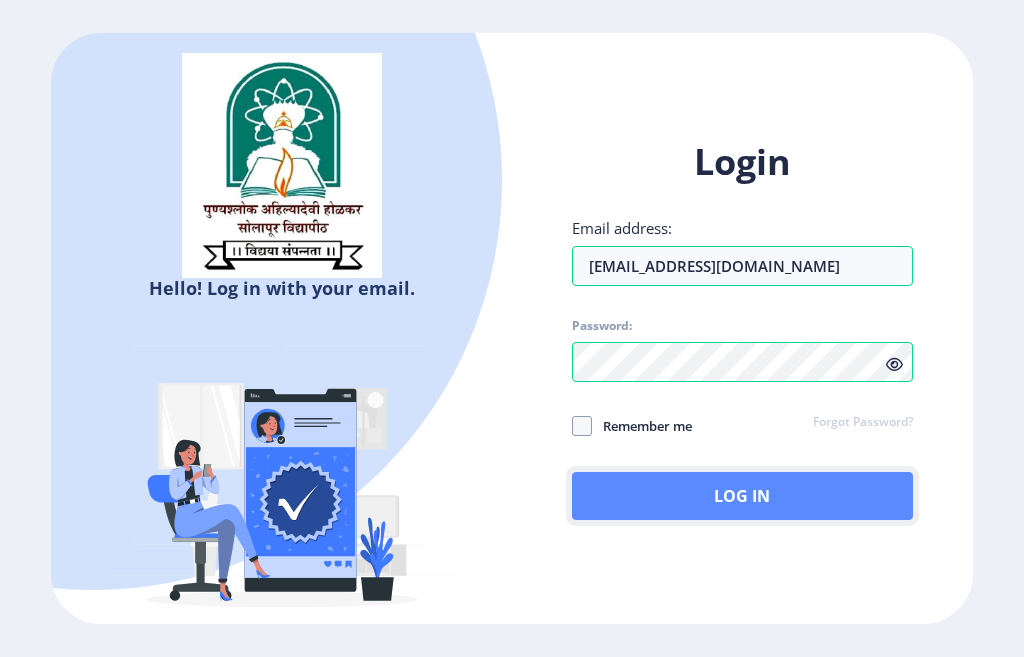 click on "Log In" 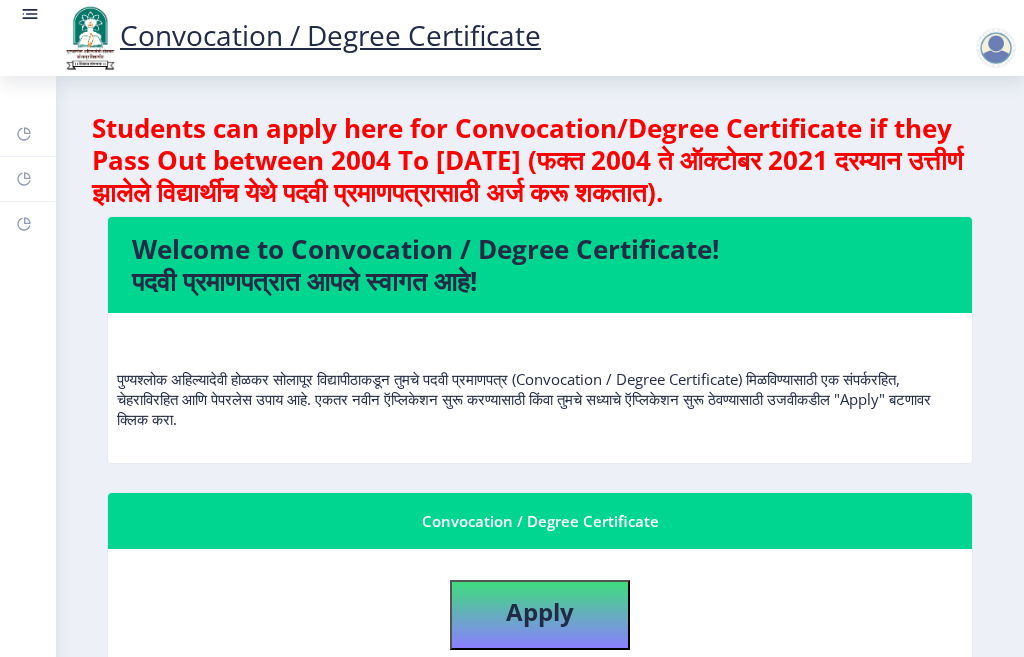 click on "Apply" 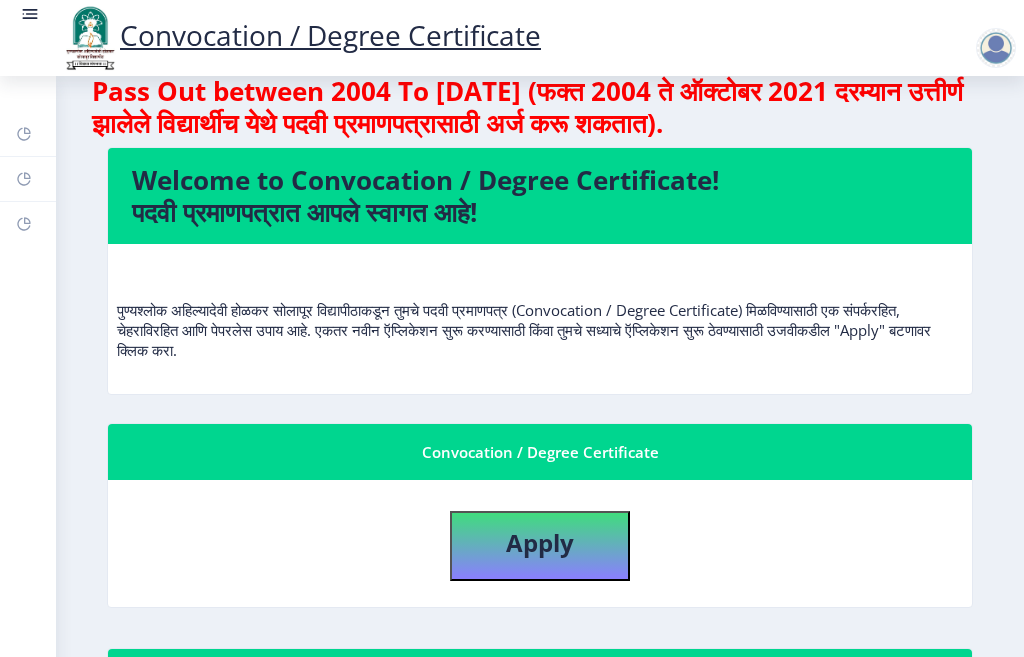 scroll, scrollTop: 0, scrollLeft: 0, axis: both 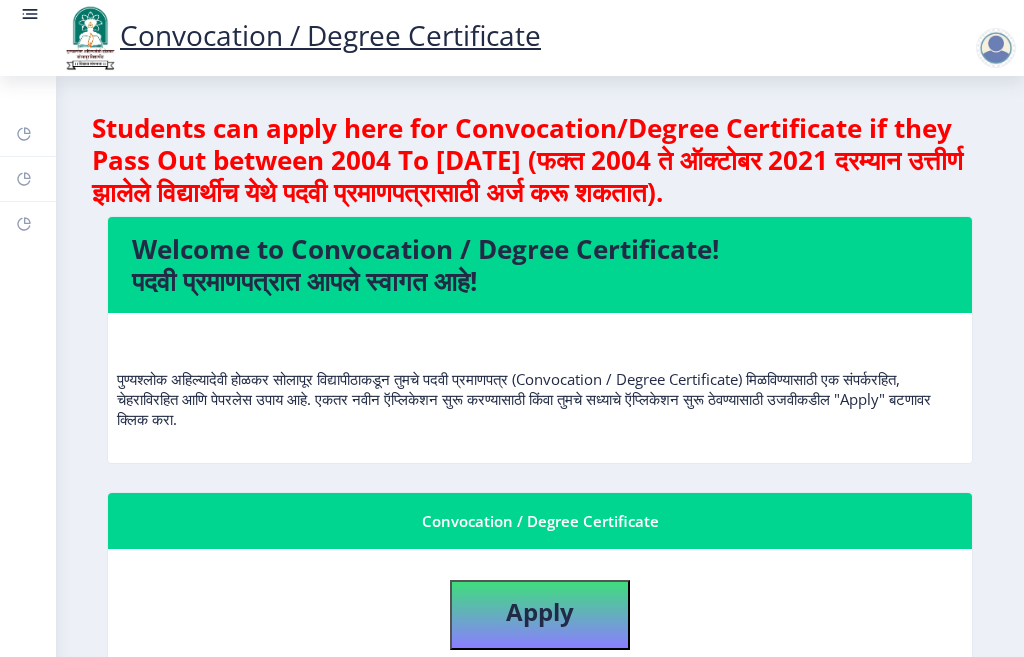 click on "Apply" 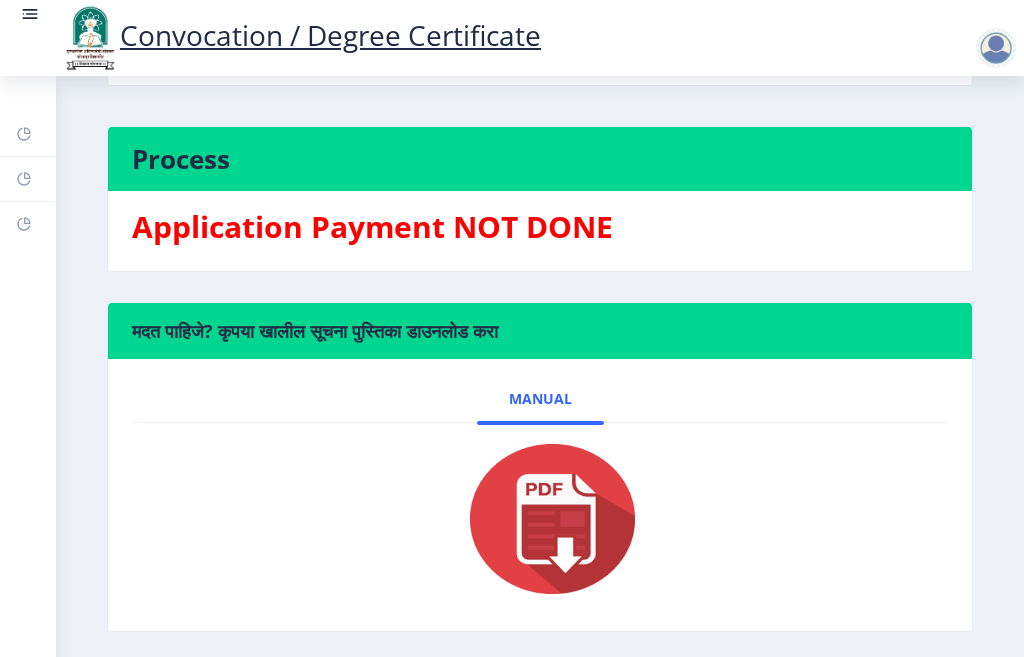 scroll, scrollTop: 640, scrollLeft: 0, axis: vertical 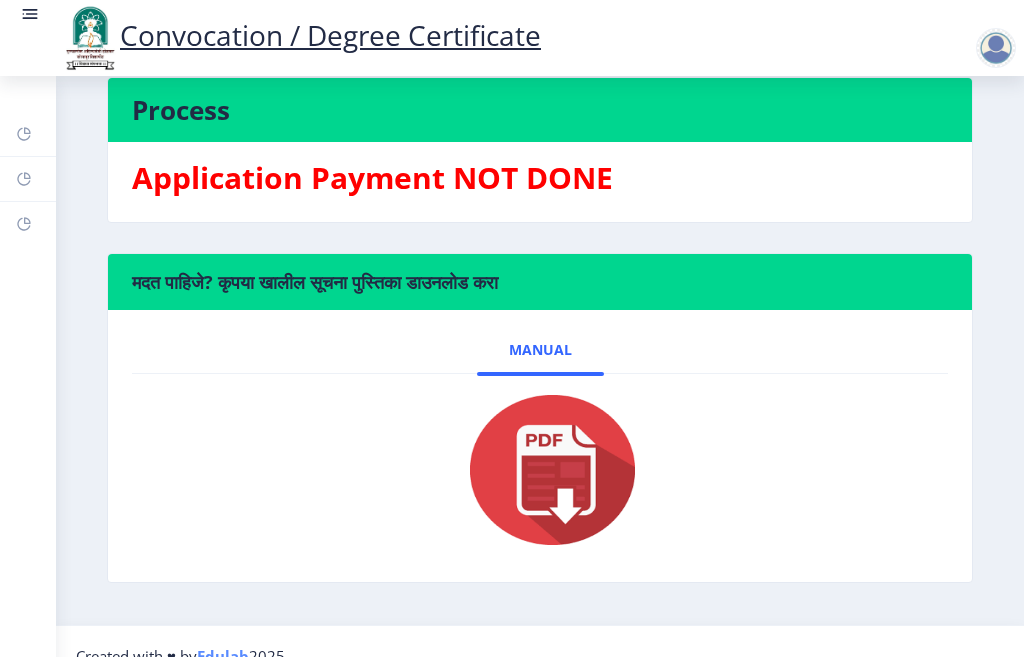 click 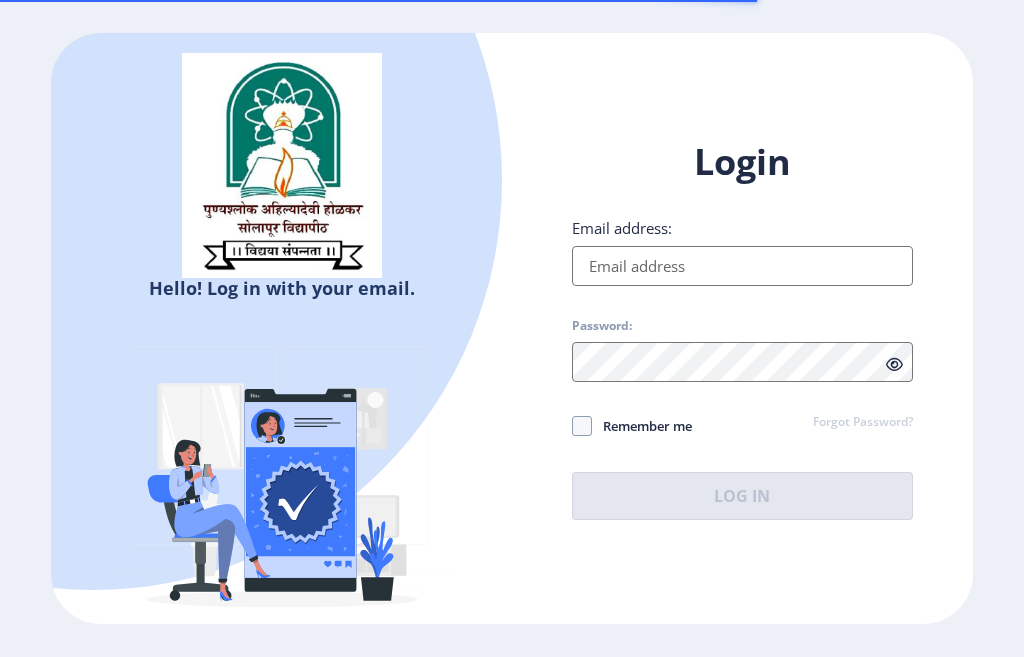 scroll, scrollTop: 0, scrollLeft: 0, axis: both 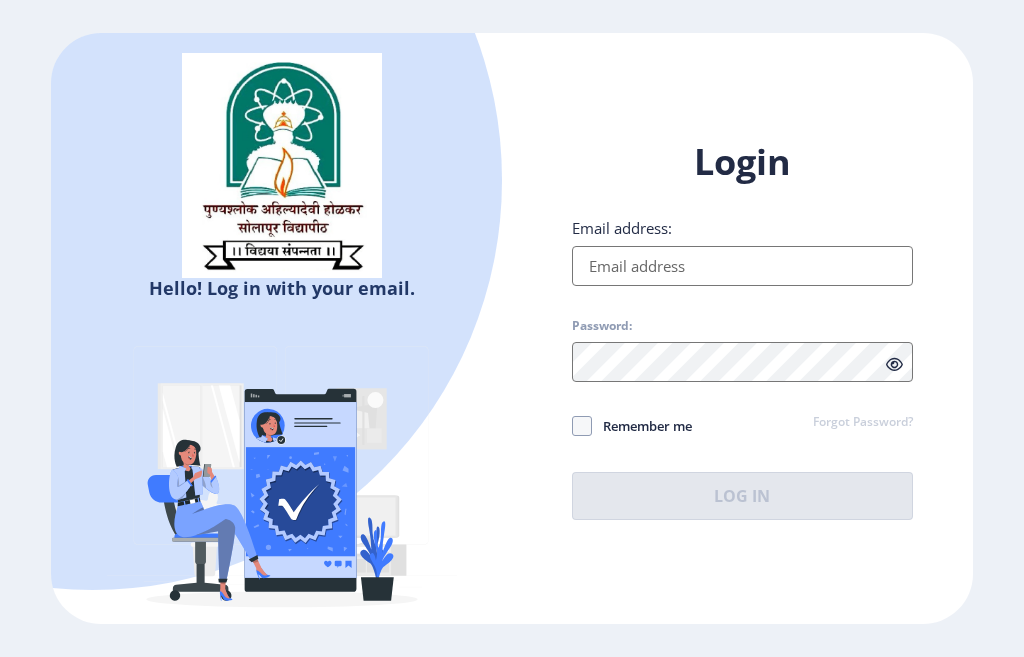 click on "Email address:" at bounding box center (742, 266) 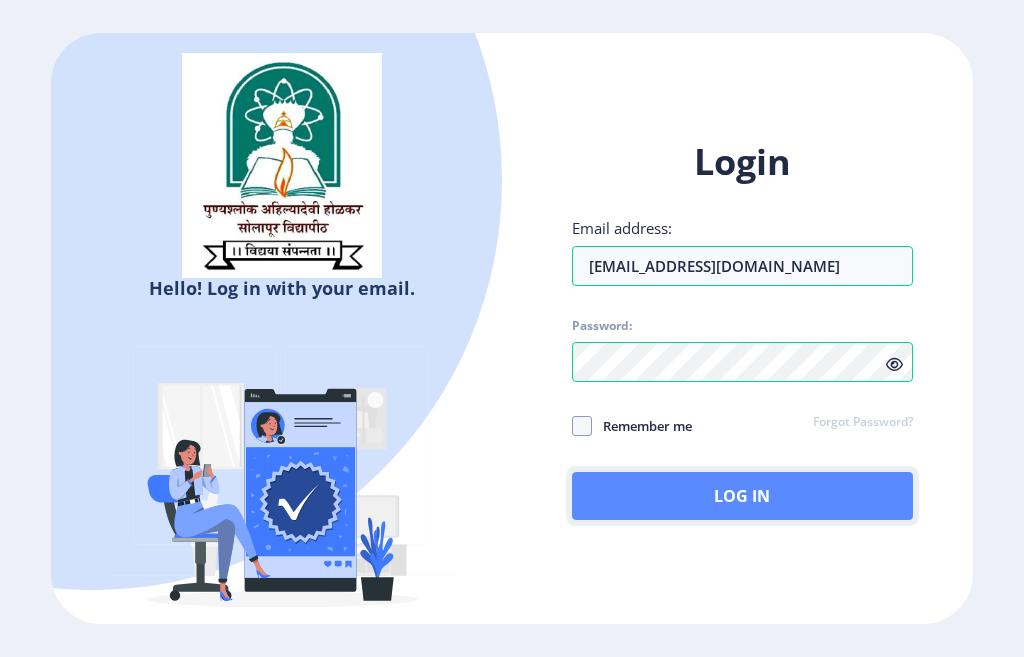 click on "Log In" 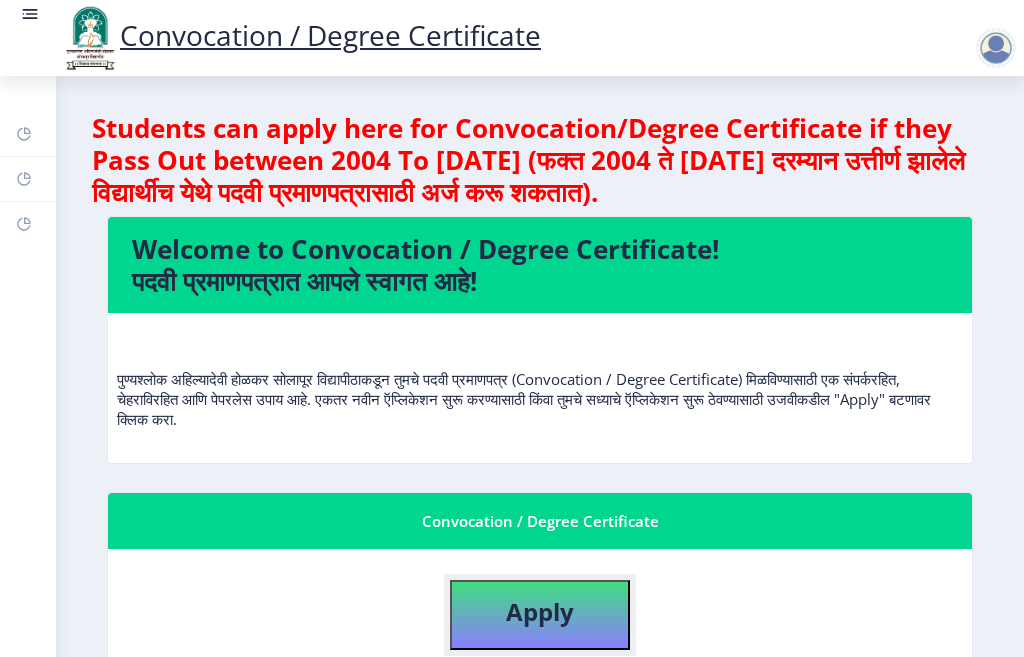 click on "Apply" 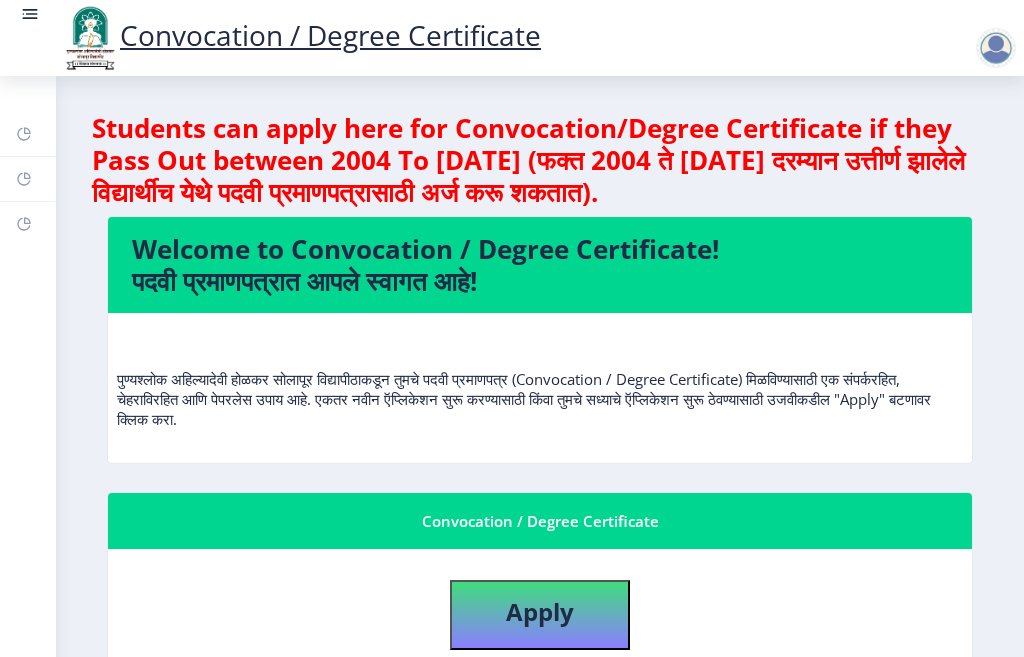 select 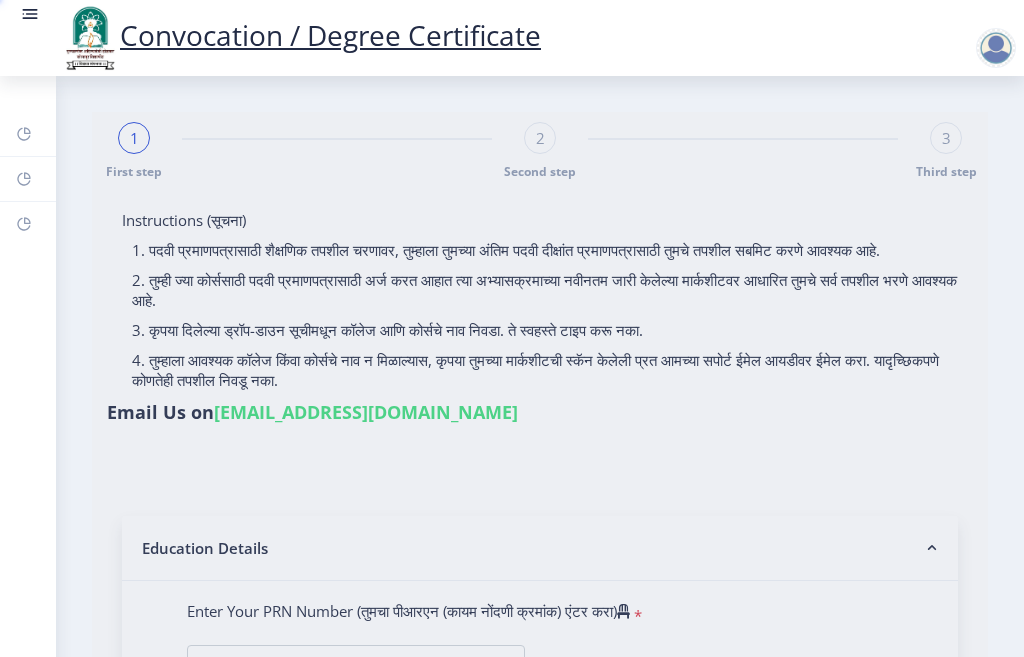 type on "BAGWAN SHAKIL AHMAD MUBARAK" 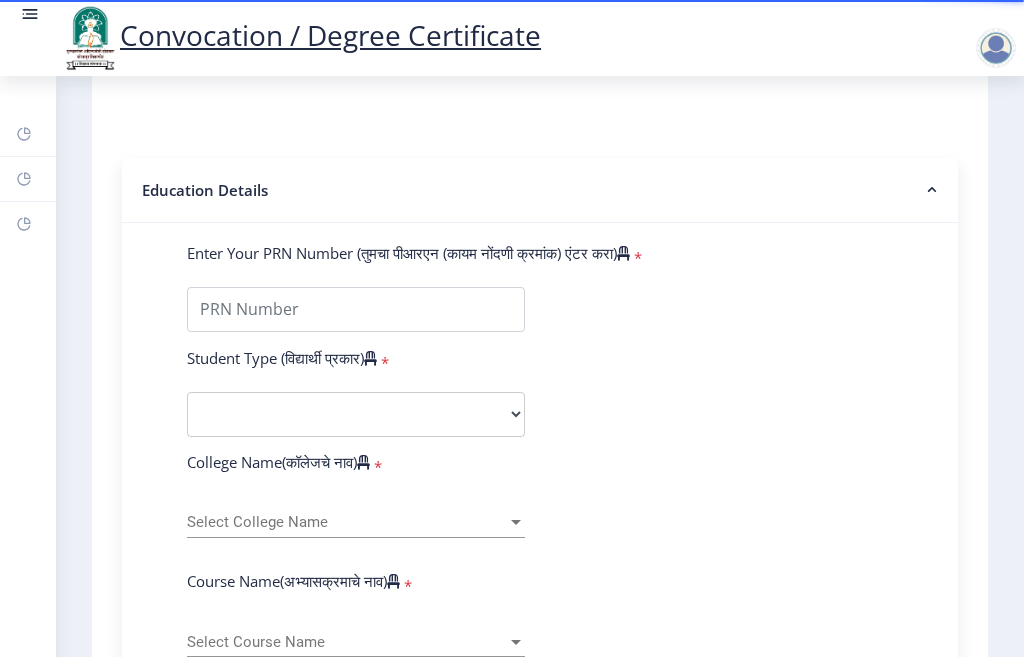 scroll, scrollTop: 280, scrollLeft: 0, axis: vertical 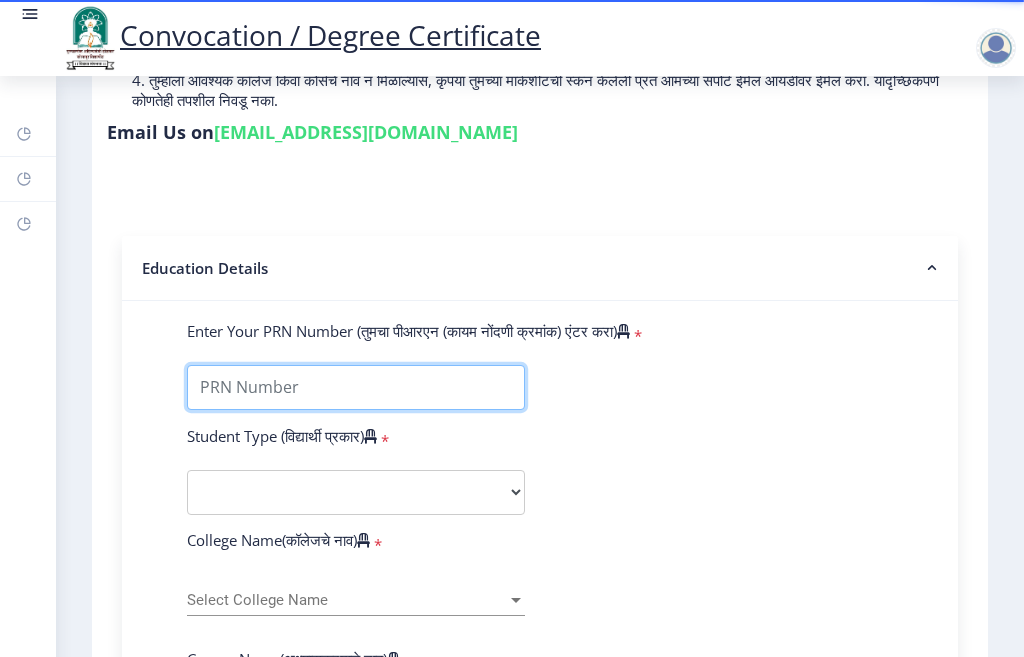 click on "Enter Your PRN Number (तुमचा पीआरएन (कायम नोंदणी क्रमांक) एंटर करा)" at bounding box center (356, 387) 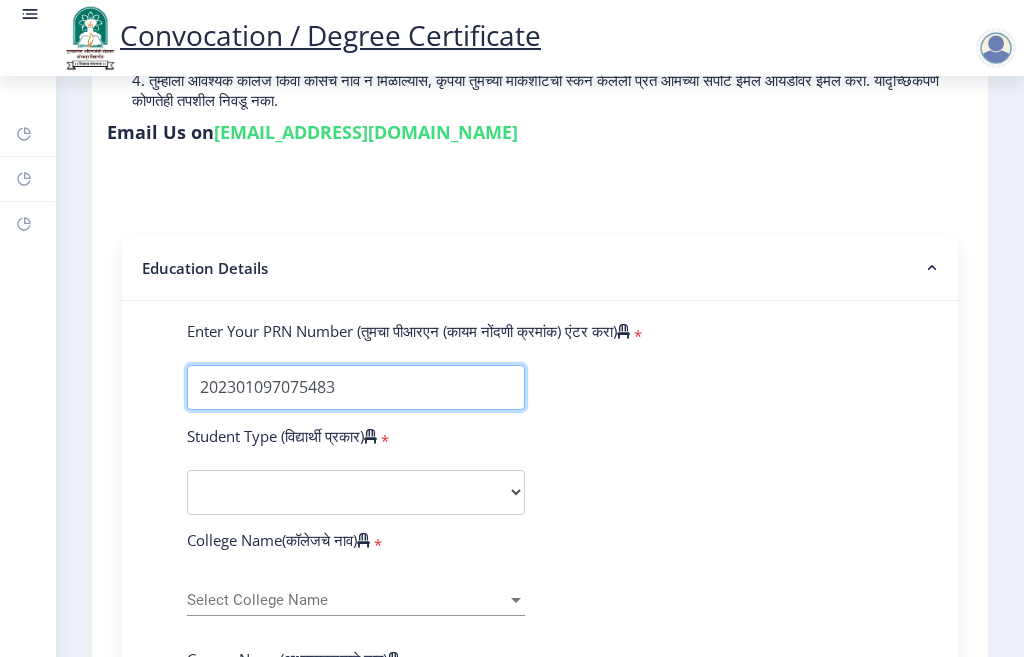 type on "202301097075483" 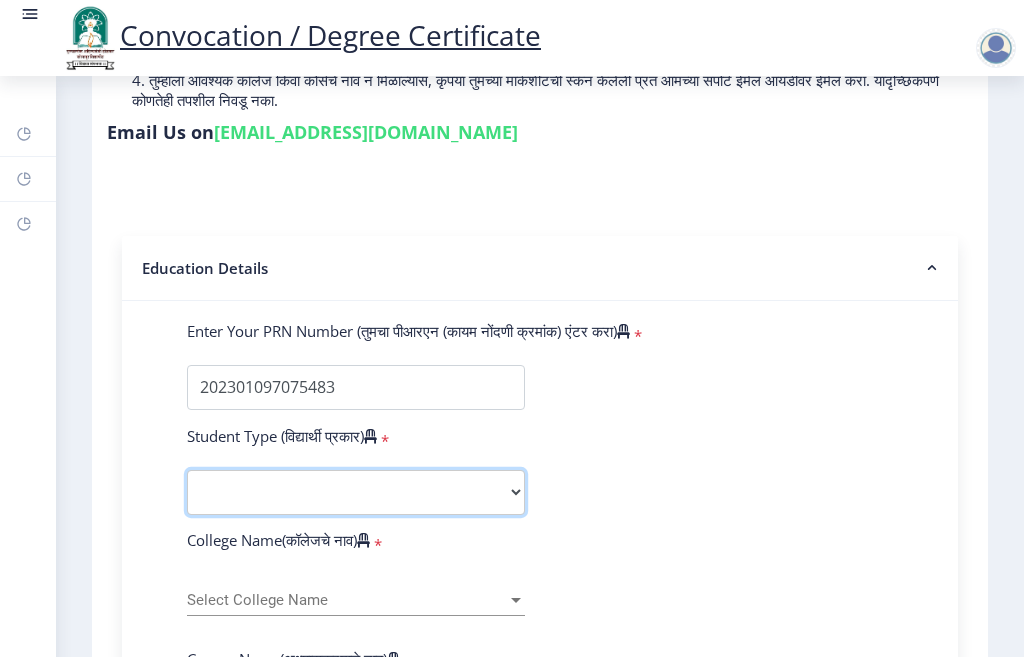 click on "Select Student Type Regular External" at bounding box center [356, 492] 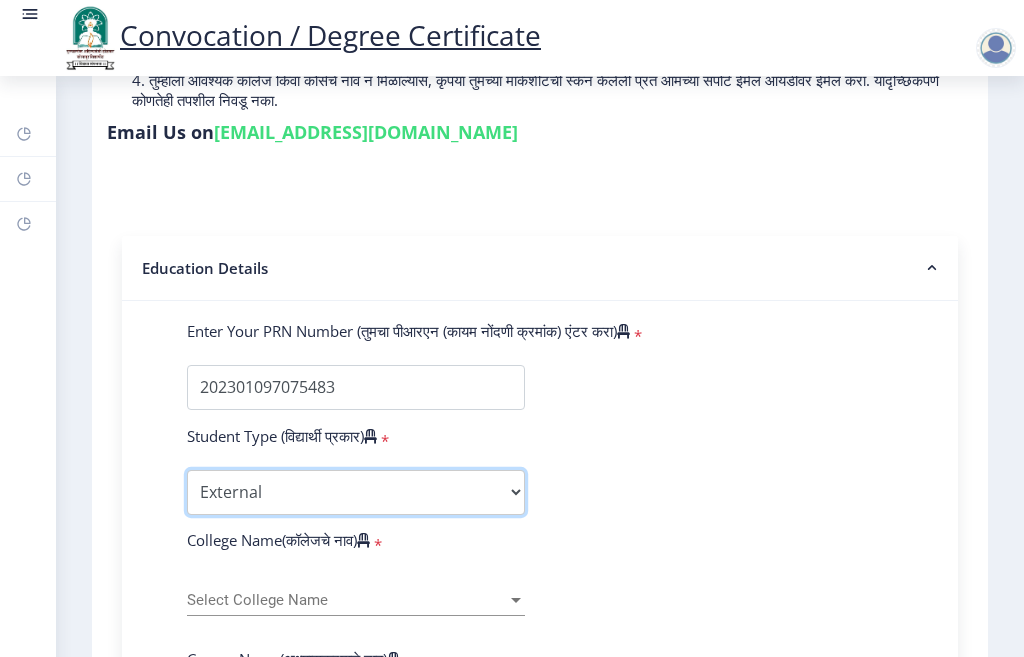 click on "Select Student Type Regular External" at bounding box center [356, 492] 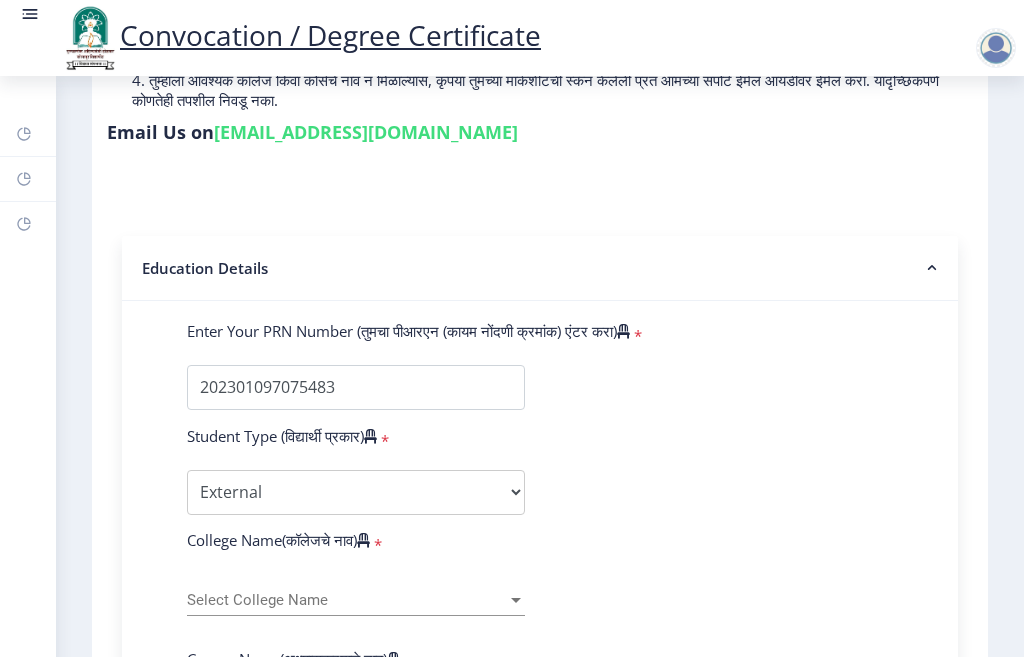 click on "Enter Your PRN Number (तुमचा पीआरएन (कायम नोंदणी क्रमांक) एंटर करा)   * Student Type (विद्यार्थी प्रकार)    * Select Student Type Regular External College Name(कॉलेजचे नाव)   * Select College Name Select College Name Course Name(अभ्यासक्रमाचे नाव)   * Select Course Name Select Course Name Enter passing Year(उत्तीर्ण वर्ष प्रविष्ट करा)   *  2025   2024   2023   2022   2021   2020   2019   2018   2017   2016   2015   2014   2013   2012   2011   2010   2009   2008   2007   2006   2005   2004   2003   2002   2001   2000   1999   1998   1997   1996   1995   1994   1993   1992   1991   1990   1989   1988   1987   1986   1985   1984   1983   1982   1981   1980   1979   1978   1977   1976  Enter Passing Month(उत्तीर्ण महिना प्रविष्ट करा)   * Enter Passing Month" 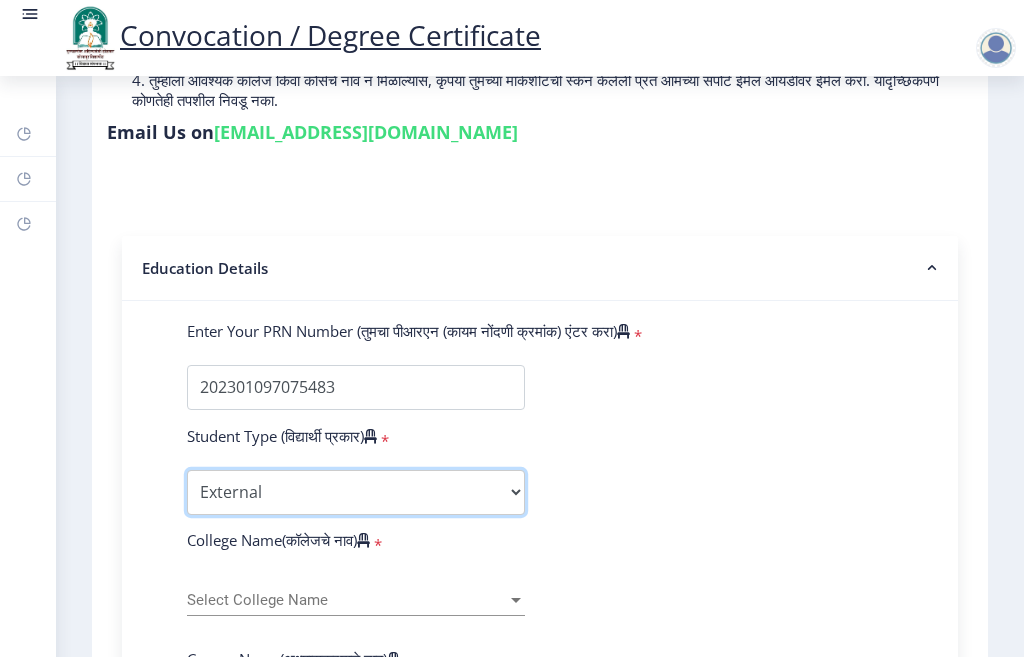 click on "Select Student Type Regular External" at bounding box center (356, 492) 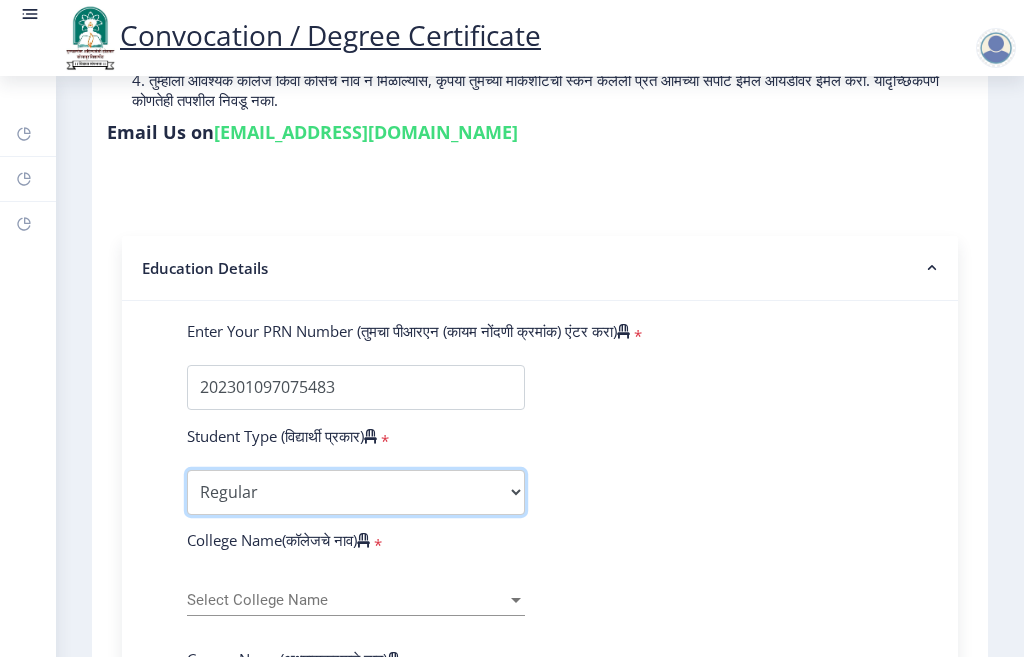 click on "Select Student Type Regular External" at bounding box center (356, 492) 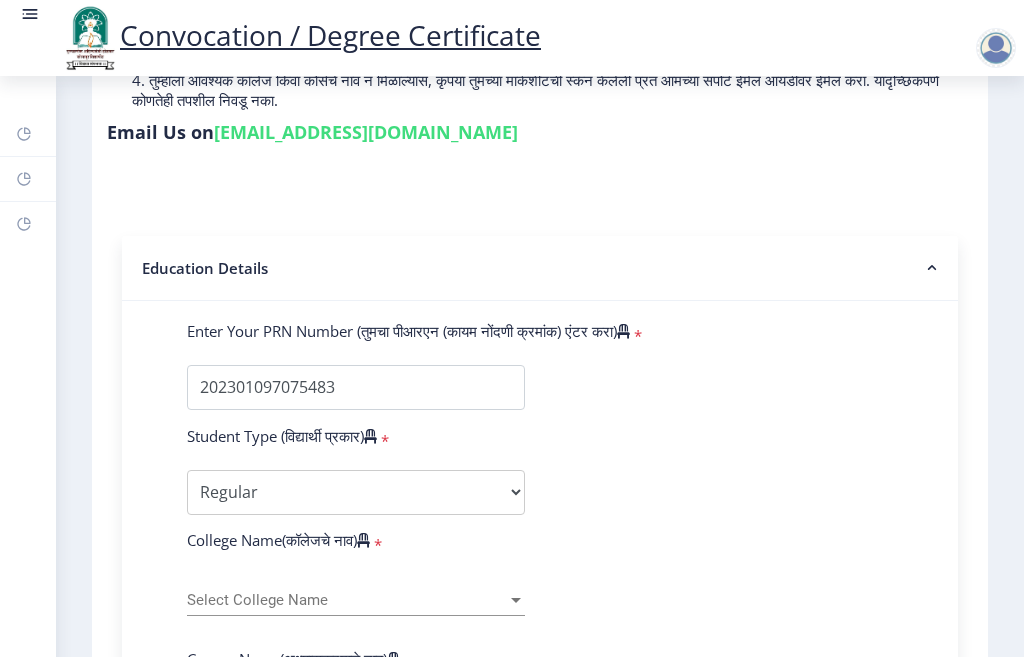 click on "Enter Your PRN Number (तुमचा पीआरएन (कायम नोंदणी क्रमांक) एंटर करा)   * Student Type (विद्यार्थी प्रकार)    * Select Student Type Regular External College Name(कॉलेजचे नाव)   * Select College Name Select College Name Course Name(अभ्यासक्रमाचे नाव)   * Select Course Name Select Course Name Enter passing Year(उत्तीर्ण वर्ष प्रविष्ट करा)   *  2025   2024   2023   2022   2021   2020   2019   2018   2017   2016   2015   2014   2013   2012   2011   2010   2009   2008   2007   2006   2005   2004   2003   2002   2001   2000   1999   1998   1997   1996   1995   1994   1993   1992   1991   1990   1989   1988   1987   1986   1985   1984   1983   1982   1981   1980   1979   1978   1977   1976  Enter Passing Month(उत्तीर्ण महिना प्रविष्ट करा)   * Enter Passing Month" 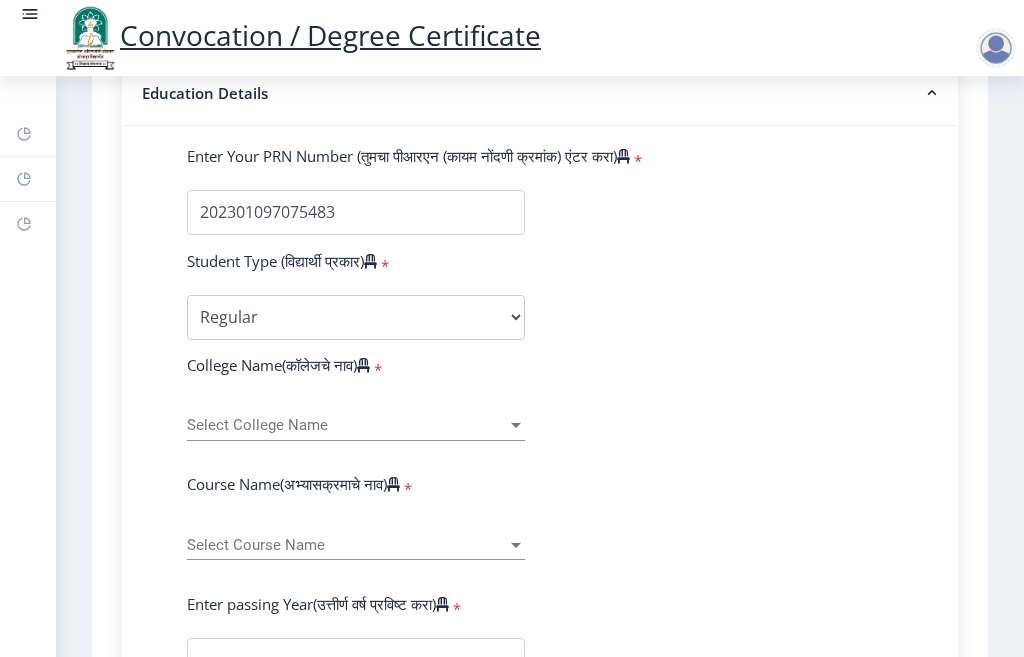 scroll, scrollTop: 520, scrollLeft: 0, axis: vertical 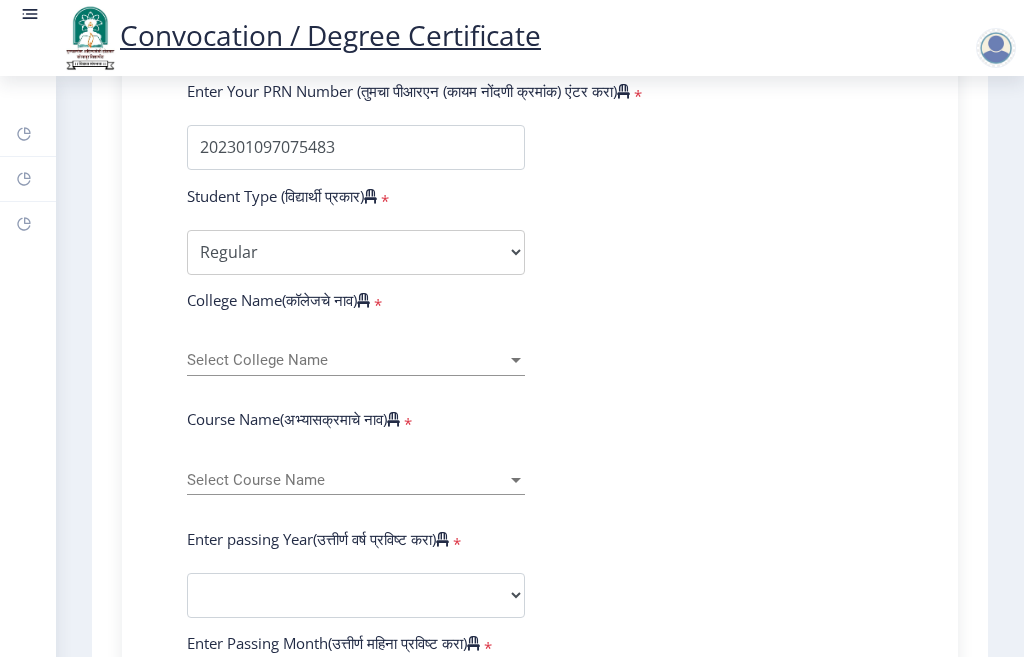 click on "Select College Name" at bounding box center [347, 360] 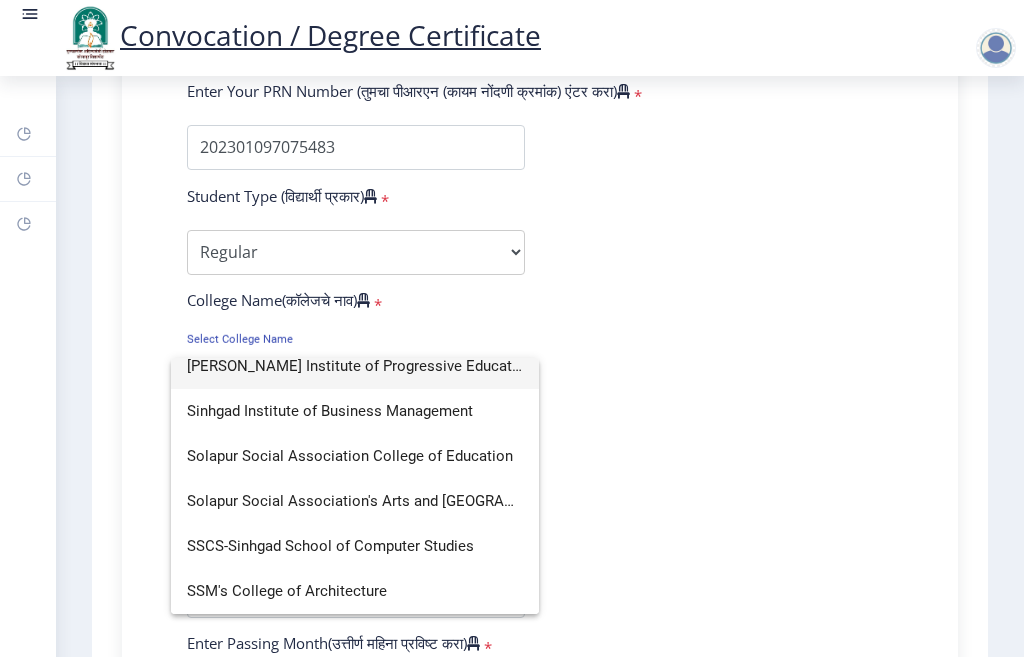 scroll, scrollTop: 12, scrollLeft: 0, axis: vertical 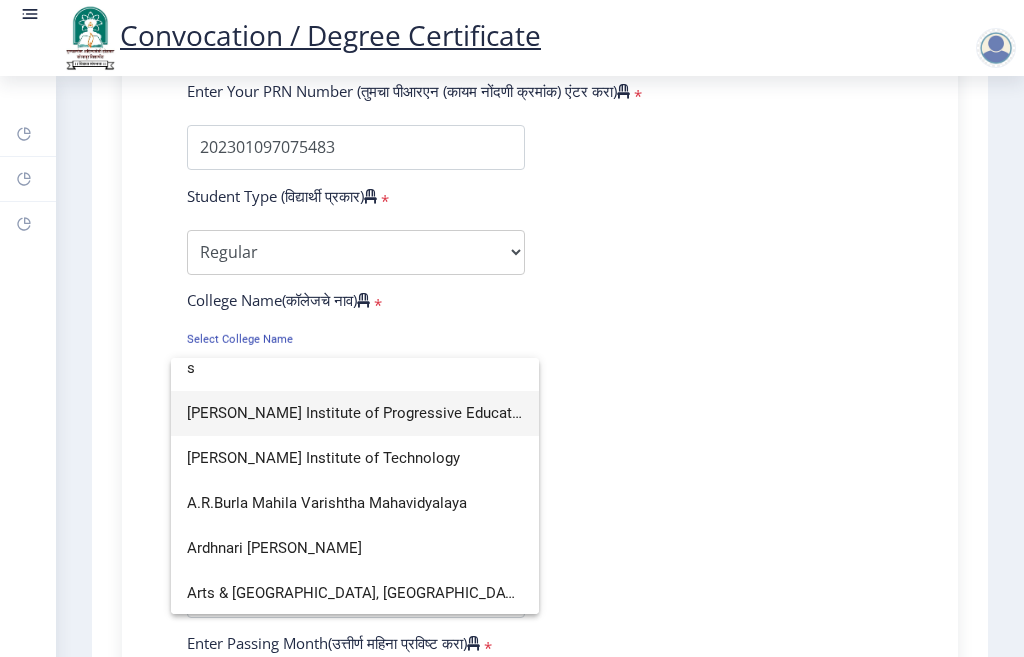 type on "s" 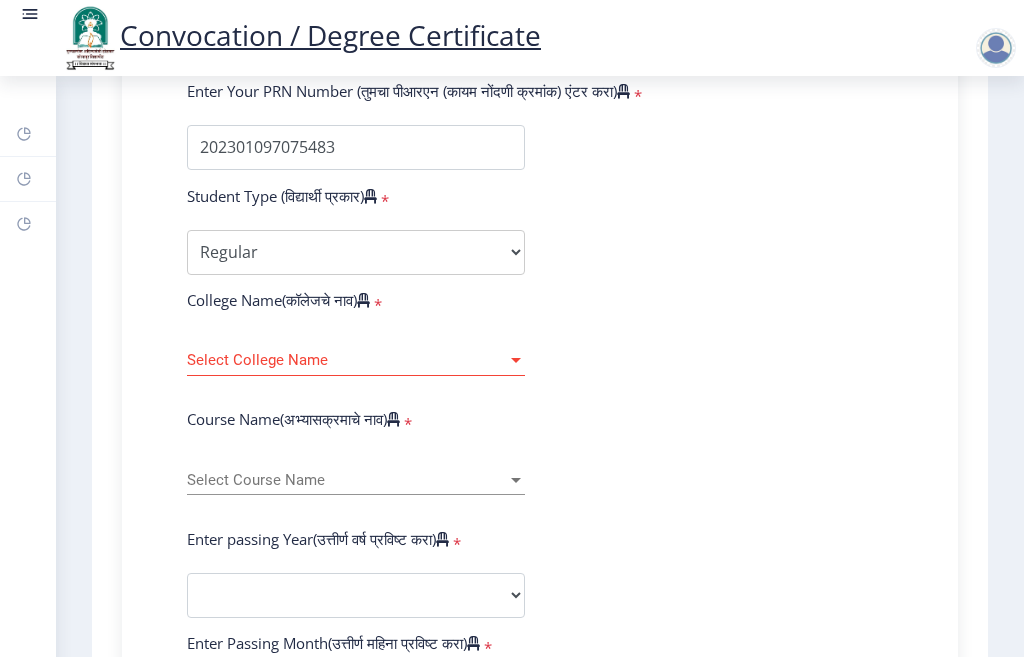 click on "Enter Your PRN Number (तुमचा पीआरएन (कायम नोंदणी क्रमांक) एंटर करा)   * Student Type (विद्यार्थी प्रकार)    * Select Student Type Regular External College Name(कॉलेजचे नाव)   * Select College Name Select College Name Course Name(अभ्यासक्रमाचे नाव)   * Select Course Name Select Course Name Enter passing Year(उत्तीर्ण वर्ष प्रविष्ट करा)   *  2025   2024   2023   2022   2021   2020   2019   2018   2017   2016   2015   2014   2013   2012   2011   2010   2009   2008   2007   2006   2005   2004   2003   2002   2001   2000   1999   1998   1997   1996   1995   1994   1993   1992   1991   1990   1989   1988   1987   1986   1985   1984   1983   1982   1981   1980   1979   1978   1977   1976  Enter Passing Month(उत्तीर्ण महिना प्रविष्ट करा)   * Enter Passing Month" 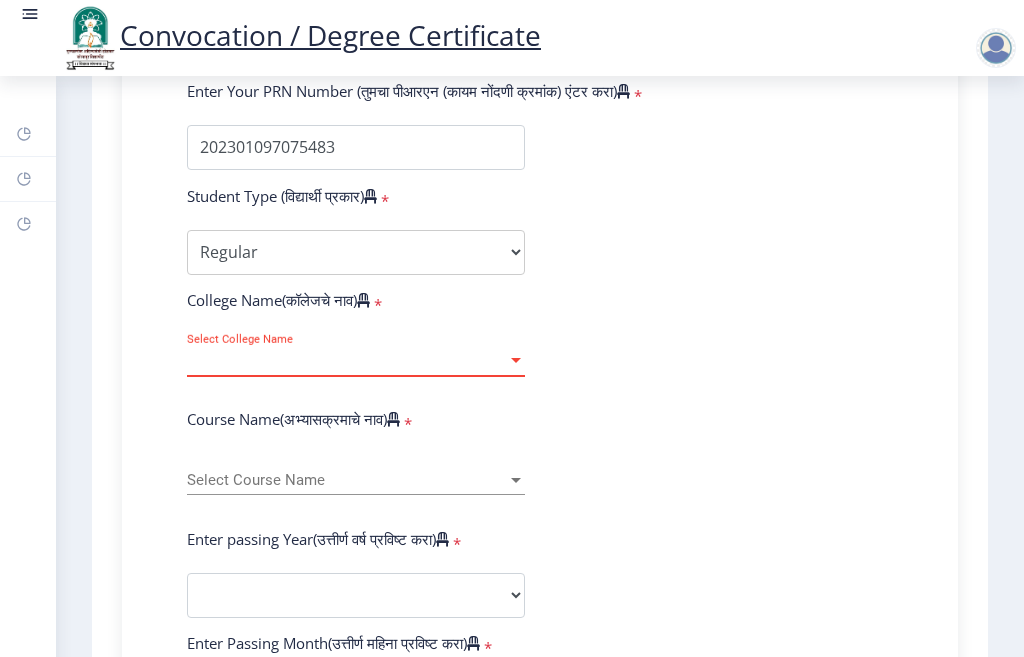 click on "Select College Name" at bounding box center (347, 360) 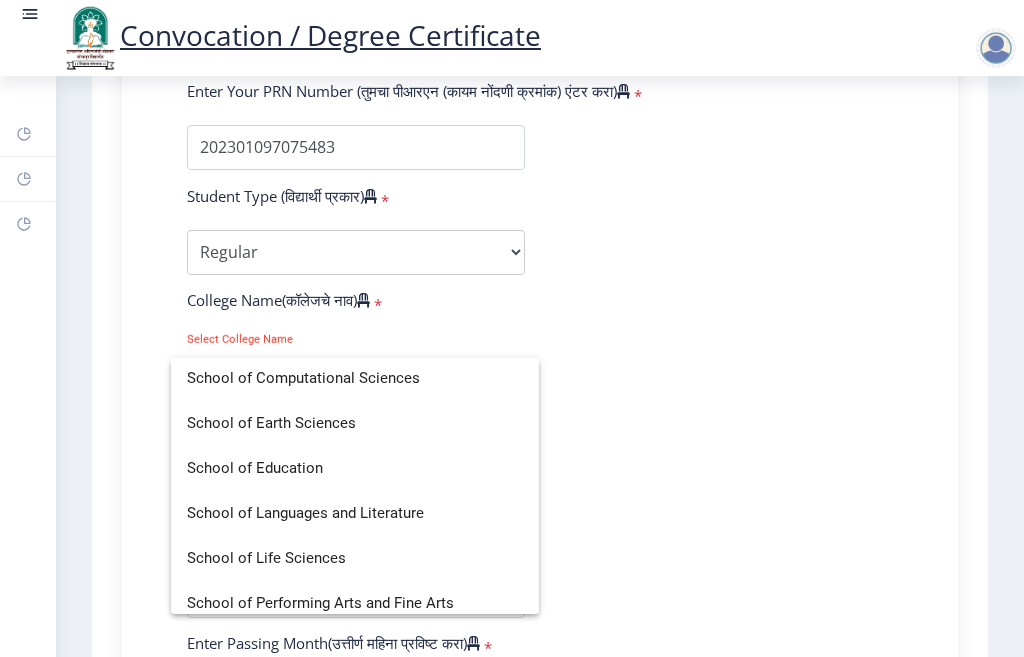 scroll, scrollTop: 3480, scrollLeft: 0, axis: vertical 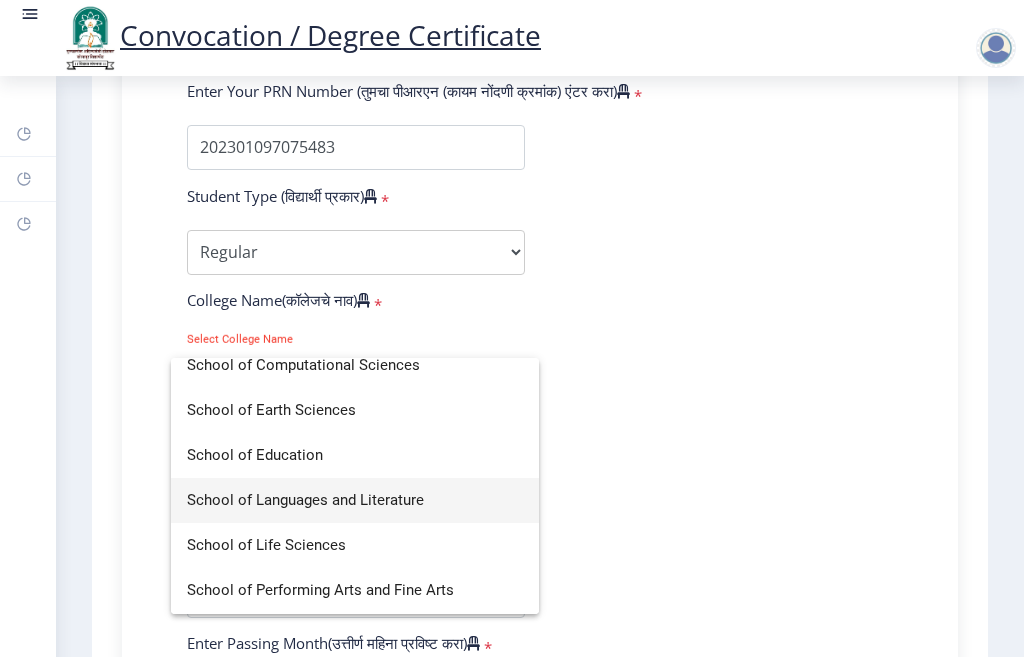 click on "School of Languages and Literature" at bounding box center (355, 500) 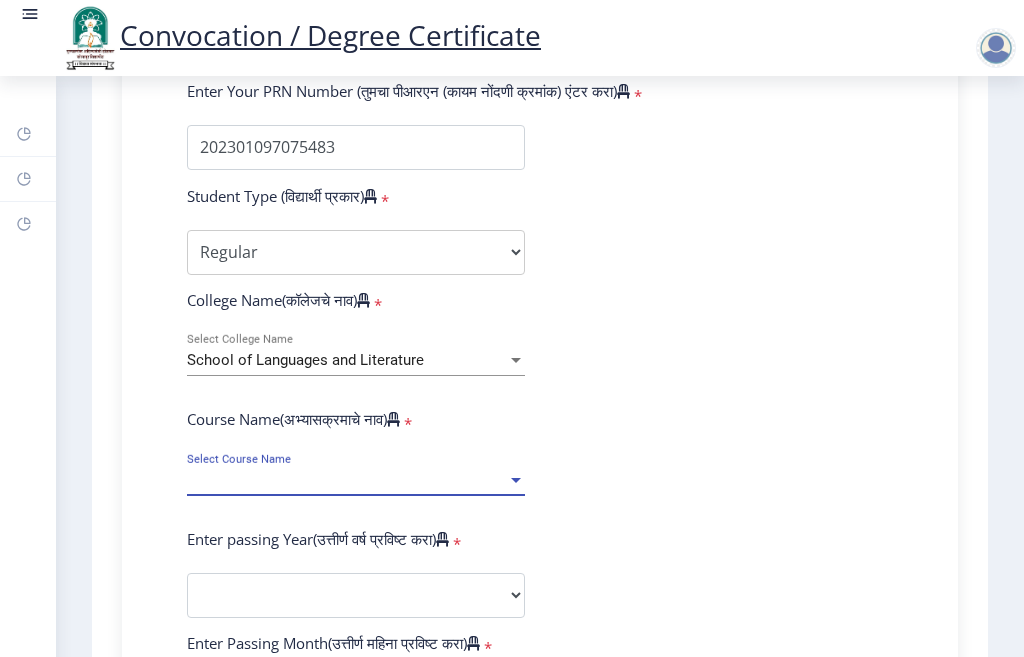 click on "Select Course Name" at bounding box center [347, 480] 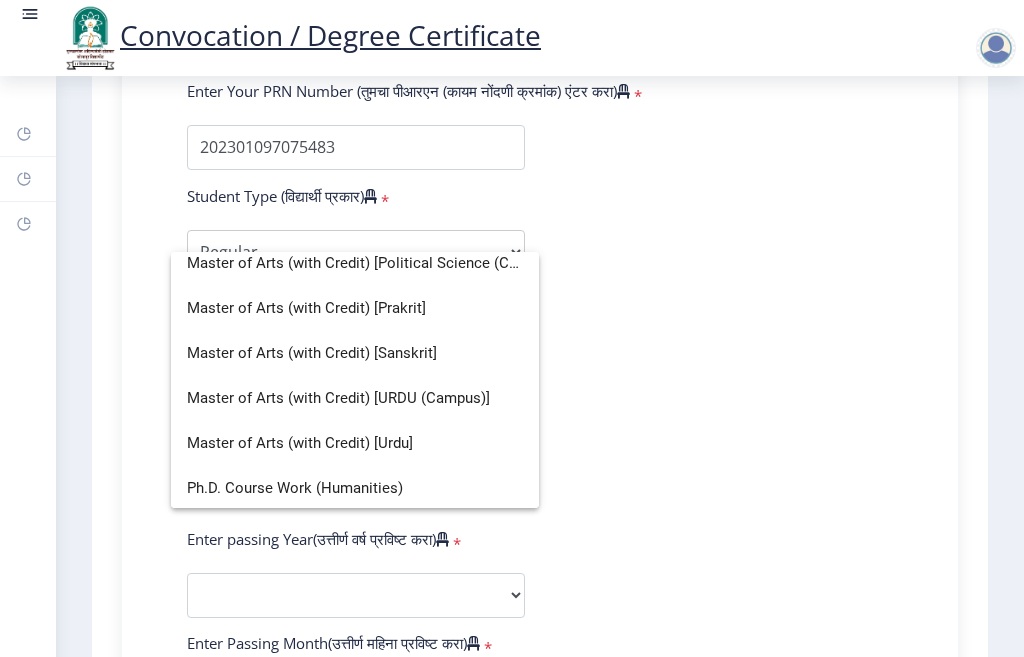 scroll, scrollTop: 689, scrollLeft: 0, axis: vertical 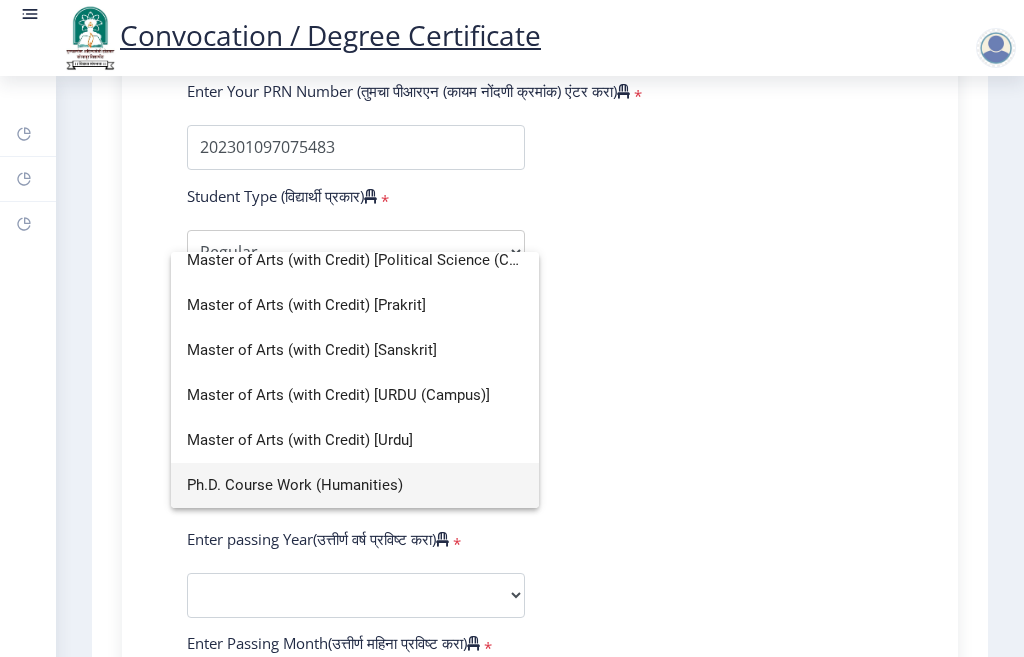 click on "Ph.D. Course Work (Humanities)" at bounding box center [355, 485] 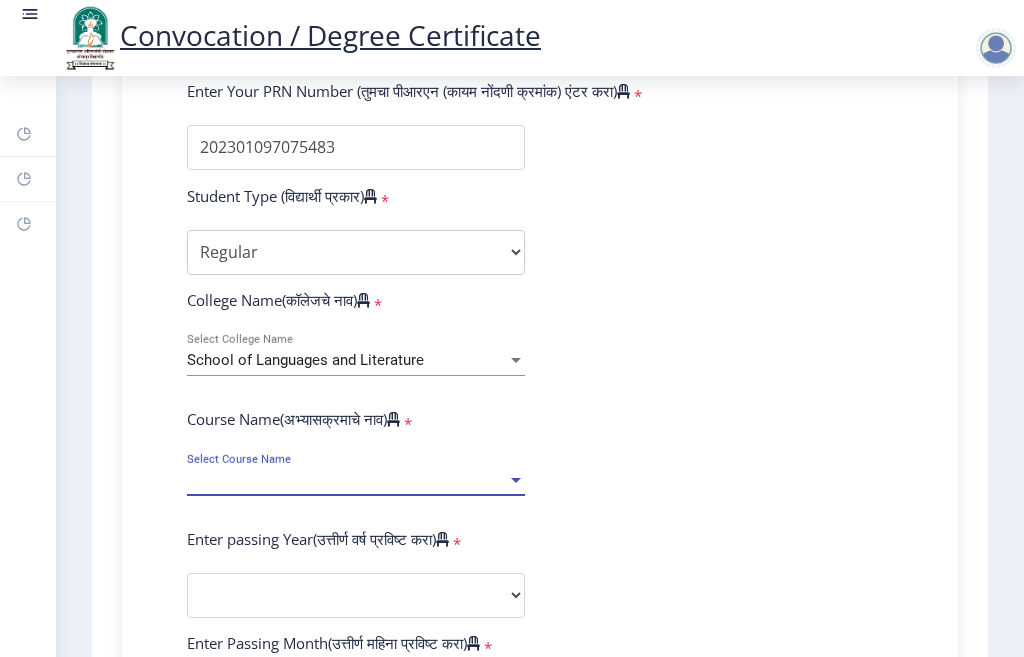 select on "January" 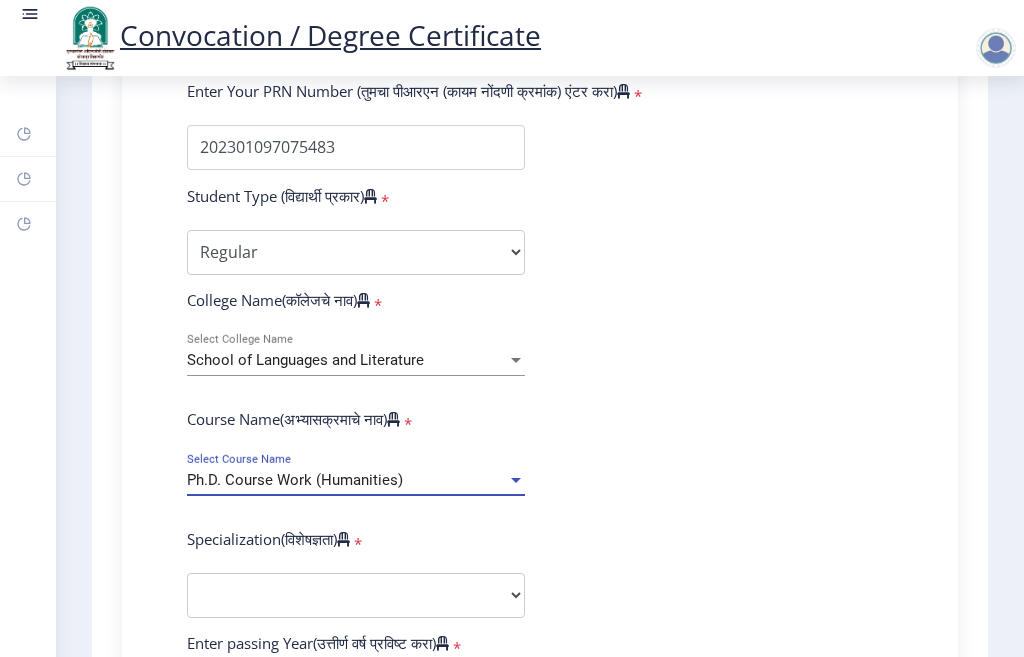 click on "Enter Your PRN Number (तुमचा पीआरएन (कायम नोंदणी क्रमांक) एंटर करा)   * Student Type (विद्यार्थी प्रकार)    * Select Student Type Regular External College Name(कॉलेजचे नाव)   * School of Languages and Literature Select College Name Course Name(अभ्यासक्रमाचे नाव)   * Ph.D. Course Work (Humanities) Select Course Name  Specialization(विशेषज्ञता)   * Specialization AIHC&A Economics English Hindi History Kannada Law Marathi Political Science Psychology Rural Development Urdu Other Enter passing Year(उत्तीर्ण वर्ष प्रविष्ट करा)   *  2025   2024   2023   2022   2021   2020   2019   2018   2017   2016   2015   2014   2013   2012   2011   2010   2009   2008   2007   2006   2005   2004   2003   2002   2001   2000   1999   1998   1997   1996   1995   1994   1993   1992   1991   1990   1989" 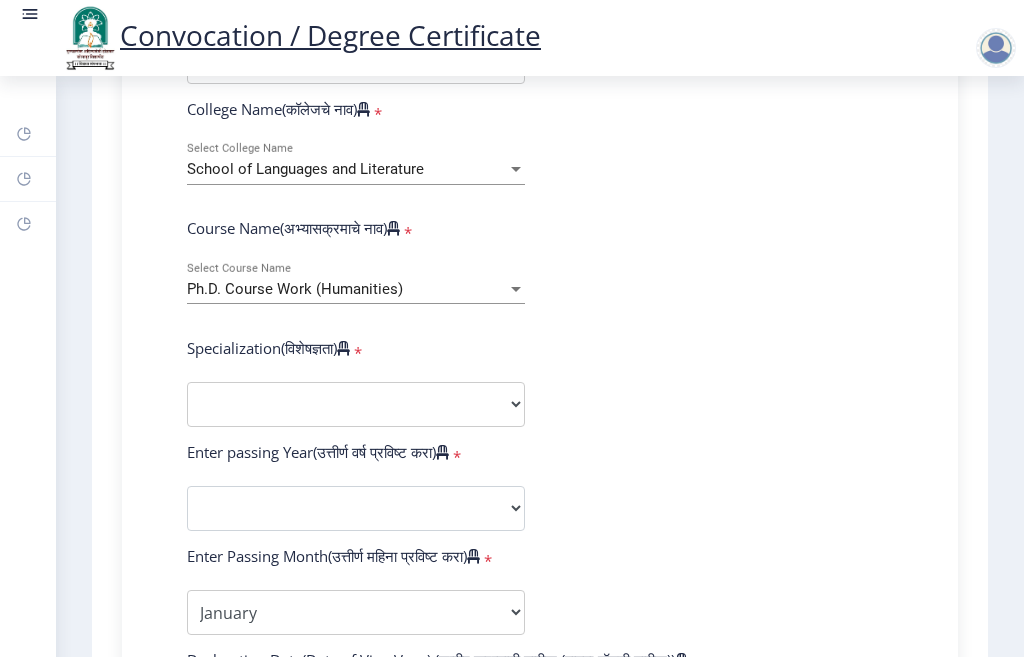 scroll, scrollTop: 760, scrollLeft: 0, axis: vertical 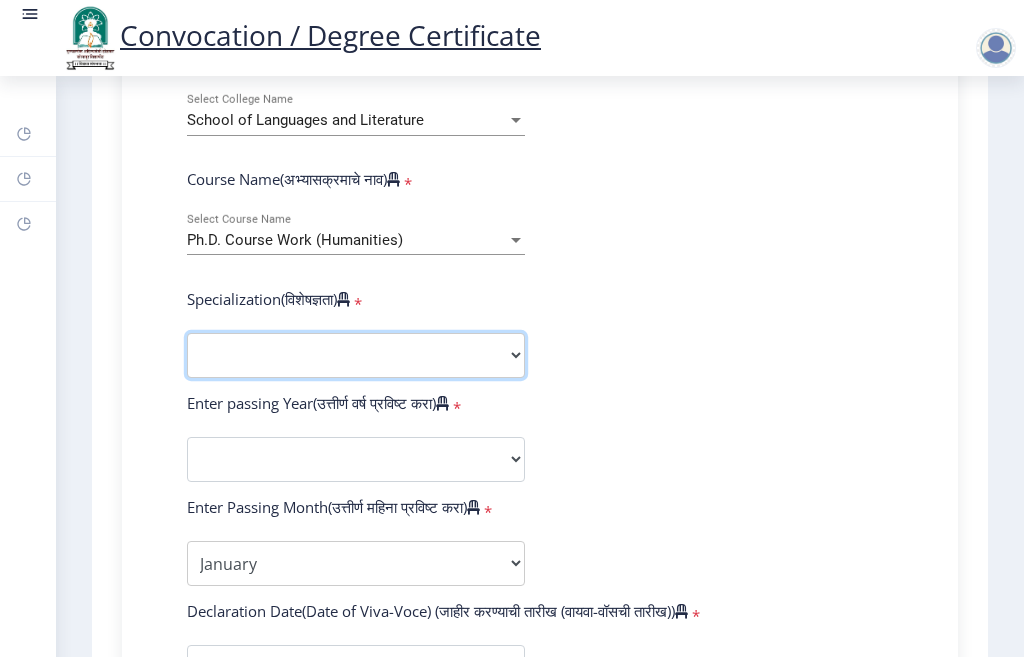 click on "Specialization AIHC&A Economics English Hindi History Kannada Law Marathi Political Science Psychology Rural Development Urdu Other" at bounding box center (356, 355) 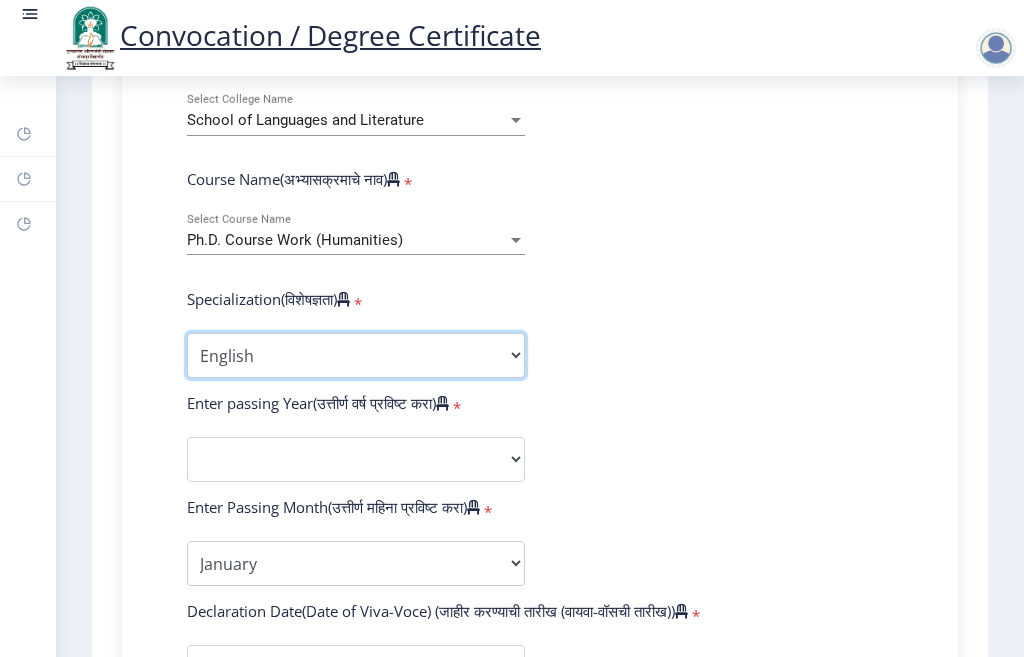 click on "Specialization AIHC&A Economics English Hindi History Kannada Law Marathi Political Science Psychology Rural Development Urdu Other" at bounding box center [356, 355] 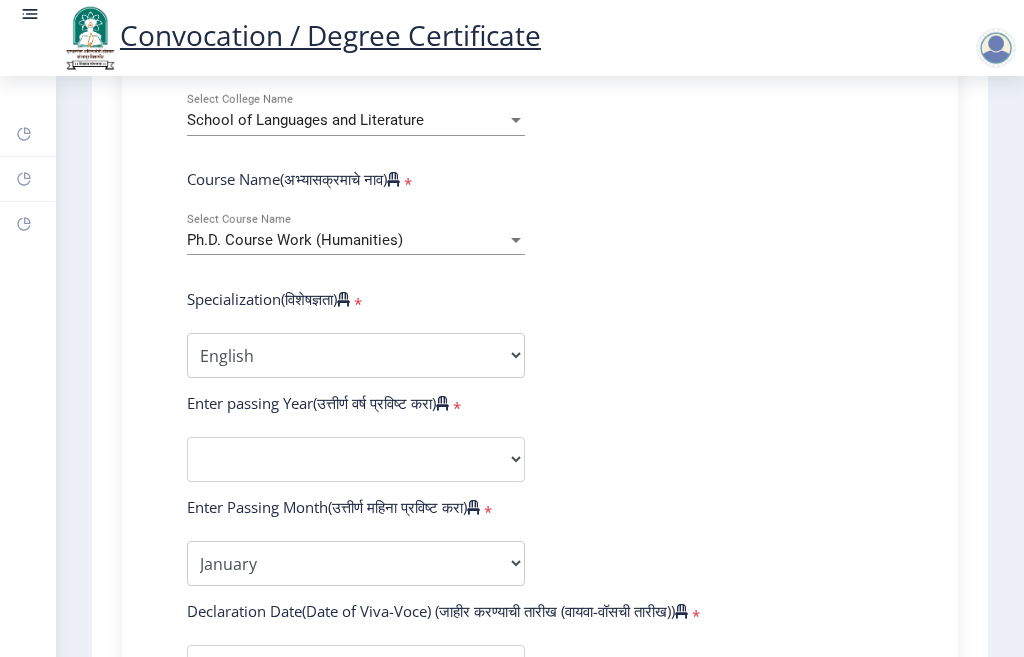 click on "Enter Your PRN Number (तुमचा पीआरएन (कायम नोंदणी क्रमांक) एंटर करा)   * Student Type (विद्यार्थी प्रकार)    * Select Student Type Regular External College Name(कॉलेजचे नाव)   * School of Languages and Literature Select College Name Course Name(अभ्यासक्रमाचे नाव)   * Ph.D. Course Work (Humanities) Select Course Name  Specialization(विशेषज्ञता)   * Specialization AIHC&A Economics English Hindi History Kannada Law Marathi Political Science Psychology Rural Development Urdu Other Enter passing Year(उत्तीर्ण वर्ष प्रविष्ट करा)   *  2025   2024   2023   2022   2021   2020   2019   2018   2017   2016   2015   2014   2013   2012   2011   2010   2009   2008   2007   2006   2005   2004   2003   2002   2001   2000   1999   1998   1997   1996   1995   1994   1993   1992   1991   1990   1989" 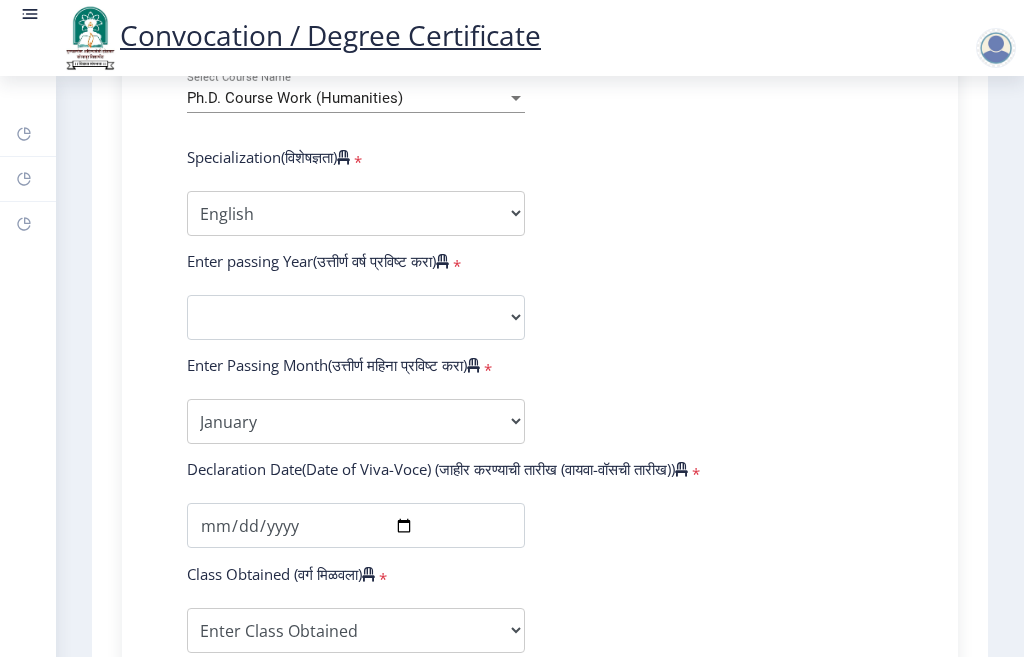 scroll, scrollTop: 920, scrollLeft: 0, axis: vertical 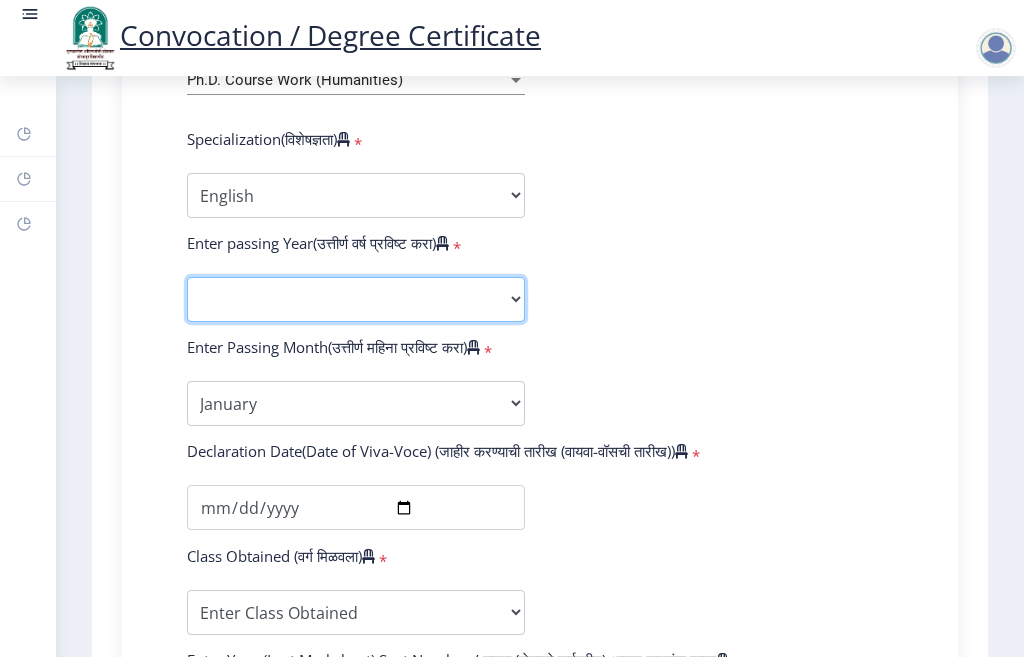 click on "2025   2024   2023   2022   2021   2020   2019   2018   2017   2016   2015   2014   2013   2012   2011   2010   2009   2008   2007   2006   2005   2004   2003   2002   2001   2000   1999   1998   1997   1996   1995   1994   1993   1992   1991   1990   1989   1988   1987   1986   1985   1984   1983   1982   1981   1980   1979   1978   1977   1976" 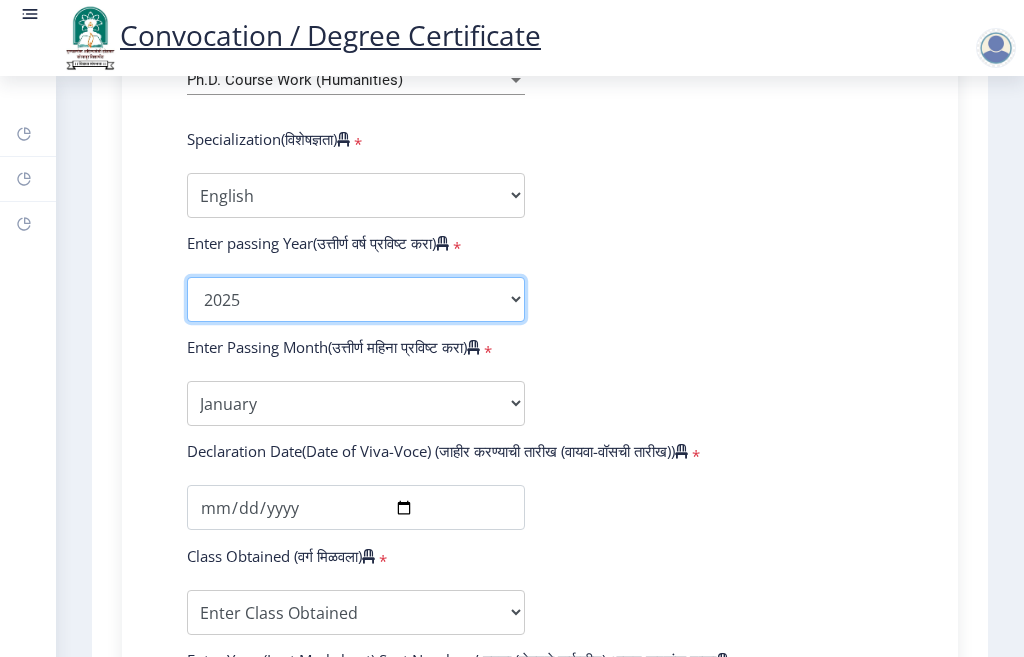 click on "2025   2024   2023   2022   2021   2020   2019   2018   2017   2016   2015   2014   2013   2012   2011   2010   2009   2008   2007   2006   2005   2004   2003   2002   2001   2000   1999   1998   1997   1996   1995   1994   1993   1992   1991   1990   1989   1988   1987   1986   1985   1984   1983   1982   1981   1980   1979   1978   1977   1976" 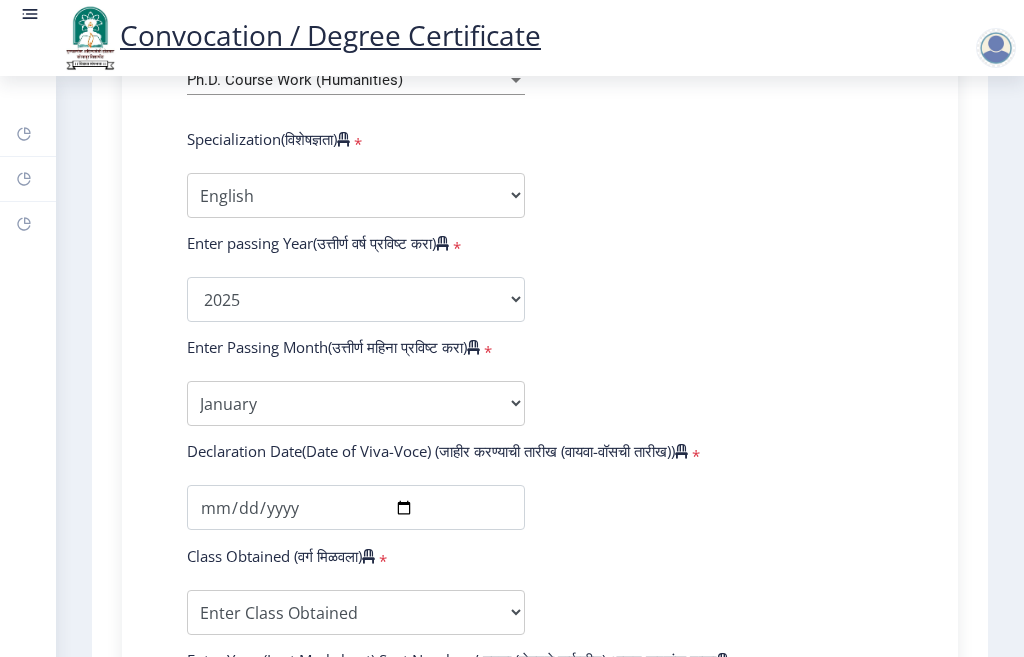 click on "Enter Your PRN Number (तुमचा पीआरएन (कायम नोंदणी क्रमांक) एंटर करा)   * Student Type (विद्यार्थी प्रकार)    * Select Student Type Regular External College Name(कॉलेजचे नाव)   * School of Languages and Literature Select College Name Course Name(अभ्यासक्रमाचे नाव)   * Ph.D. Course Work (Humanities) Select Course Name  Specialization(विशेषज्ञता)   * Specialization AIHC&A Economics English Hindi History Kannada Law Marathi Political Science Psychology Rural Development Urdu Other Enter passing Year(उत्तीर्ण वर्ष प्रविष्ट करा)   *  2025   2024   2023   2022   2021   2020   2019   2018   2017   2016   2015   2014   2013   2012   2011   2010   2009   2008   2007   2006   2005   2004   2003   2002   2001   2000   1999   1998   1997   1996   1995   1994   1993   1992   1991   1990   1989" 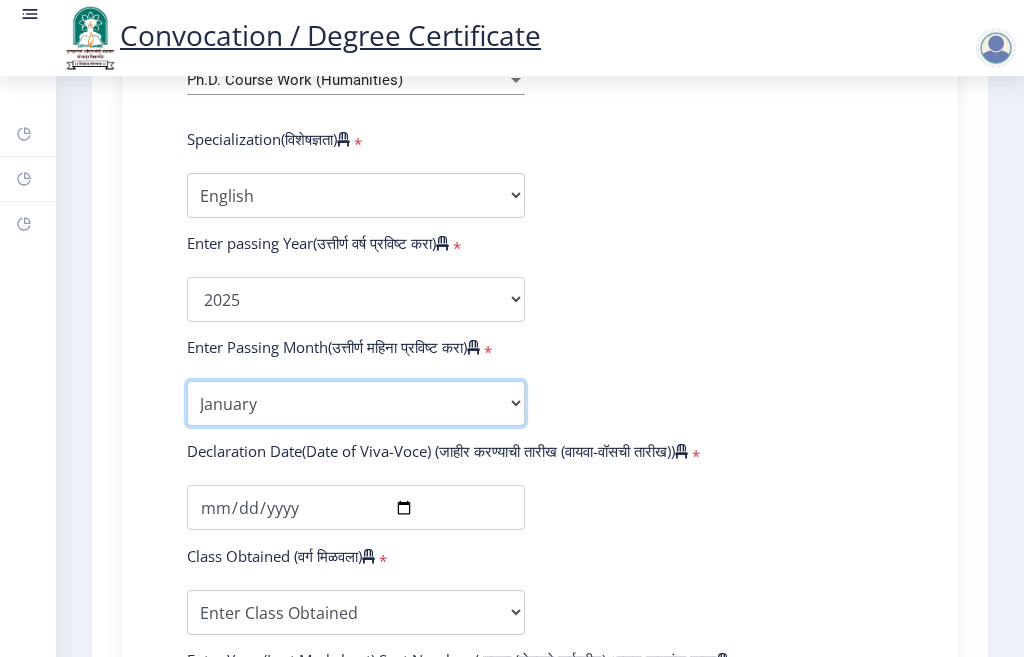 click on "Enter Passing Month January February March April May June July August September October November December" at bounding box center (356, 403) 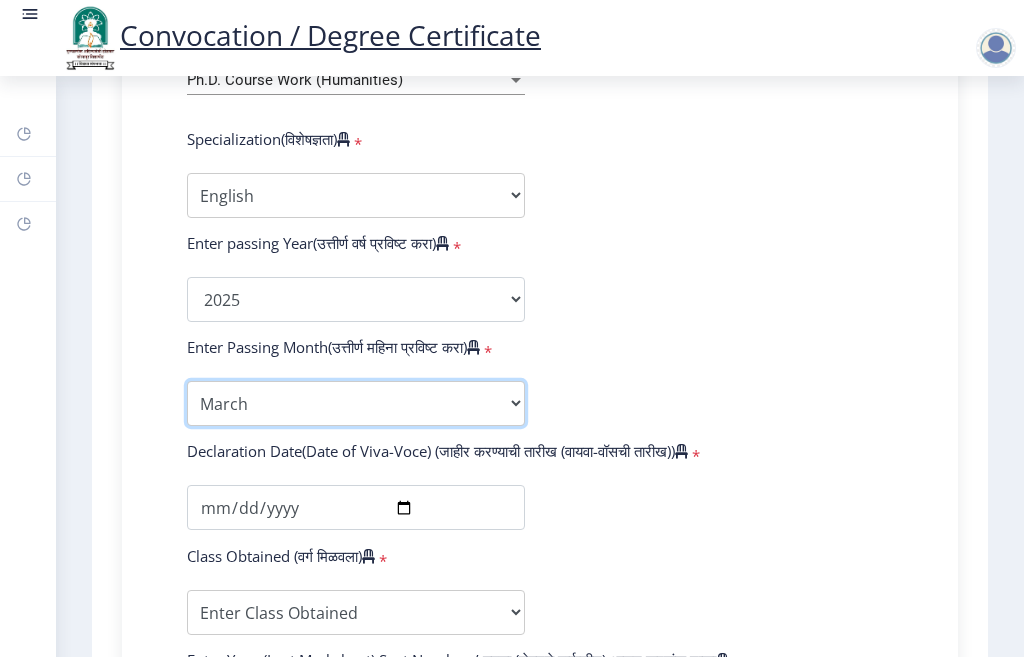 click on "Enter Passing Month January February March April May June July August September October November December" at bounding box center (356, 403) 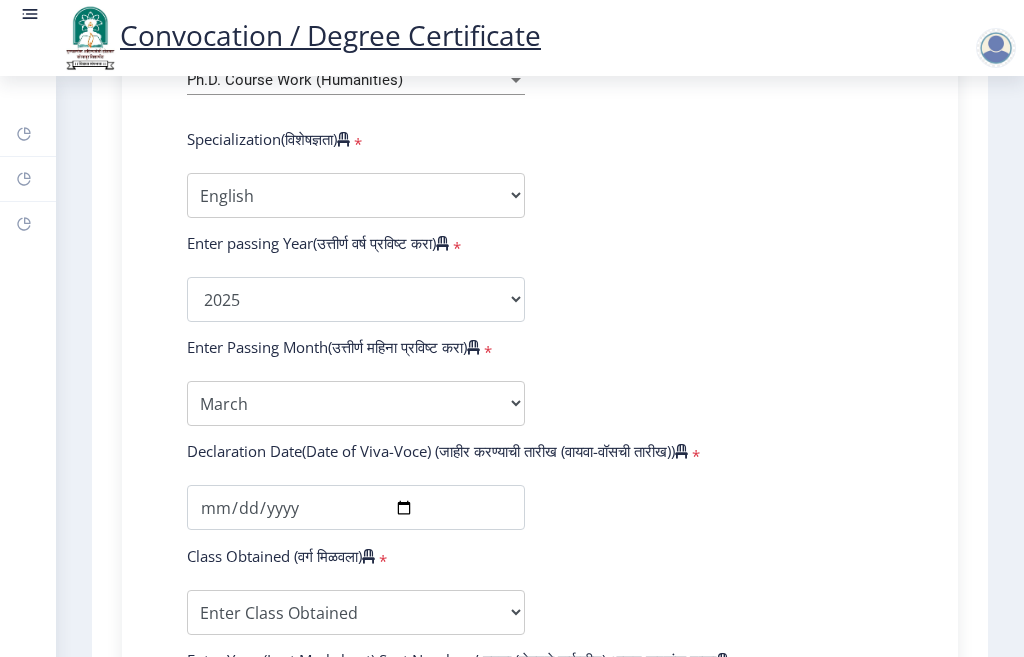 click on "Enter Your PRN Number (तुमचा पीआरएन (कायम नोंदणी क्रमांक) एंटर करा)   * Student Type (विद्यार्थी प्रकार)    * Select Student Type Regular External College Name(कॉलेजचे नाव)   * School of Languages and Literature Select College Name Course Name(अभ्यासक्रमाचे नाव)   * Ph.D. Course Work (Humanities) Select Course Name  Specialization(विशेषज्ञता)   * Specialization AIHC&A Economics English Hindi History Kannada Law Marathi Political Science Psychology Rural Development Urdu Other Enter passing Year(उत्तीर्ण वर्ष प्रविष्ट करा)   *  2025   2024   2023   2022   2021   2020   2019   2018   2017   2016   2015   2014   2013   2012   2011   2010   2009   2008   2007   2006   2005   2004   2003   2002   2001   2000   1999   1998   1997   1996   1995   1994   1993   1992   1991   1990   1989" 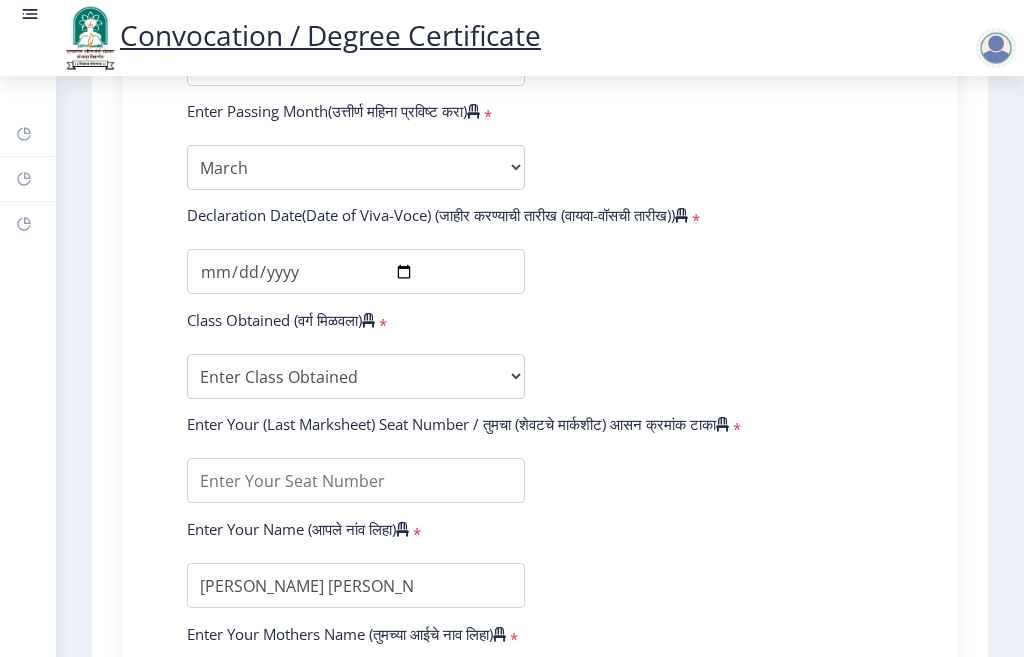 scroll, scrollTop: 1160, scrollLeft: 0, axis: vertical 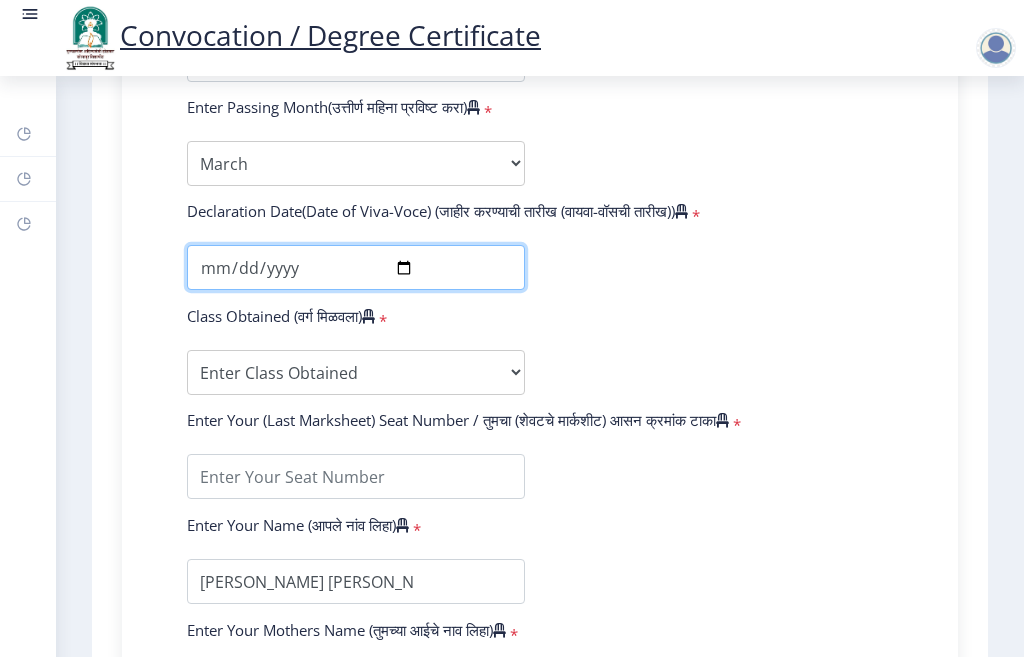 click at bounding box center (356, 267) 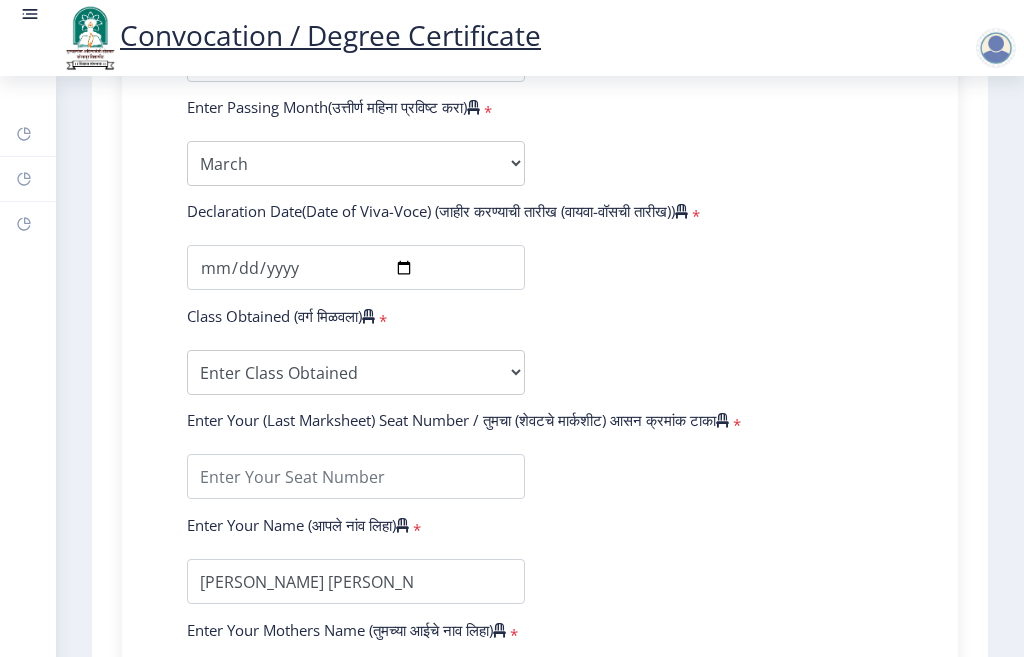 click on "Enter Your PRN Number (तुमचा पीआरएन (कायम नोंदणी क्रमांक) एंटर करा)   * Student Type (विद्यार्थी प्रकार)    * Select Student Type Regular External College Name(कॉलेजचे नाव)   * School of Languages and Literature Select College Name Course Name(अभ्यासक्रमाचे नाव)   * Ph.D. Course Work (Humanities) Select Course Name  Specialization(विशेषज्ञता)   * Specialization AIHC&A Economics English Hindi History Kannada Law Marathi Political Science Psychology Rural Development Urdu Other Enter passing Year(उत्तीर्ण वर्ष प्रविष्ट करा)   *  2025   2024   2023   2022   2021   2020   2019   2018   2017   2016   2015   2014   2013   2012   2011   2010   2009   2008   2007   2006   2005   2004   2003   2002   2001   2000   1999   1998   1997   1996   1995   1994   1993   1992   1991   1990   1989" 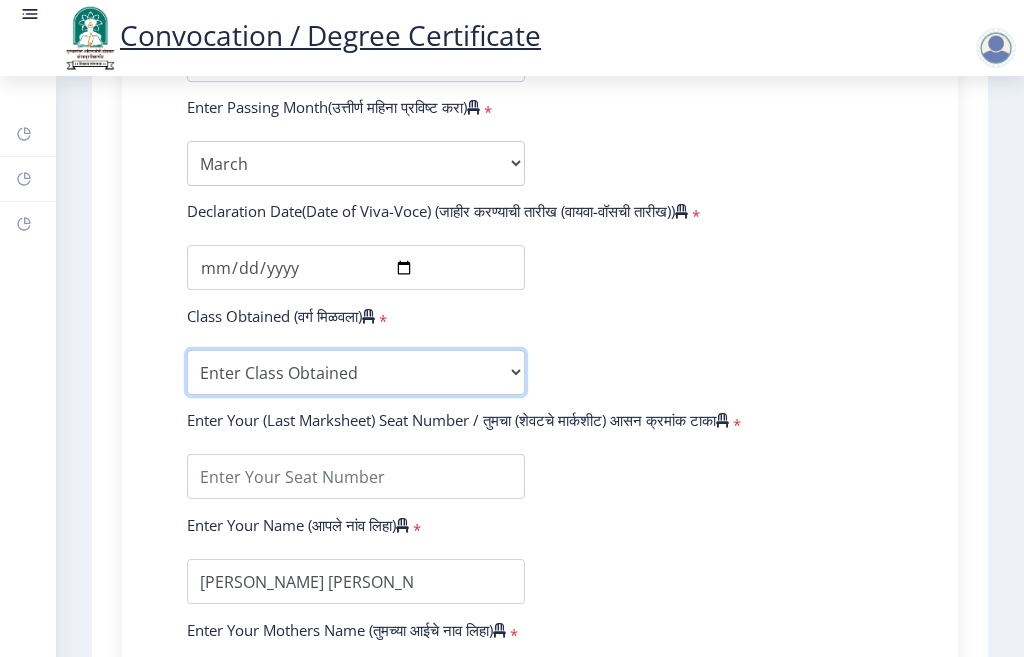 click on "Enter Class Obtained FIRST CLASS WITH DISTINCTION FIRST CLASS HIGHER SECOND CLASS SECOND CLASS PASS CLASS Grade O Grade A+ Grade A Grade B+ Grade B Grade C+ Grade C Grade D Grade E" at bounding box center [356, 372] 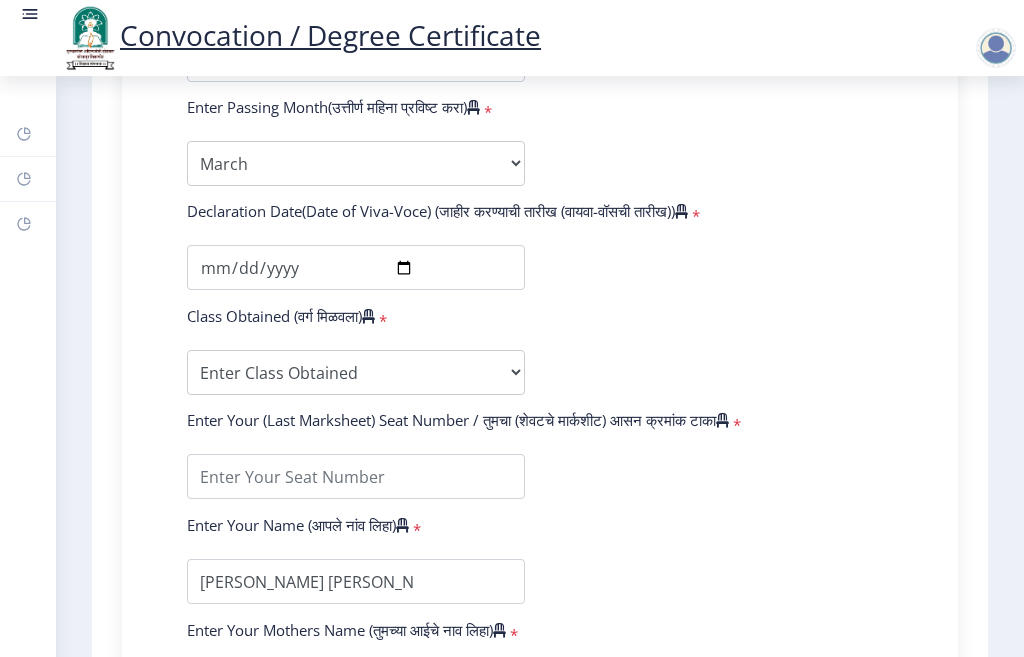 click on "Enter Your PRN Number (तुमचा पीआरएन (कायम नोंदणी क्रमांक) एंटर करा)   * Student Type (विद्यार्थी प्रकार)    * Select Student Type Regular External College Name(कॉलेजचे नाव)   * School of Languages and Literature Select College Name Course Name(अभ्यासक्रमाचे नाव)   * Ph.D. Course Work (Humanities) Select Course Name  Specialization(विशेषज्ञता)   * Specialization AIHC&A Economics English Hindi History Kannada Law Marathi Political Science Psychology Rural Development Urdu Other Enter passing Year(उत्तीर्ण वर्ष प्रविष्ट करा)   *  2025   2024   2023   2022   2021   2020   2019   2018   2017   2016   2015   2014   2013   2012   2011   2010   2009   2008   2007   2006   2005   2004   2003   2002   2001   2000   1999   1998   1997   1996   1995   1994   1993   1992   1991   1990   1989" 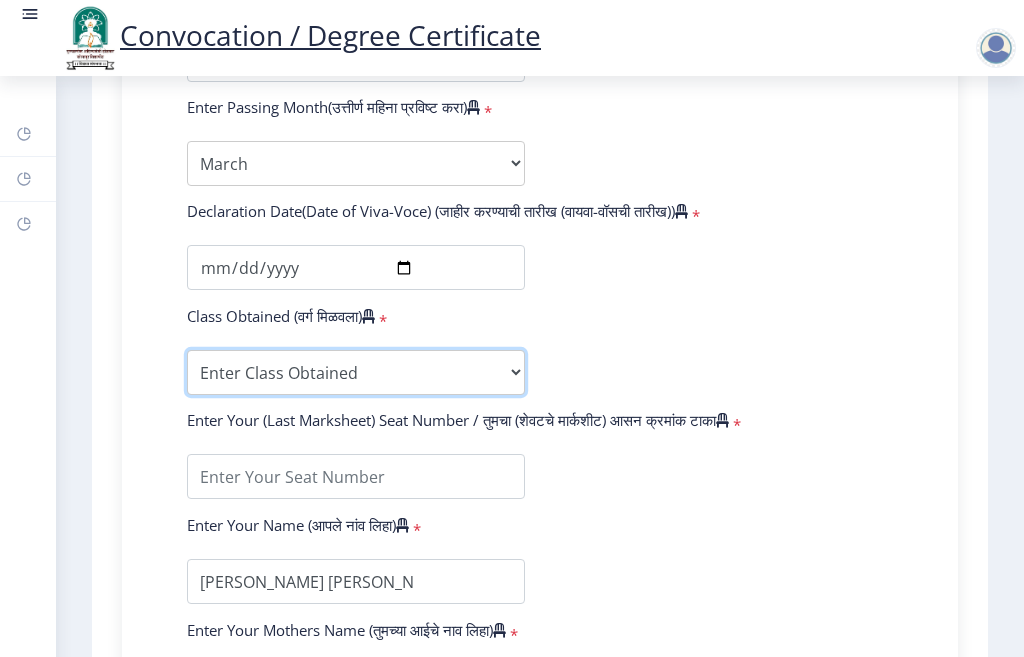 click on "Enter Class Obtained FIRST CLASS WITH DISTINCTION FIRST CLASS HIGHER SECOND CLASS SECOND CLASS PASS CLASS Grade O Grade A+ Grade A Grade B+ Grade B Grade C+ Grade C Grade D Grade E" at bounding box center [356, 372] 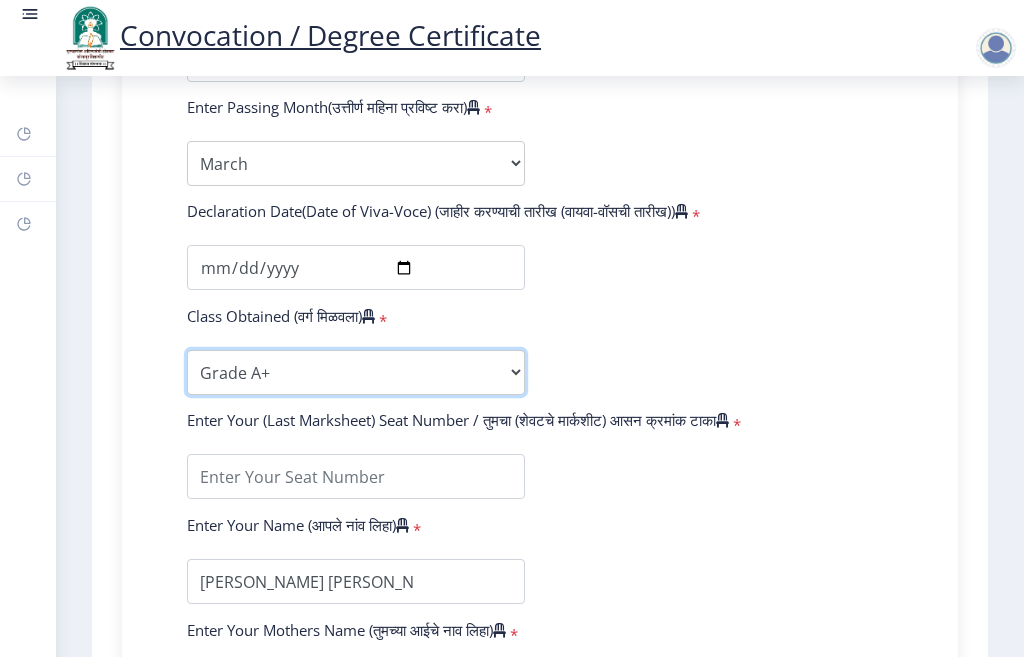 click on "Enter Class Obtained FIRST CLASS WITH DISTINCTION FIRST CLASS HIGHER SECOND CLASS SECOND CLASS PASS CLASS Grade O Grade A+ Grade A Grade B+ Grade B Grade C+ Grade C Grade D Grade E" at bounding box center (356, 372) 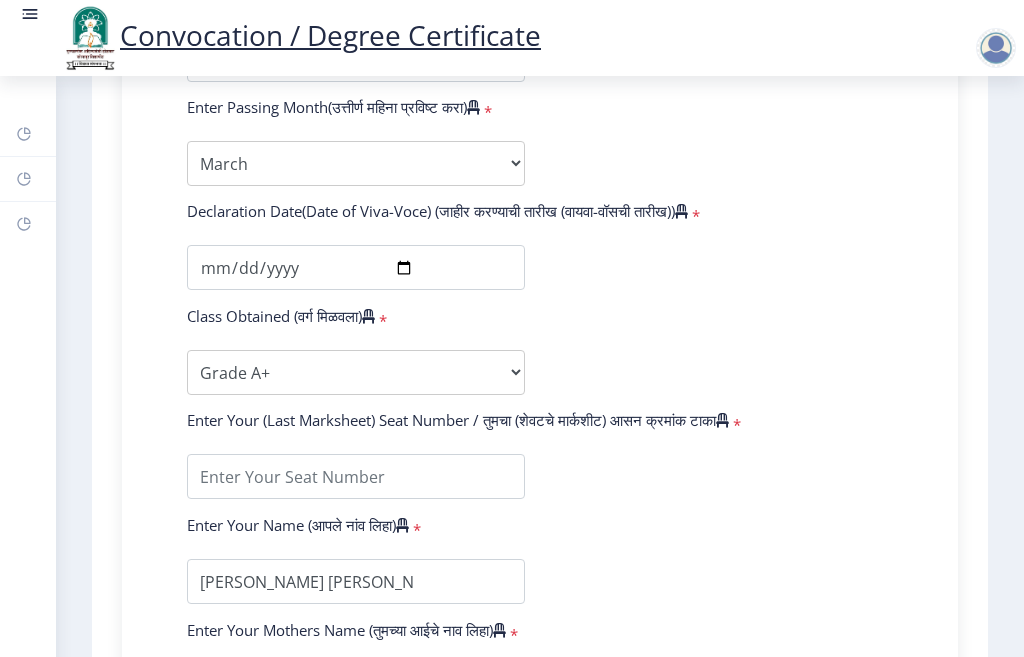click on "Enter Your PRN Number (तुमचा पीआरएन (कायम नोंदणी क्रमांक) एंटर करा)   * Student Type (विद्यार्थी प्रकार)    * Select Student Type Regular External College Name(कॉलेजचे नाव)   * School of Languages and Literature Select College Name Course Name(अभ्यासक्रमाचे नाव)   * Ph.D. Course Work (Humanities) Select Course Name  Specialization(विशेषज्ञता)   * Specialization AIHC&A Economics English Hindi History Kannada Law Marathi Political Science Psychology Rural Development Urdu Other Enter passing Year(उत्तीर्ण वर्ष प्रविष्ट करा)   *  2025   2024   2023   2022   2021   2020   2019   2018   2017   2016   2015   2014   2013   2012   2011   2010   2009   2008   2007   2006   2005   2004   2003   2002   2001   2000   1999   1998   1997   1996   1995   1994   1993   1992   1991   1990   1989" 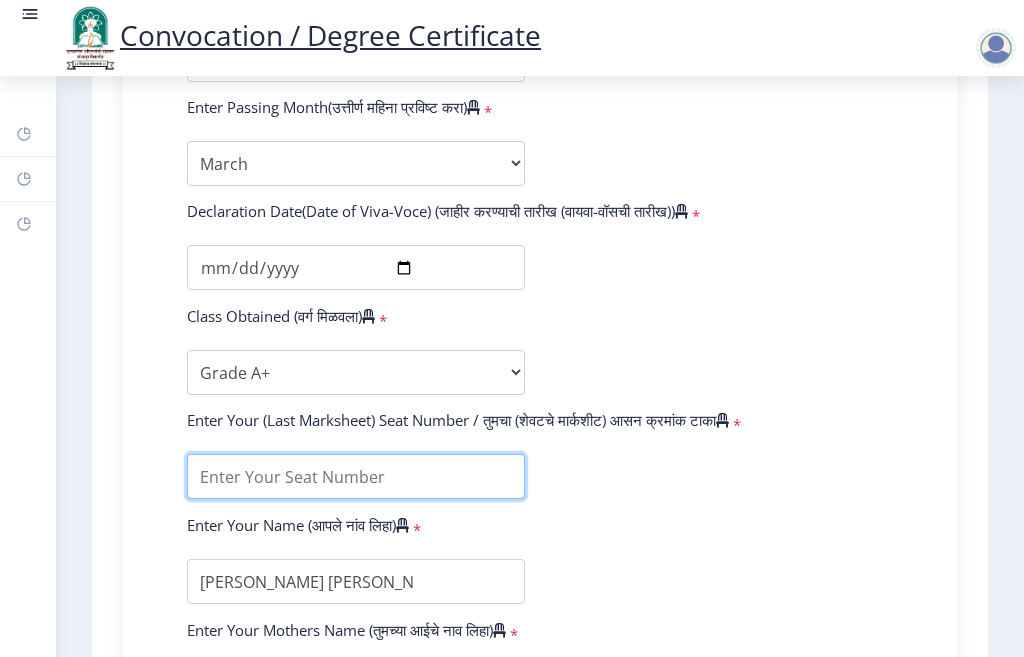 click at bounding box center [356, 476] 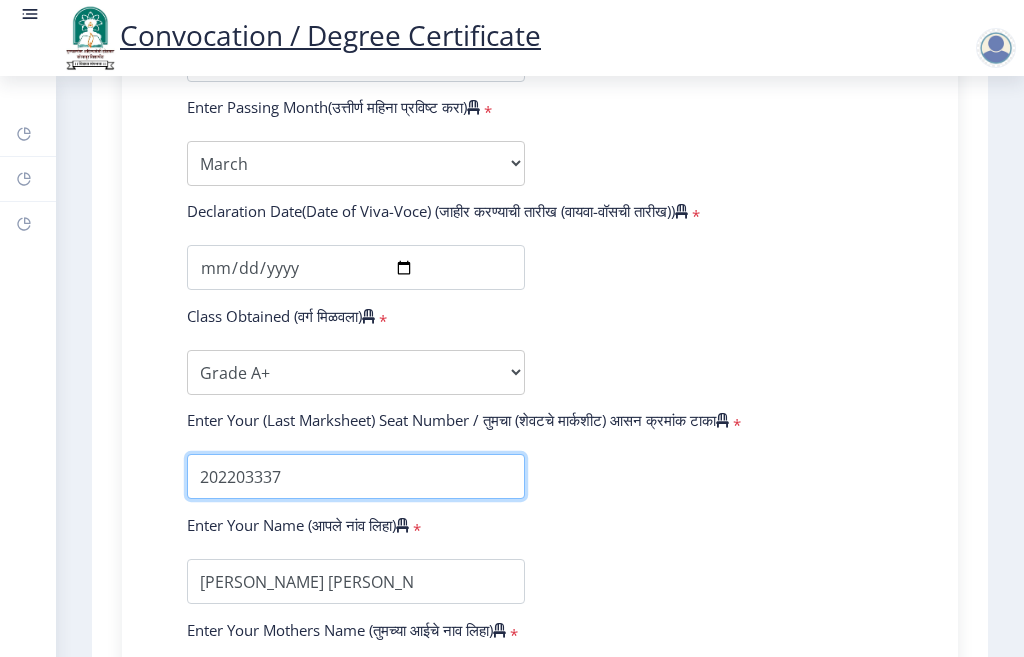 type on "202203337" 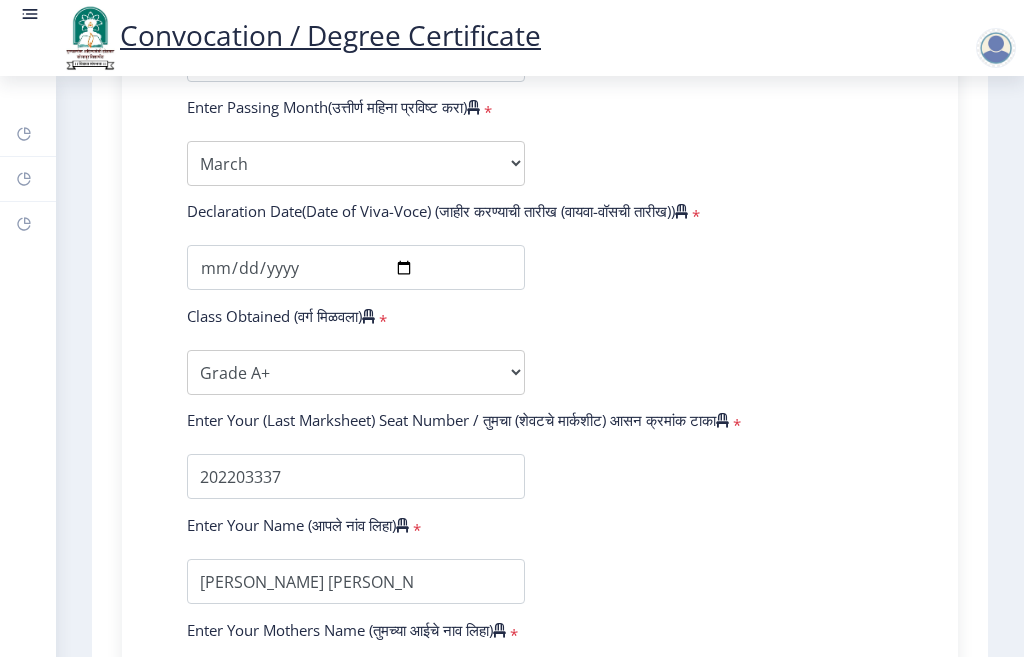 click on "Enter Your PRN Number (तुमचा पीआरएन (कायम नोंदणी क्रमांक) एंटर करा)   * Student Type (विद्यार्थी प्रकार)    * Select Student Type Regular External College Name(कॉलेजचे नाव)   * School of Languages and Literature Select College Name Course Name(अभ्यासक्रमाचे नाव)   * Ph.D. Course Work (Humanities) Select Course Name  Specialization(विशेषज्ञता)   * Specialization AIHC&A Economics English Hindi History Kannada Law Marathi Political Science Psychology Rural Development Urdu Other Enter passing Year(उत्तीर्ण वर्ष प्रविष्ट करा)   *  2025   2024   2023   2022   2021   2020   2019   2018   2017   2016   2015   2014   2013   2012   2011   2010   2009   2008   2007   2006   2005   2004   2003   2002   2001   2000   1999   1998   1997   1996   1995   1994   1993   1992   1991   1990   1989" 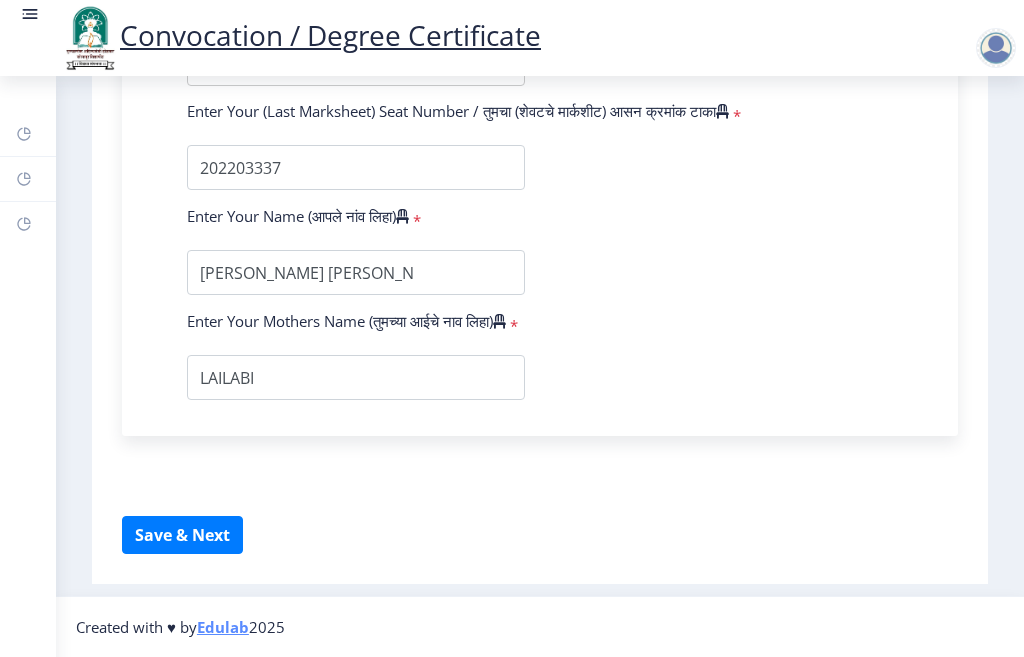 scroll, scrollTop: 1509, scrollLeft: 0, axis: vertical 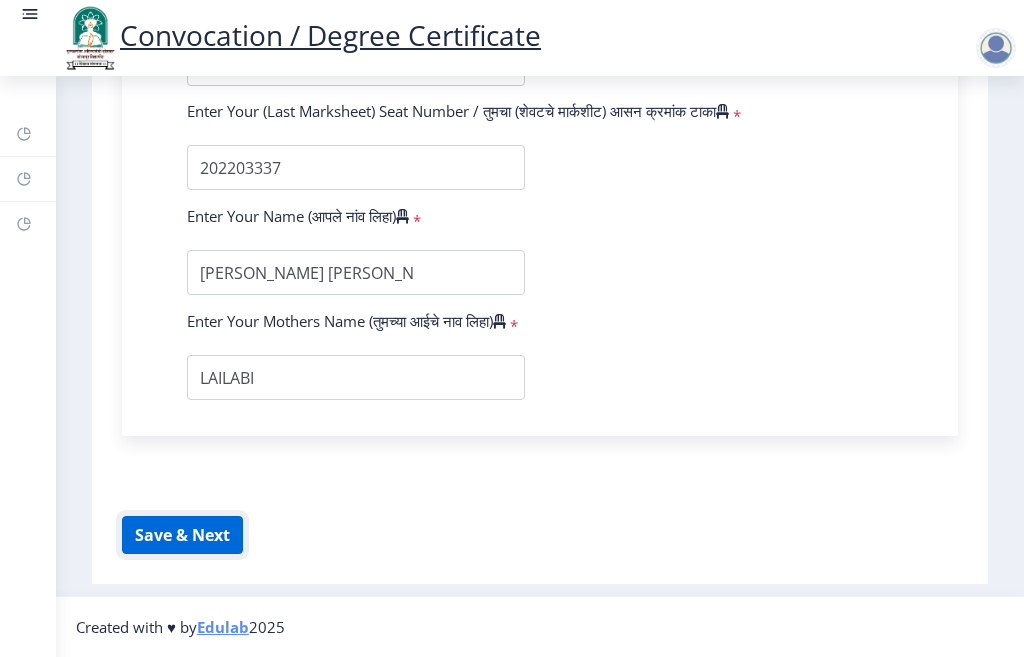 click on "Save & Next" 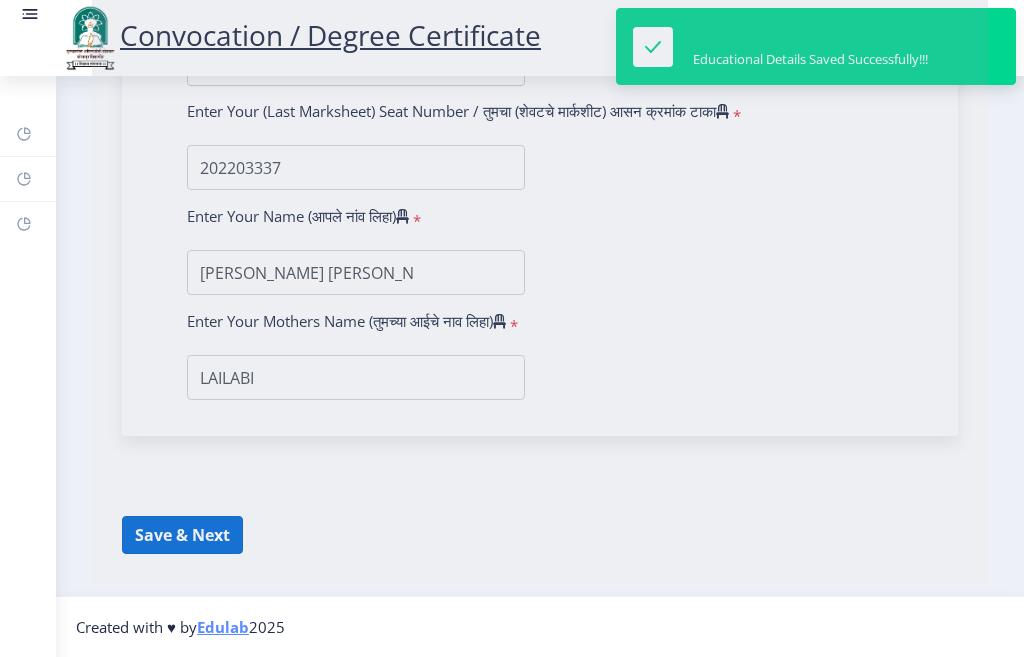select 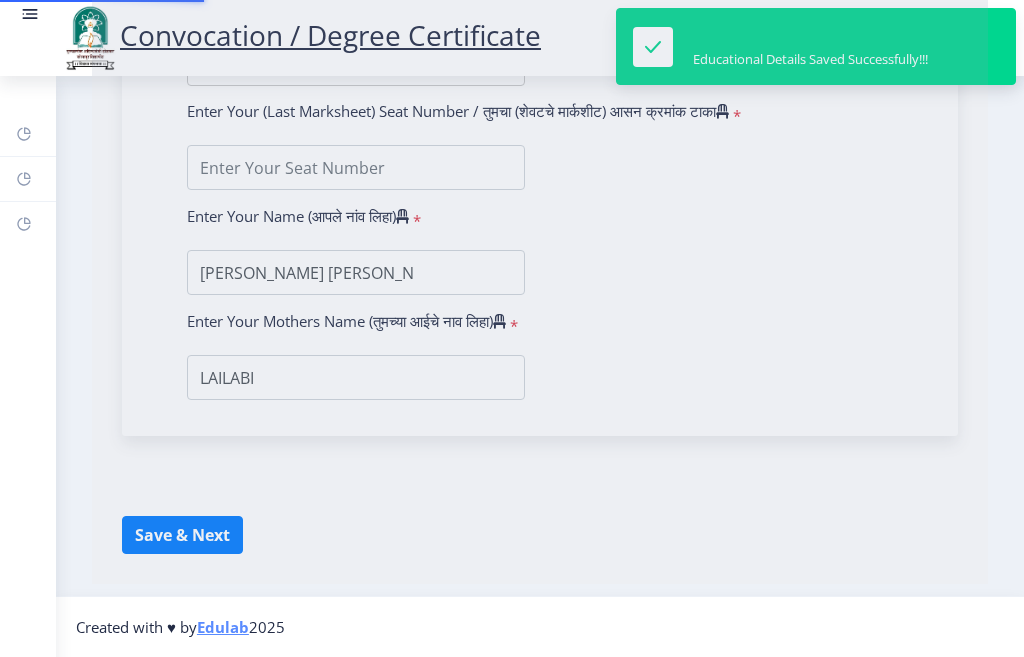 scroll, scrollTop: 0, scrollLeft: 0, axis: both 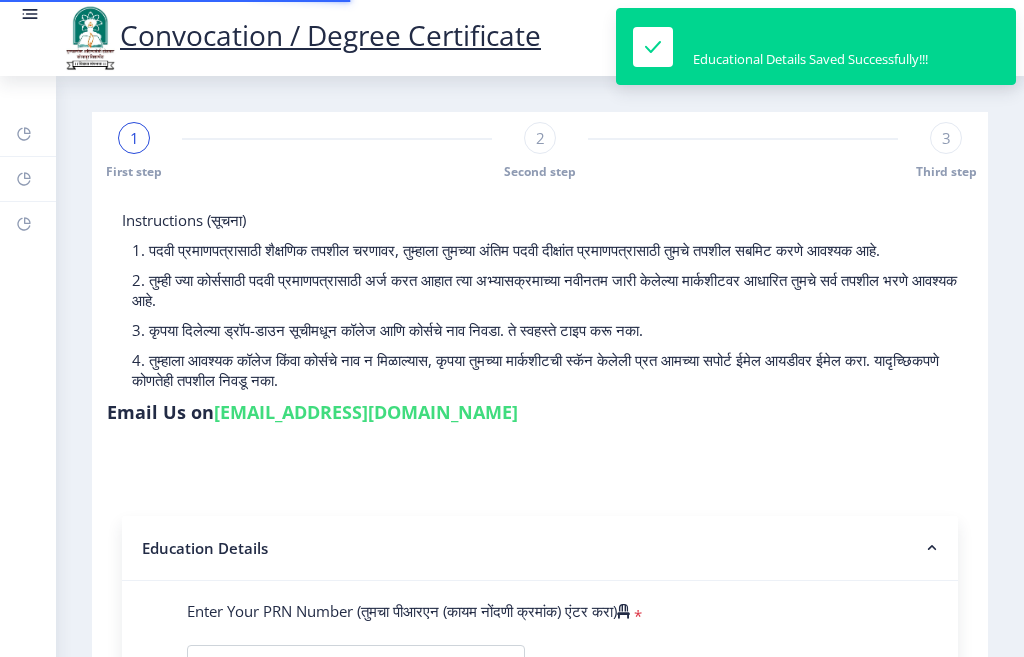 type on "202301097075483" 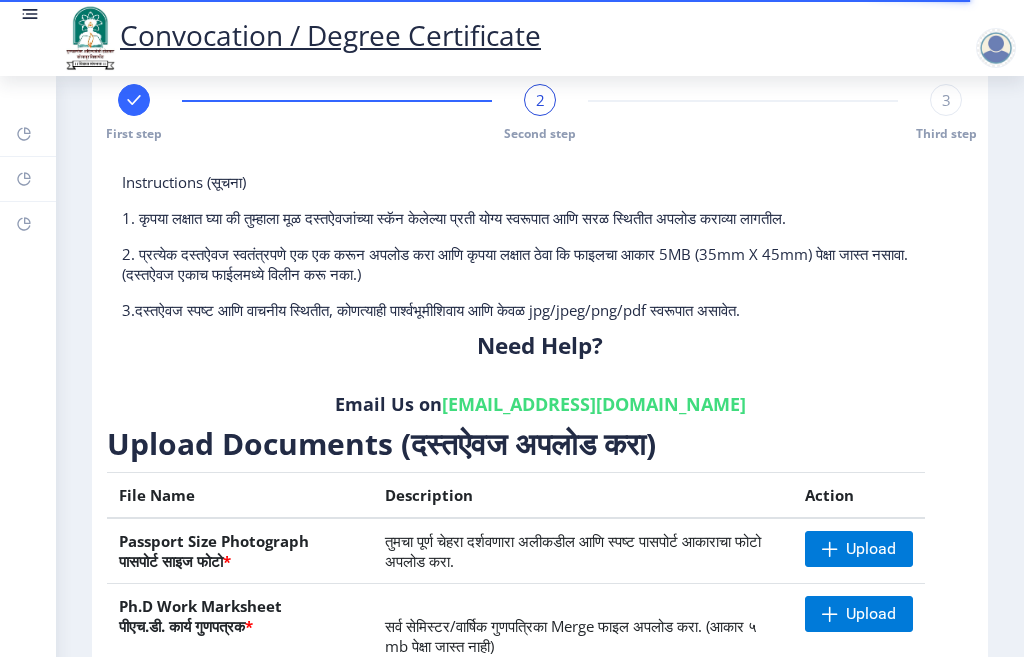scroll, scrollTop: 40, scrollLeft: 0, axis: vertical 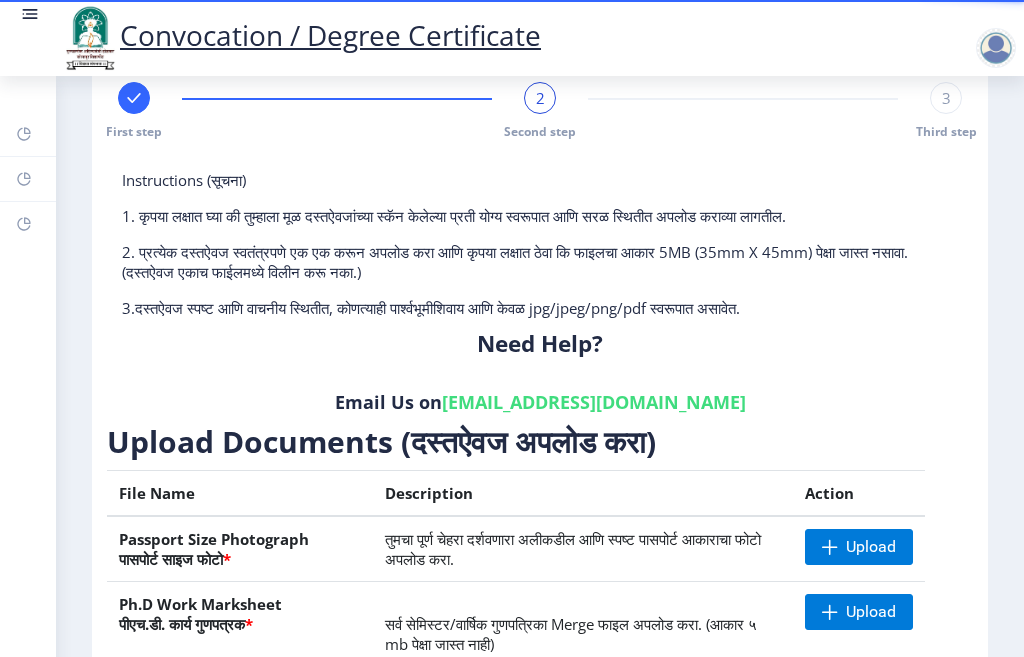 click on "Need Help?" 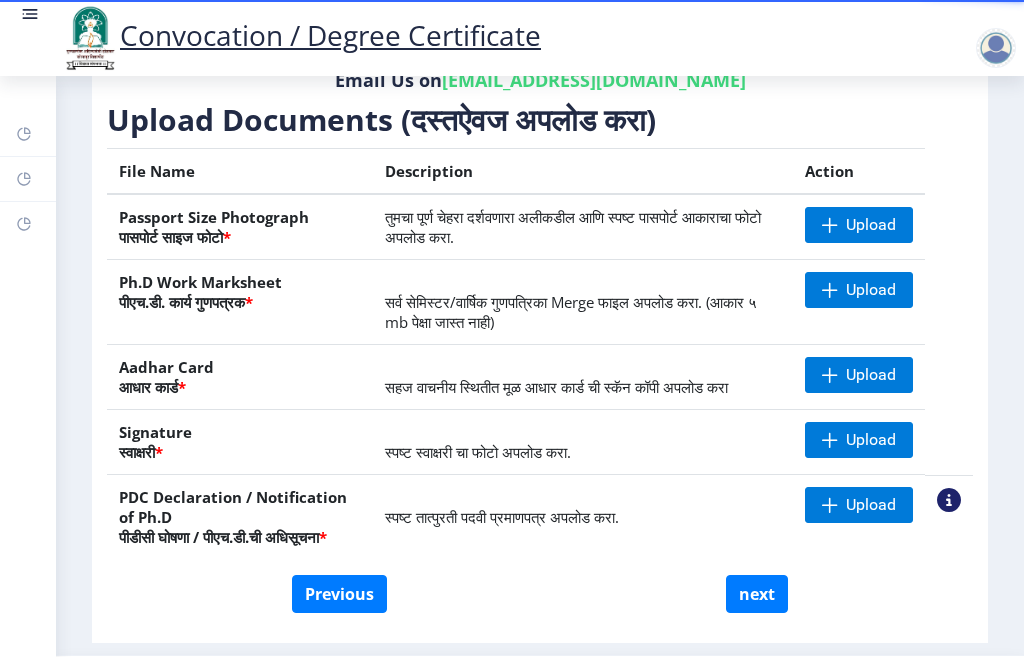 scroll, scrollTop: 360, scrollLeft: 0, axis: vertical 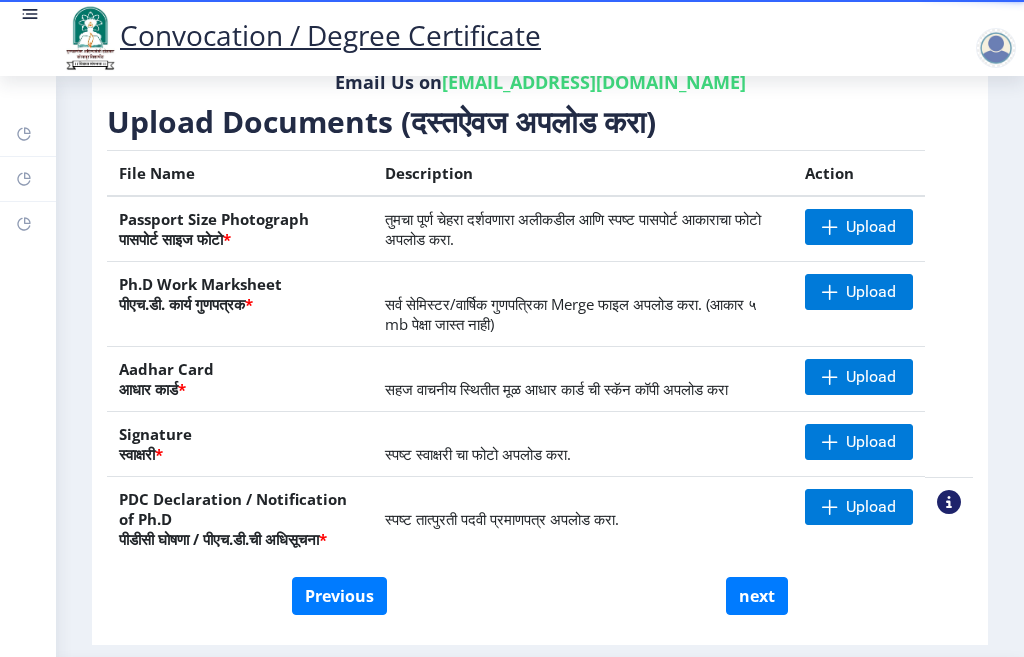 click on "Previous next" 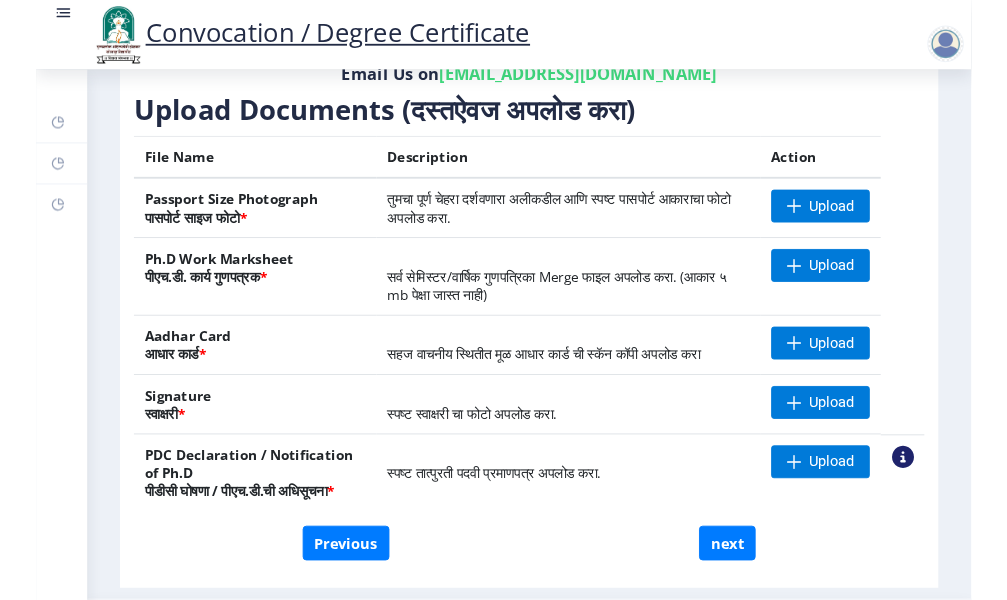 scroll, scrollTop: 441, scrollLeft: 0, axis: vertical 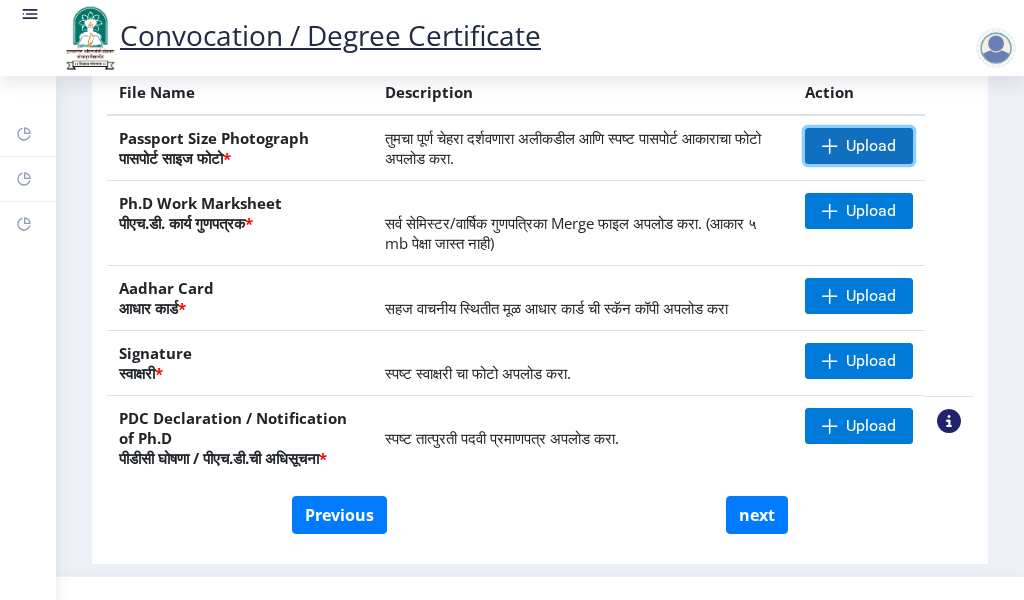 click on "Upload" 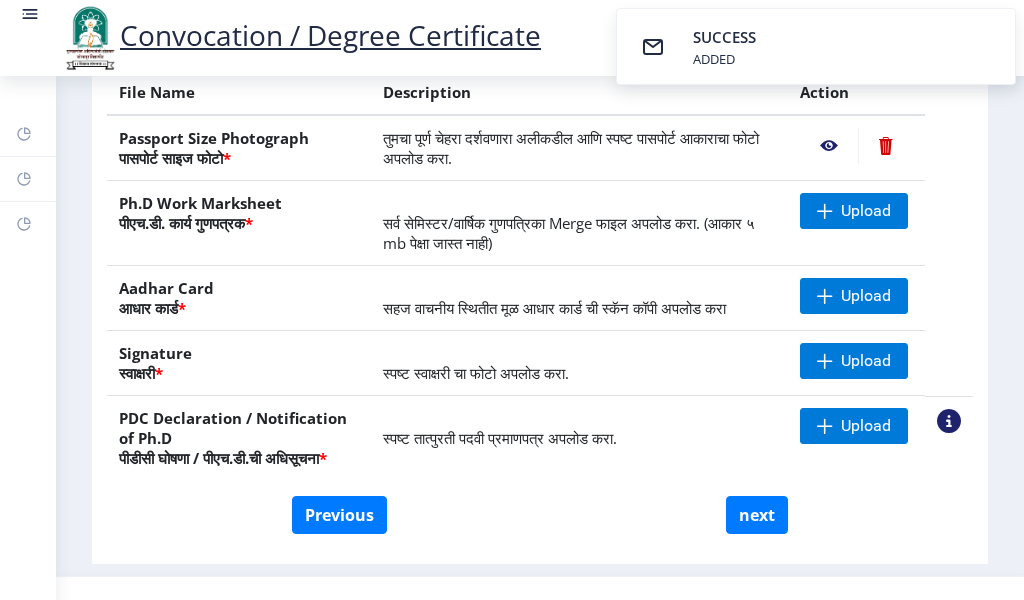 click 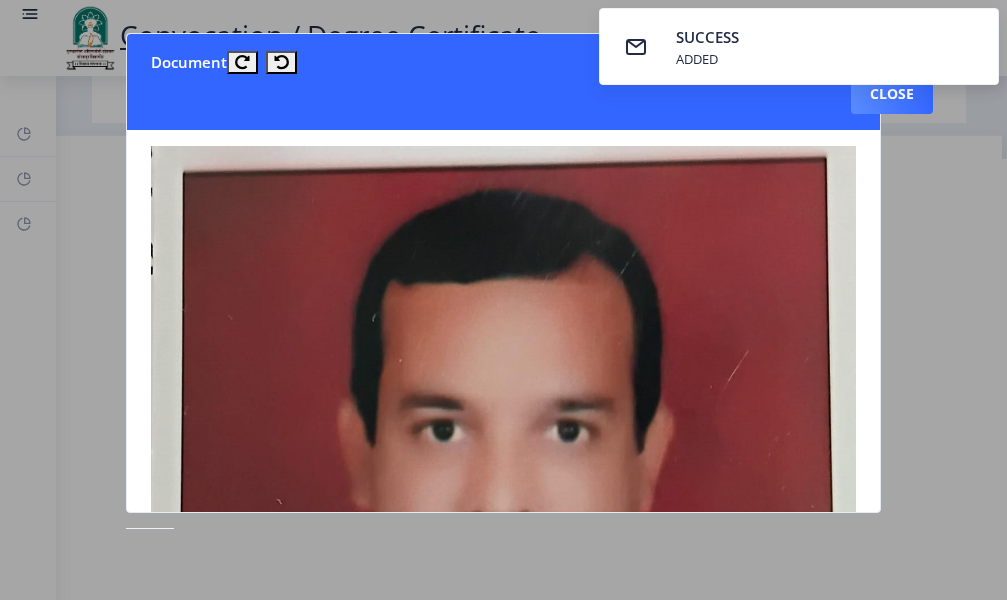 type 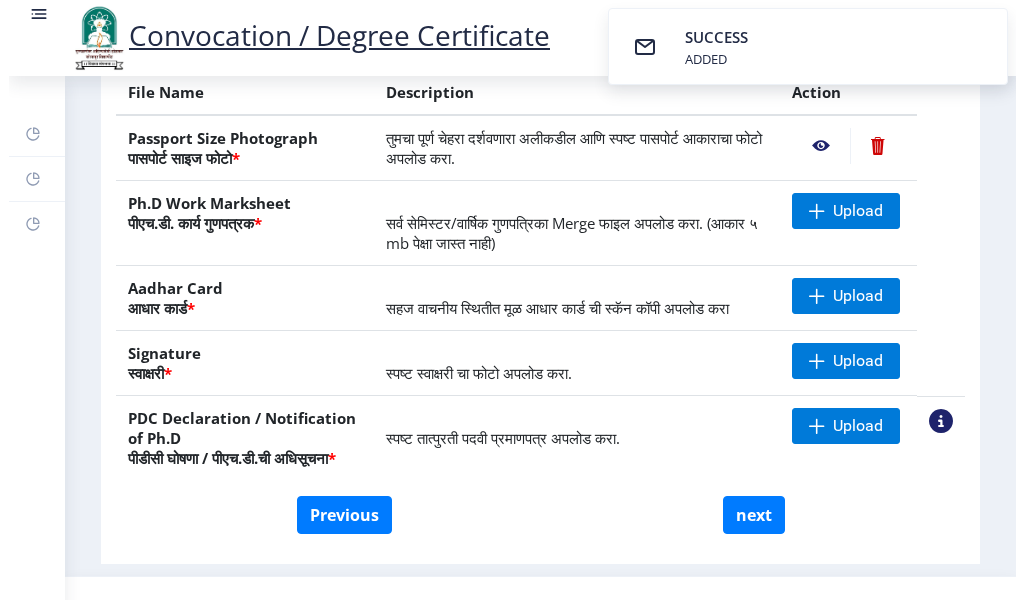 scroll, scrollTop: 262, scrollLeft: 0, axis: vertical 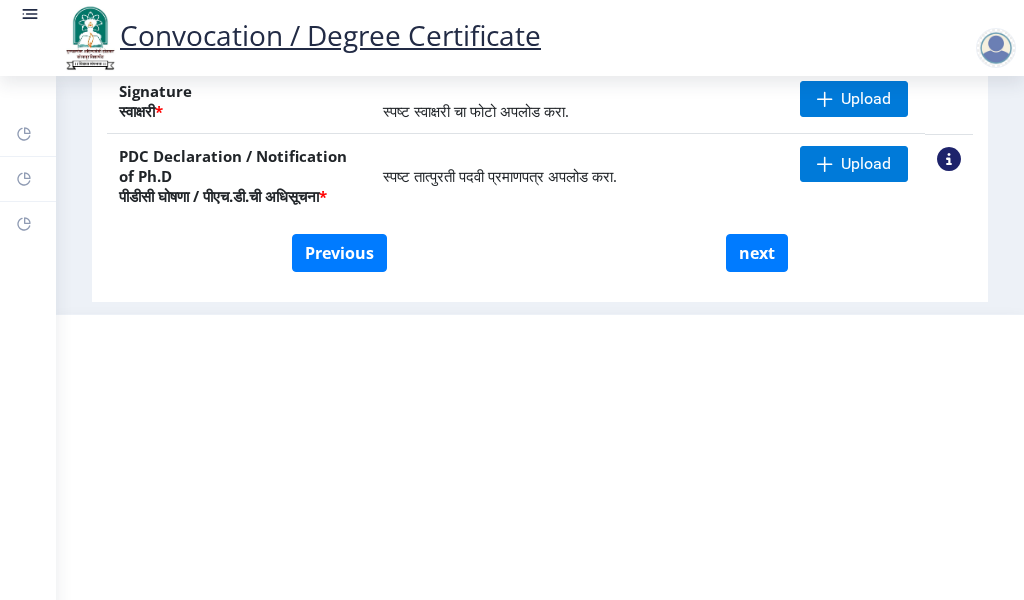 click on "Convocation / Degree Certificate Dashboard Help/FAQ Profile First step 2 Second step 3 Third step Instructions (सूचना) 1. कृपया लक्षात घ्या की तुम्हाला मूळ दस्तऐवजांच्या स्कॅन केलेल्या प्रती योग्य स्वरूपात आणि सरळ स्थितीत अपलोड कराव्या लागतील.  2. प्रत्येक दस्तऐवज स्वतंत्रपणे एक एक करून अपलोड करा आणि कृपया लक्षात ठेवा कि फाइलचा आकार 5MB (35mm X 45mm) पेक्षा जास्त नसावा. (दस्तऐवज एकाच फाईलमध्ये विलीन करू नका.)  Need Help? Email Us on   su.sfc@studentscenter.in  Upload Documents (दस्तऐवज अपलोड करा)  File Name Description *" at bounding box center [512, 38] 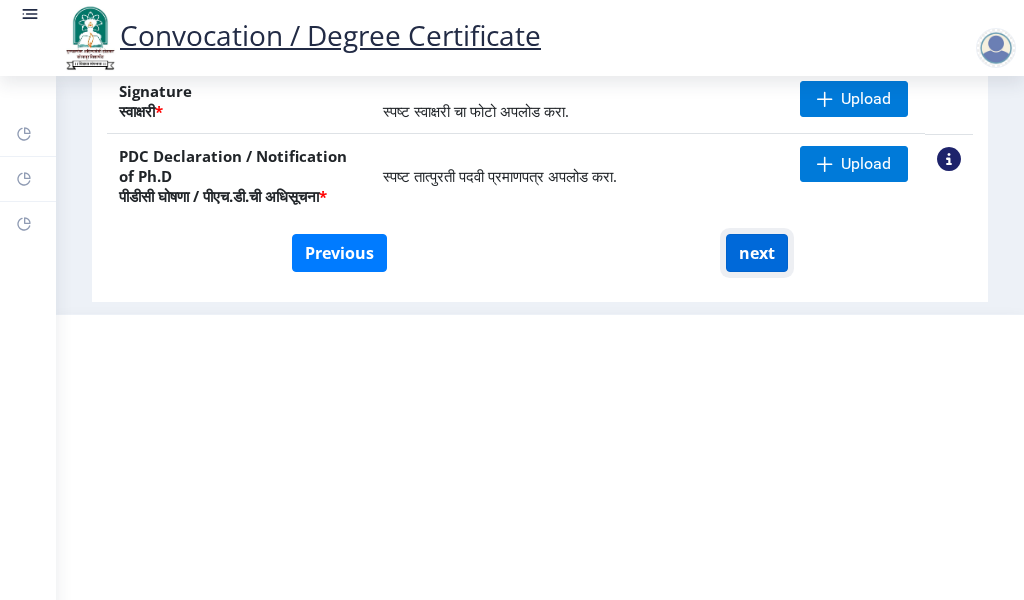 click on "next" 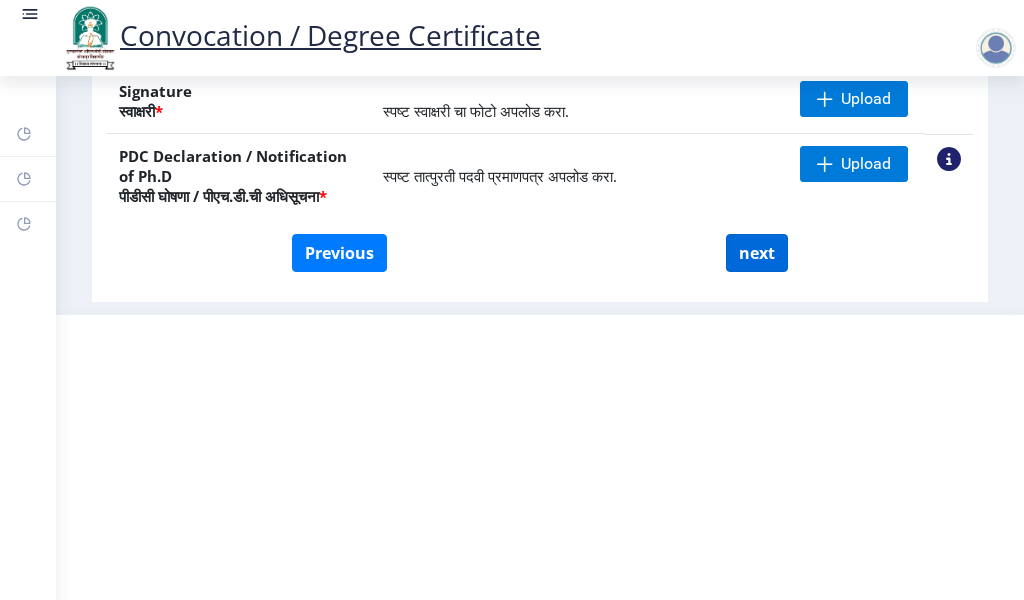 scroll, scrollTop: 0, scrollLeft: 0, axis: both 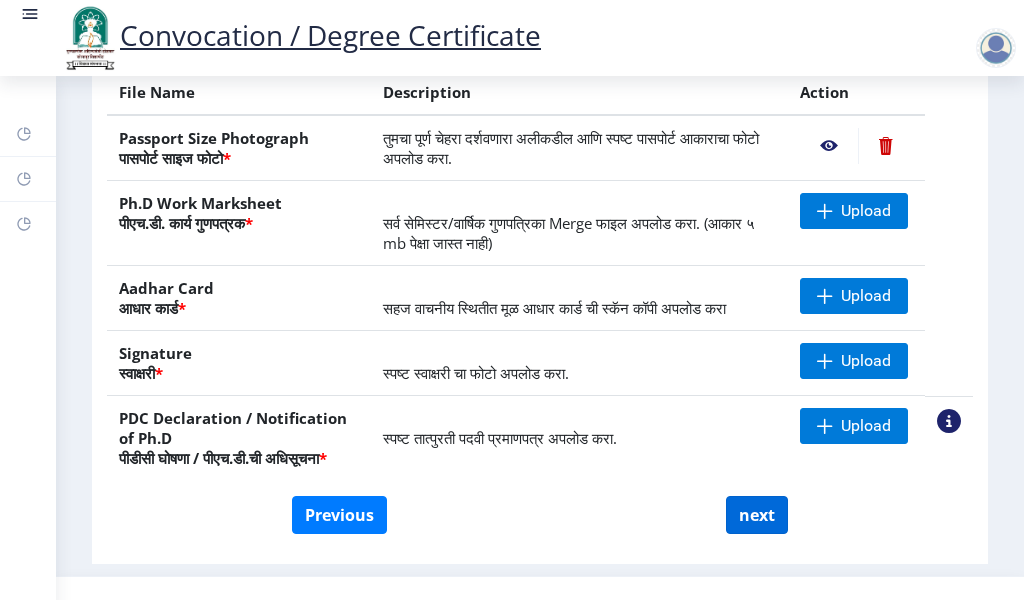 select 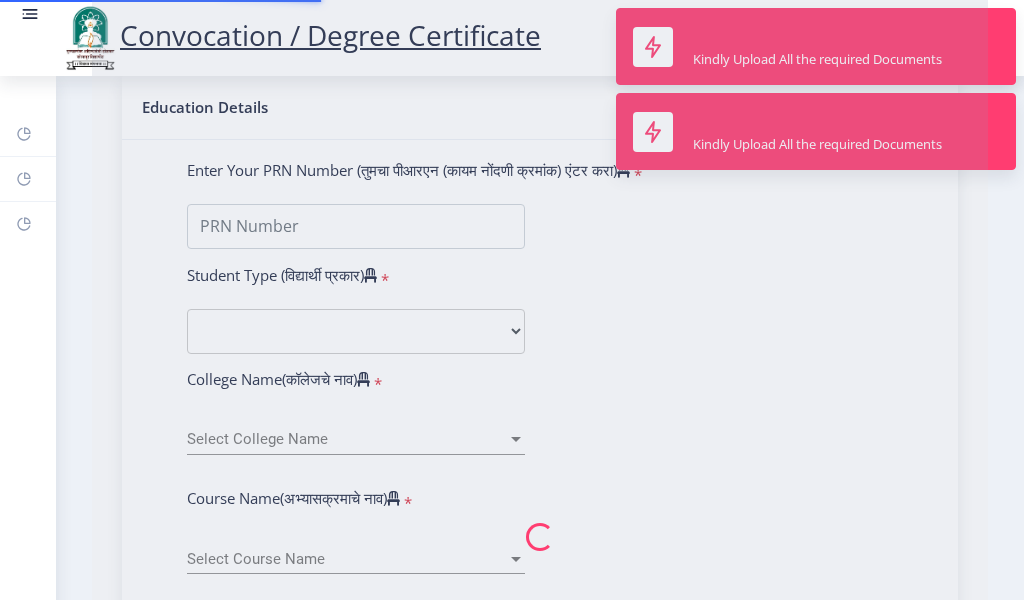 type on "BAGWAN SHAKIL AHMAD MUBARAK" 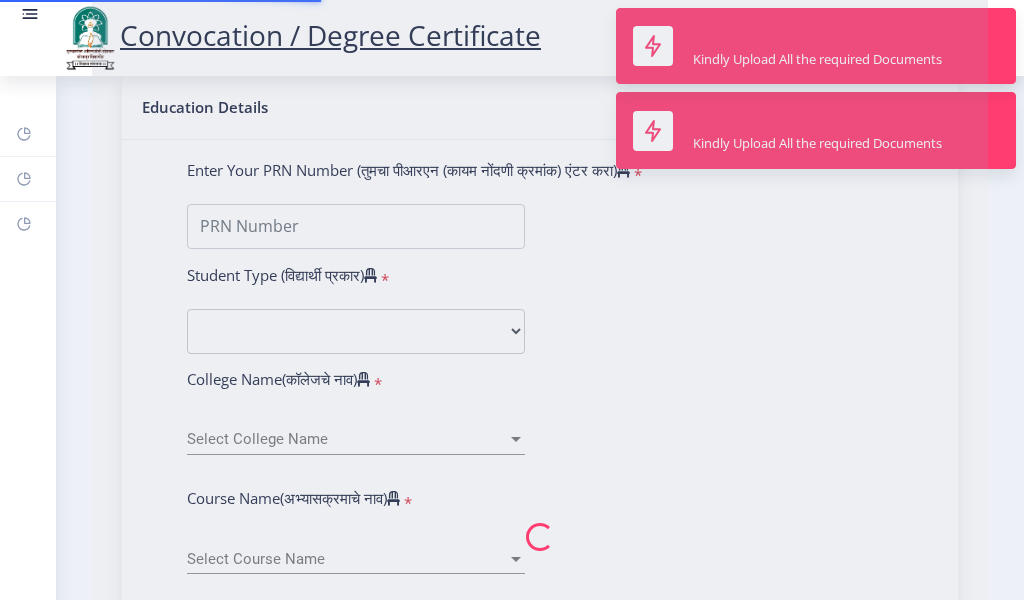 scroll, scrollTop: 0, scrollLeft: 0, axis: both 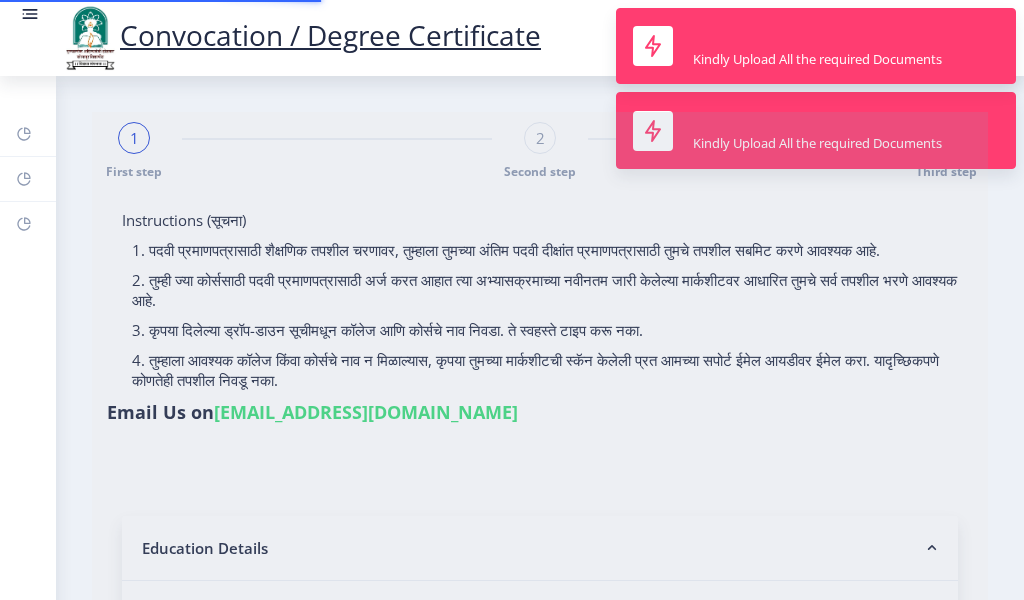 type on "202301097075483" 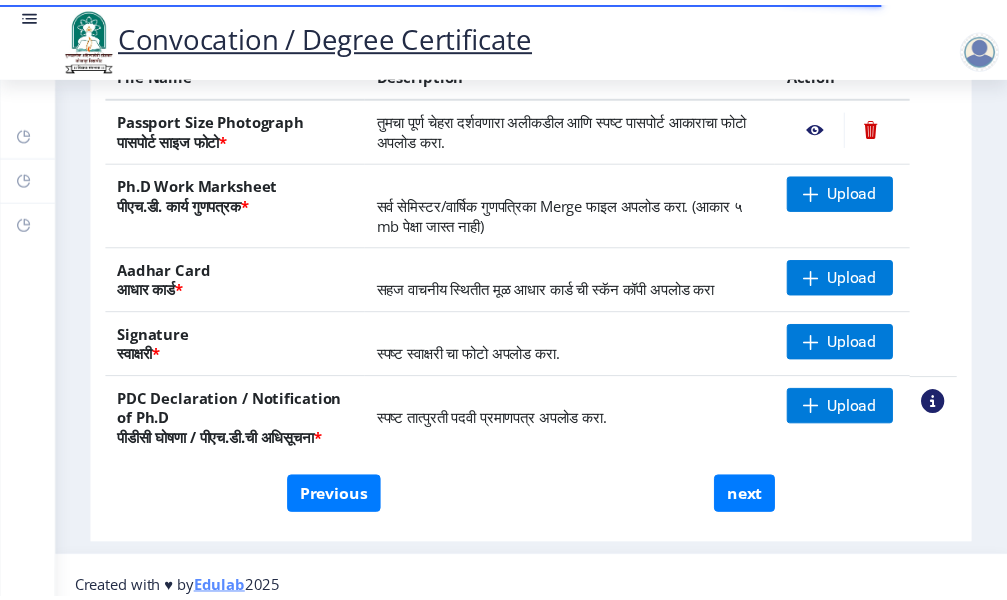 scroll, scrollTop: 418, scrollLeft: 0, axis: vertical 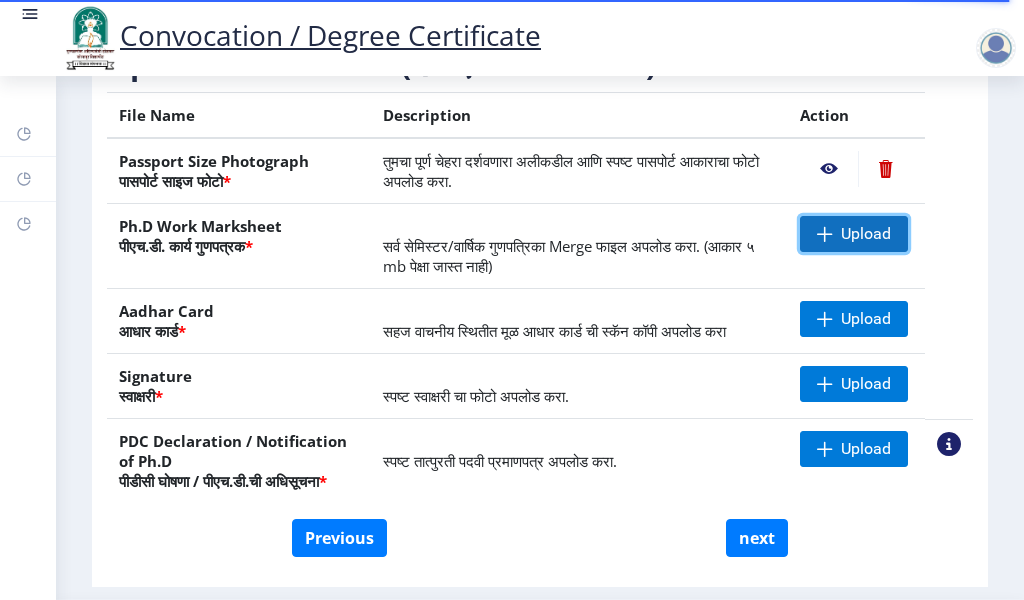 click on "Upload" 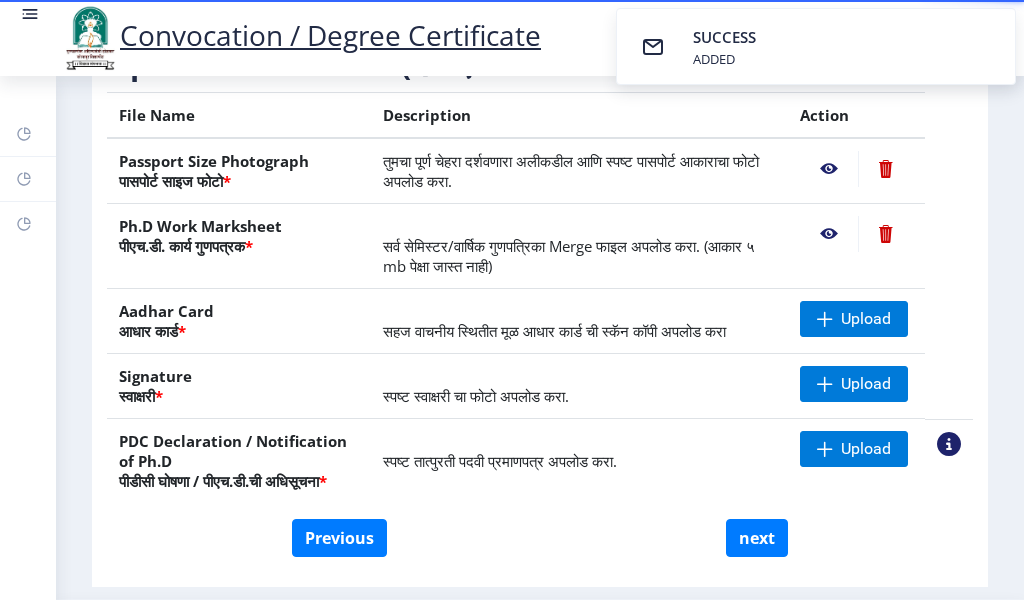 click 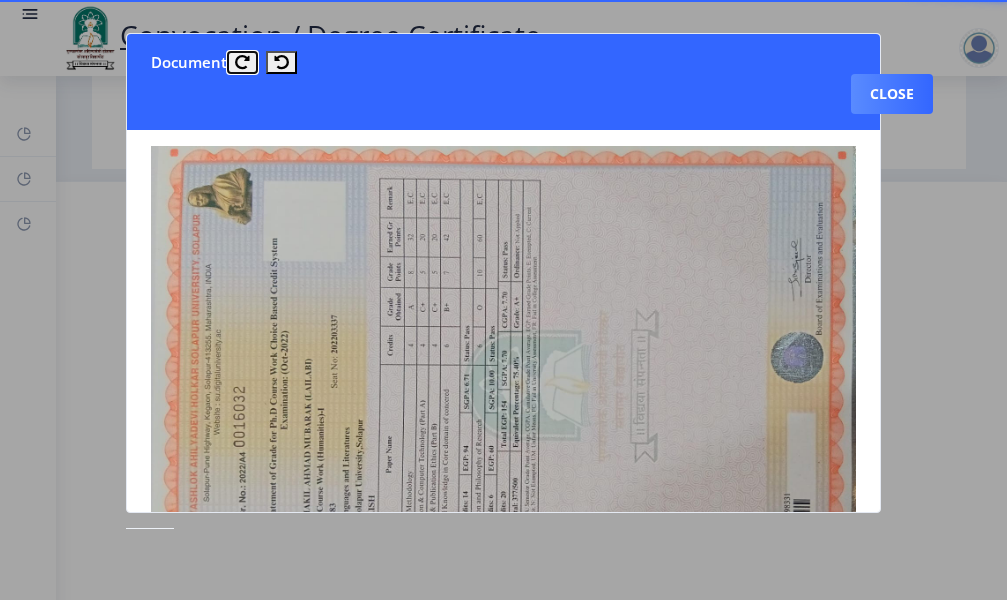 click at bounding box center (242, 62) 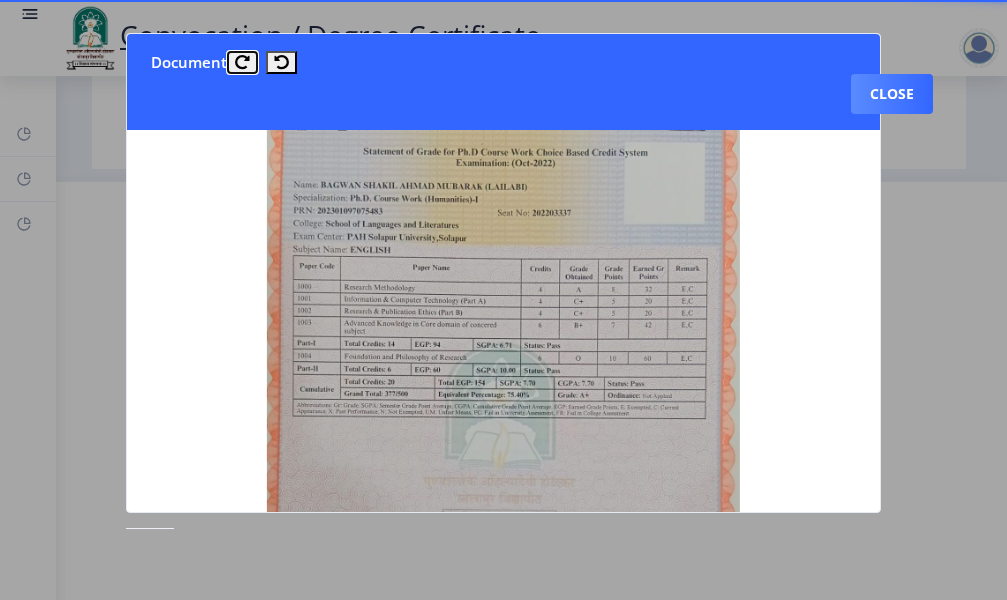 type 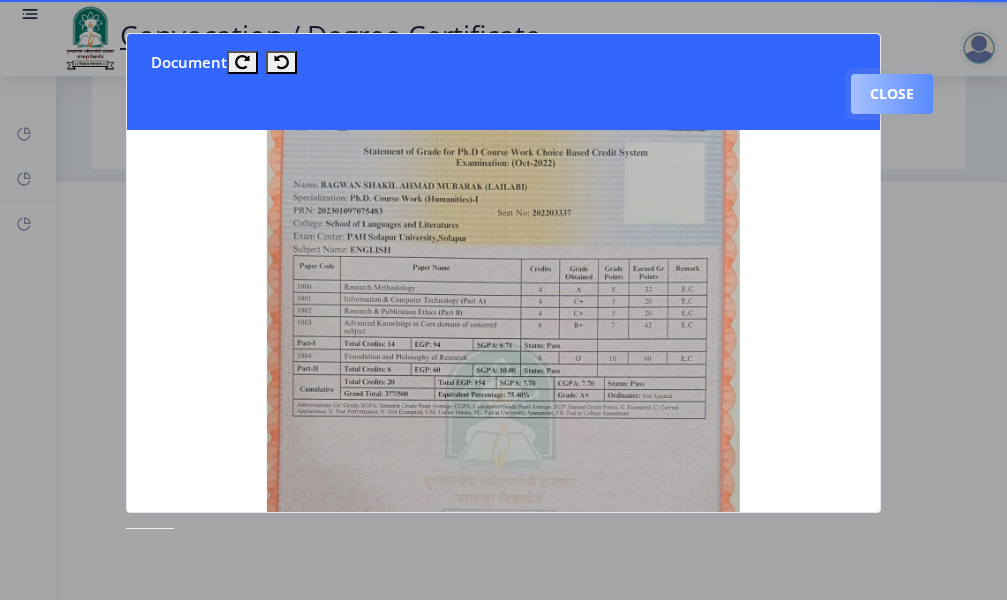 click on "Close" at bounding box center [892, 94] 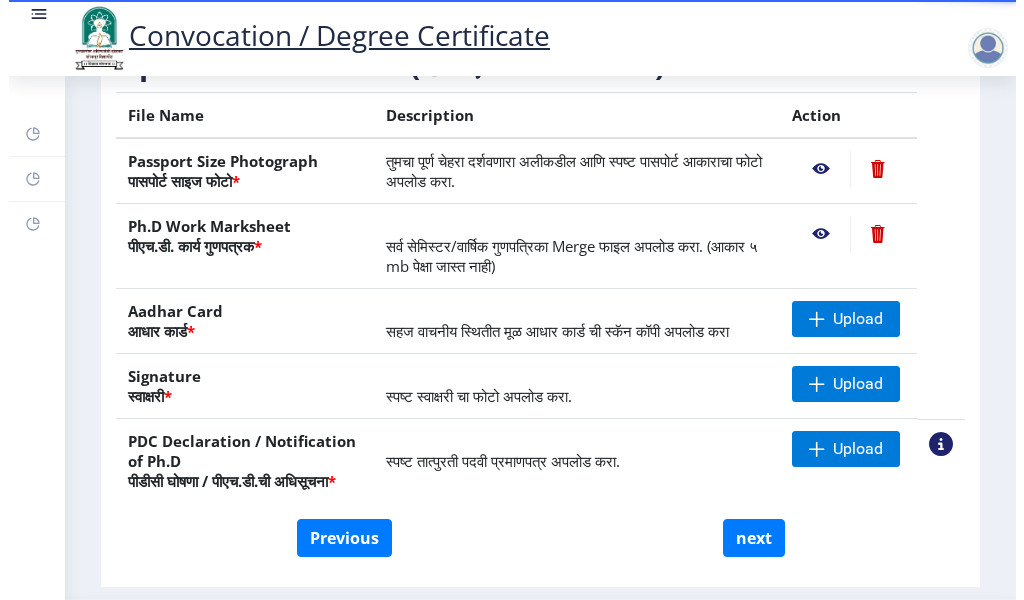 scroll, scrollTop: 262, scrollLeft: 0, axis: vertical 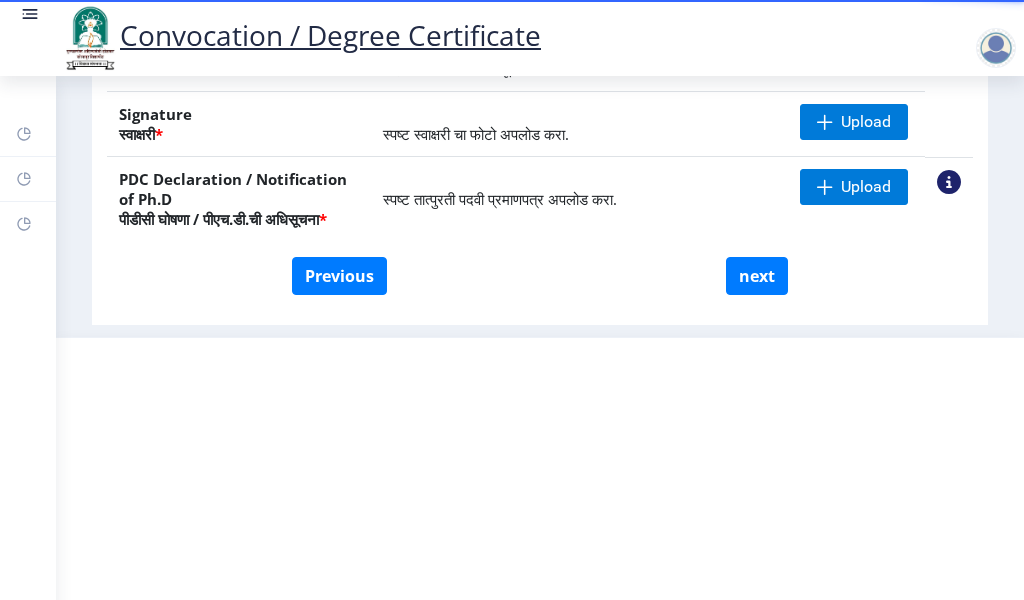 click on "Convocation / Degree Certificate Dashboard Help/FAQ Profile First step 2 Second step 3 Third step Instructions (सूचना) 1. कृपया लक्षात घ्या की तुम्हाला मूळ दस्तऐवजांच्या स्कॅन केलेल्या प्रती योग्य स्वरूपात आणि सरळ स्थितीत अपलोड कराव्या लागतील.  2. प्रत्येक दस्तऐवज स्वतंत्रपणे एक एक करून अपलोड करा आणि कृपया लक्षात ठेवा कि फाइलचा आकार 5MB (35mm X 45mm) पेक्षा जास्त नसावा. (दस्तऐवज एकाच फाईलमध्ये विलीन करू नका.)  Need Help? Email Us on   su.sfc@studentscenter.in  Upload Documents (दस्तऐवज अपलोड करा)  File Name Description *" at bounding box center (512, 38) 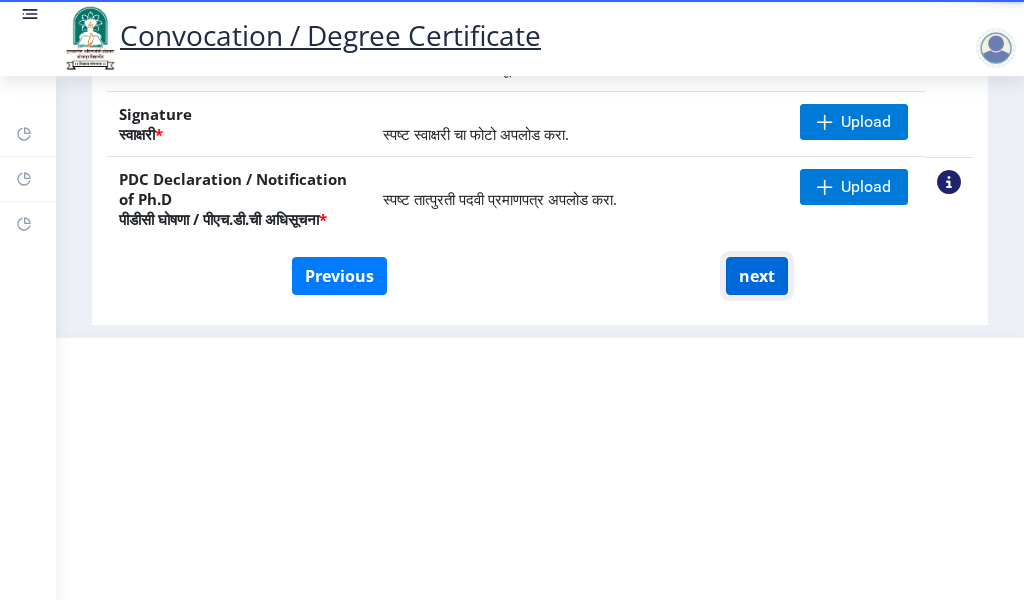 click on "next" 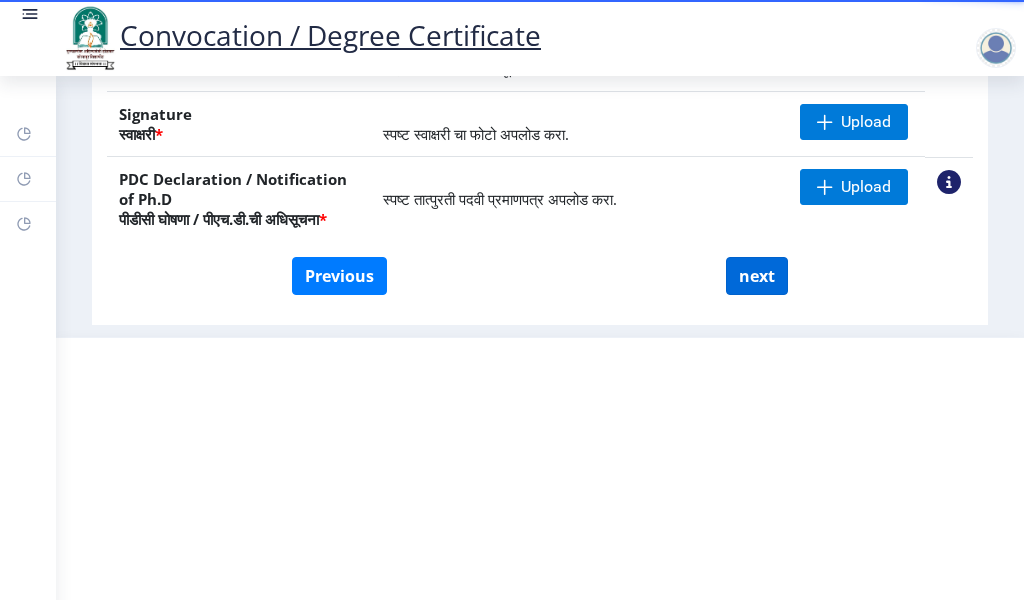 select 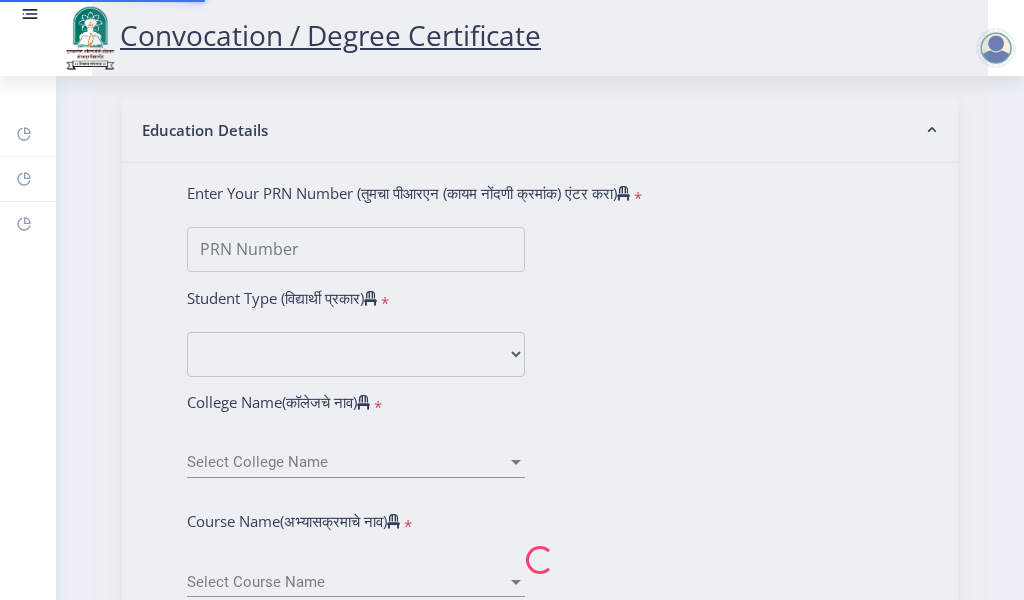 scroll, scrollTop: 0, scrollLeft: 0, axis: both 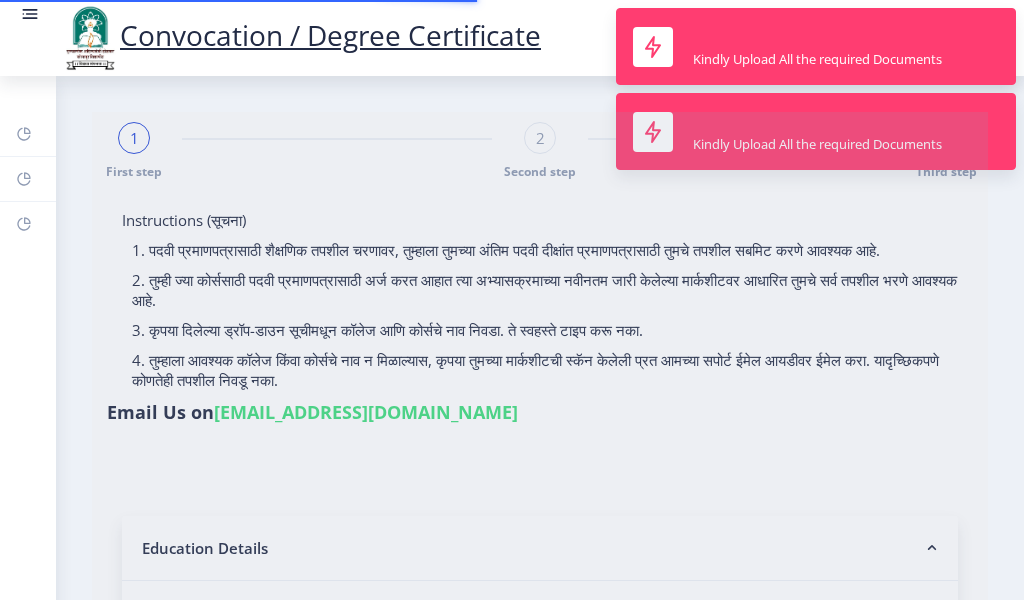 type on "202301097075483" 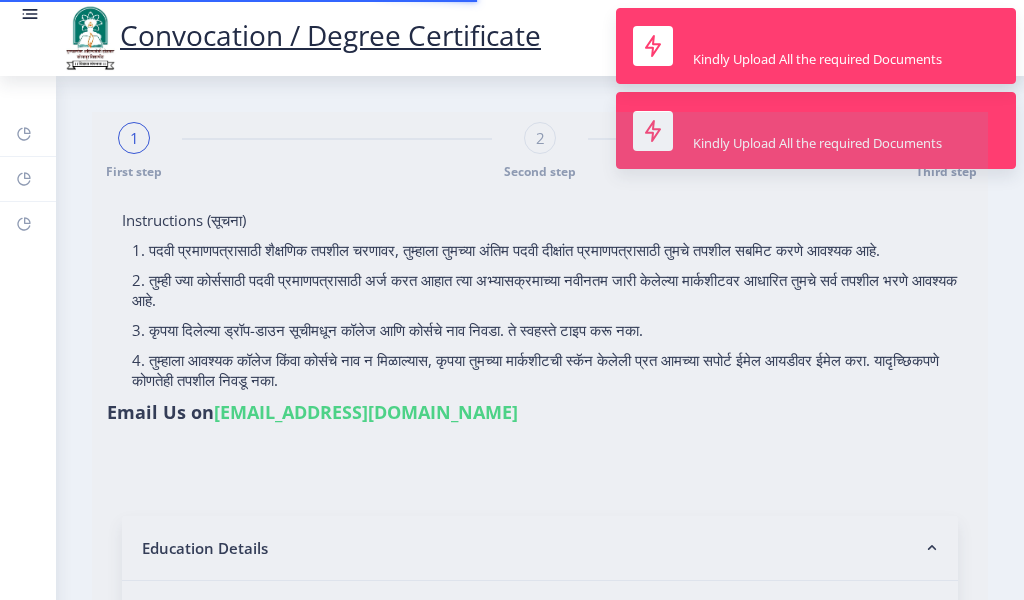 select on "March" 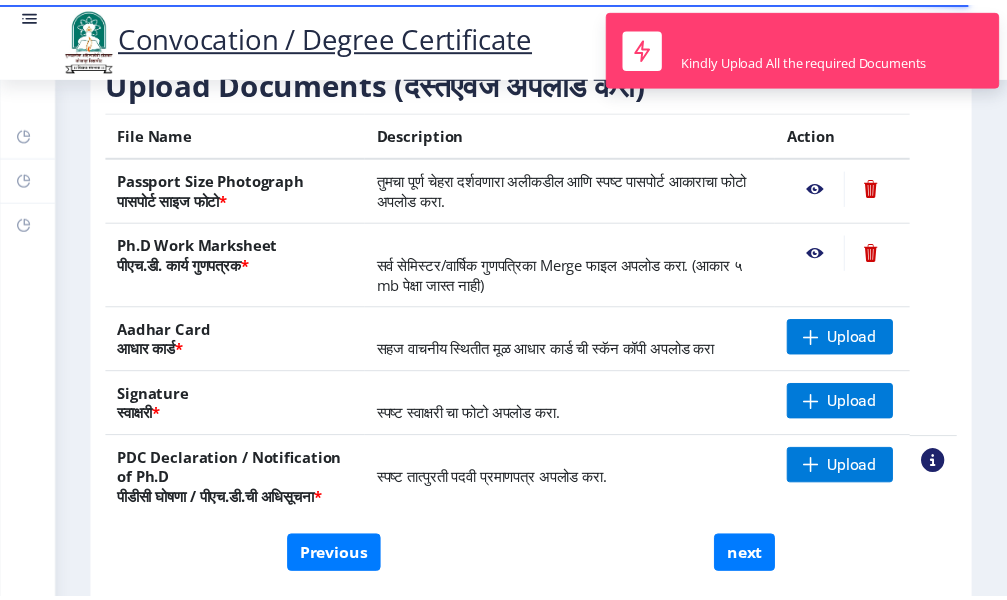 scroll, scrollTop: 440, scrollLeft: 0, axis: vertical 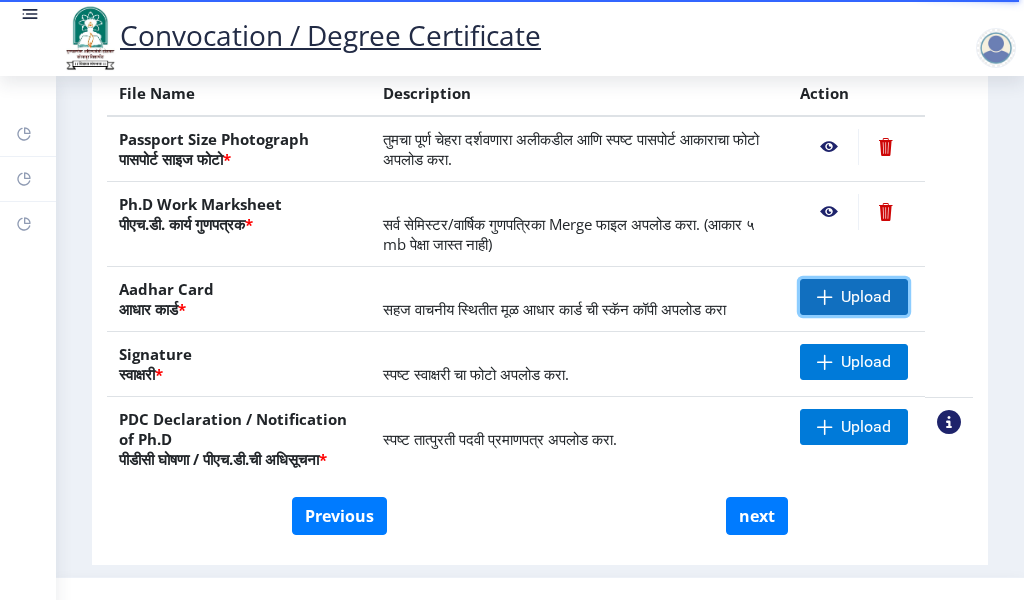 click on "Upload" 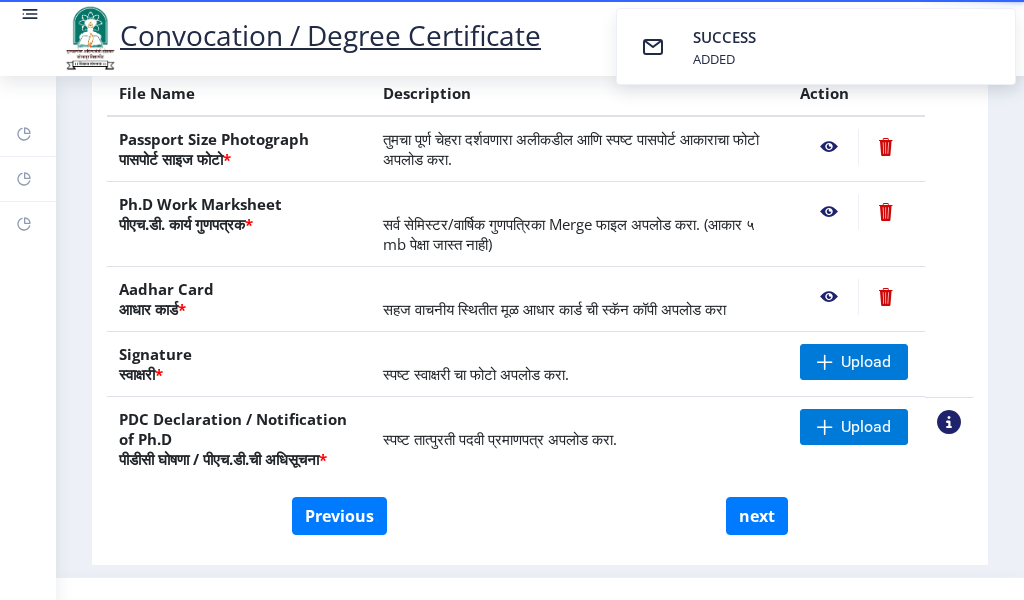 click 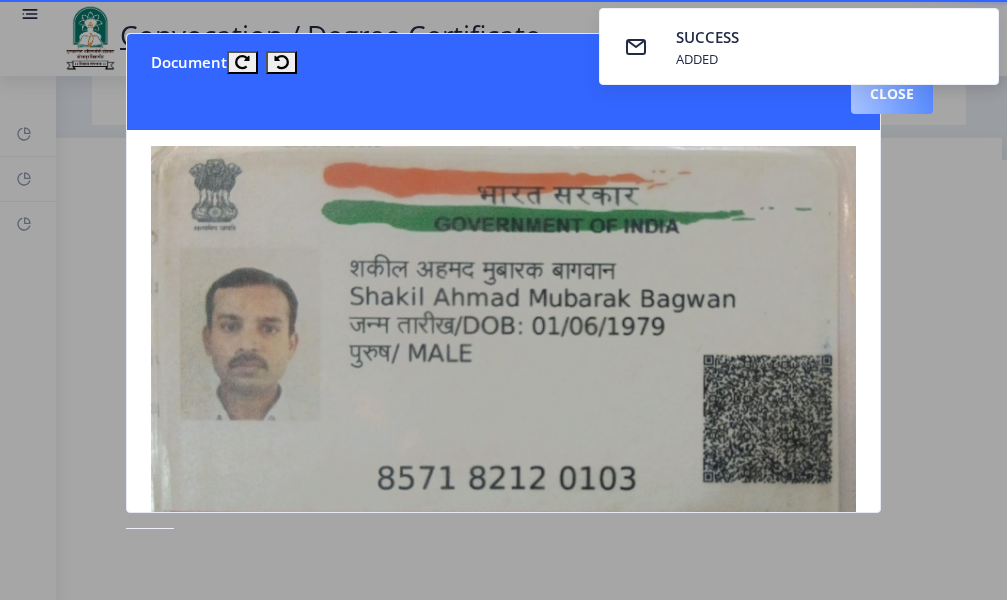 click on "Close" at bounding box center (892, 94) 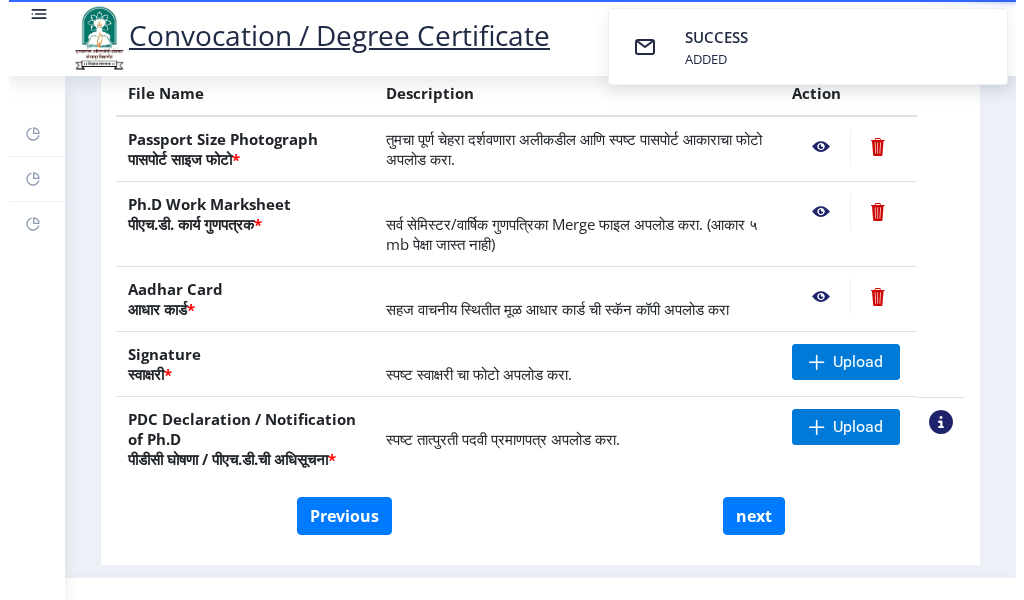 scroll, scrollTop: 262, scrollLeft: 0, axis: vertical 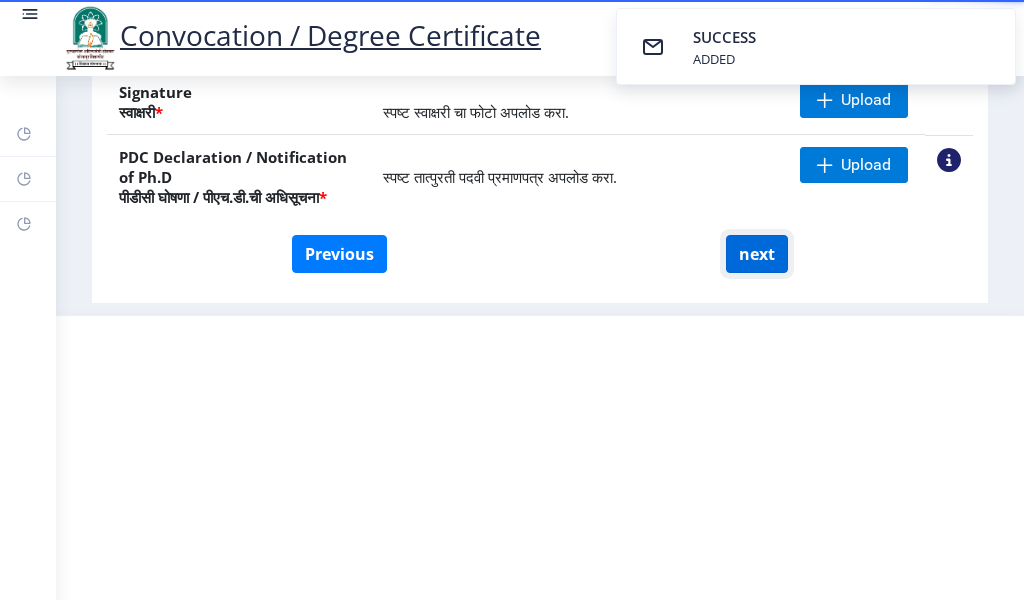 click on "next" 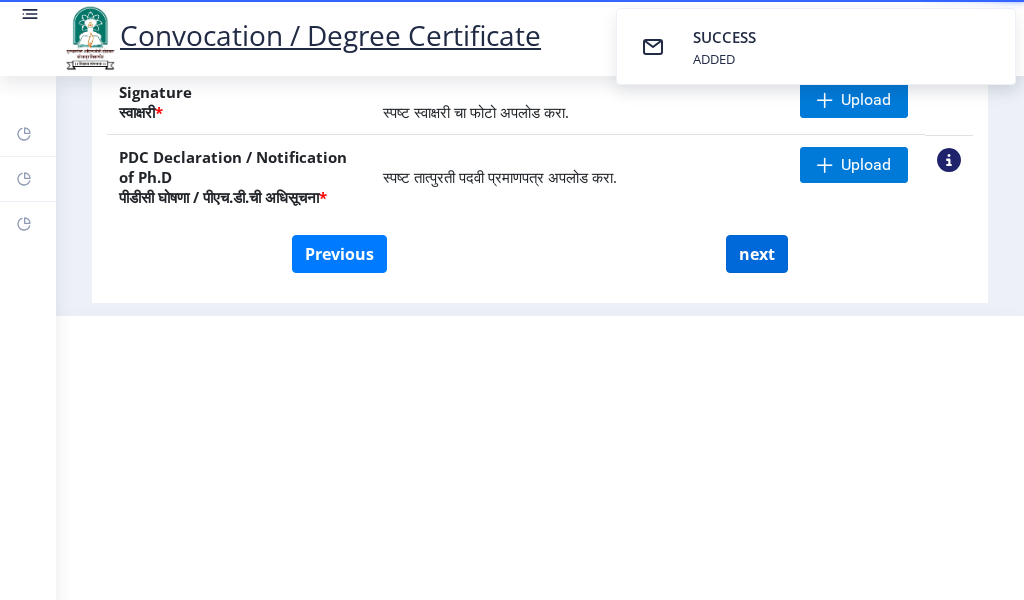 select 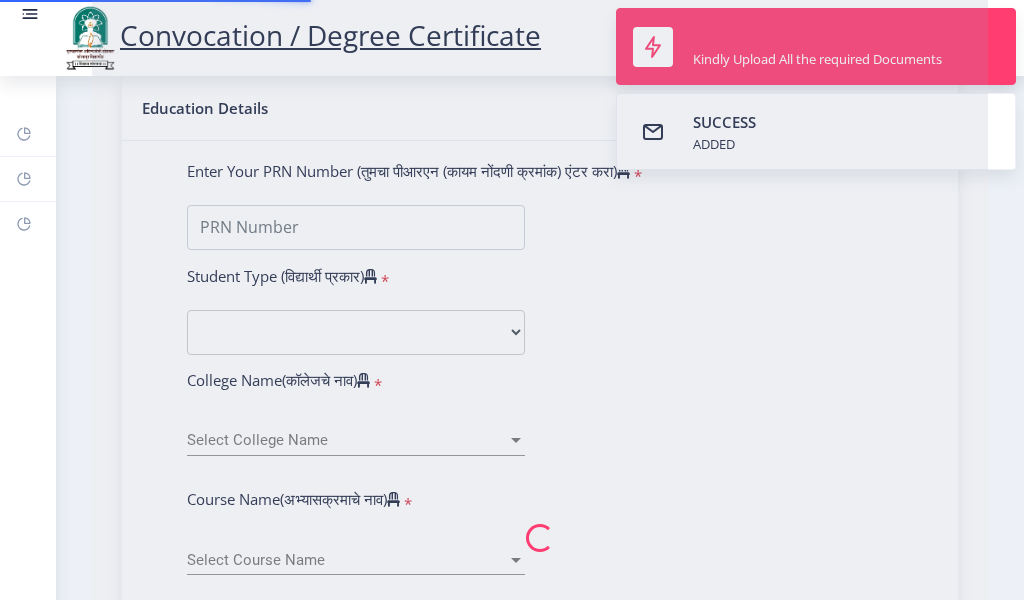scroll, scrollTop: 0, scrollLeft: 0, axis: both 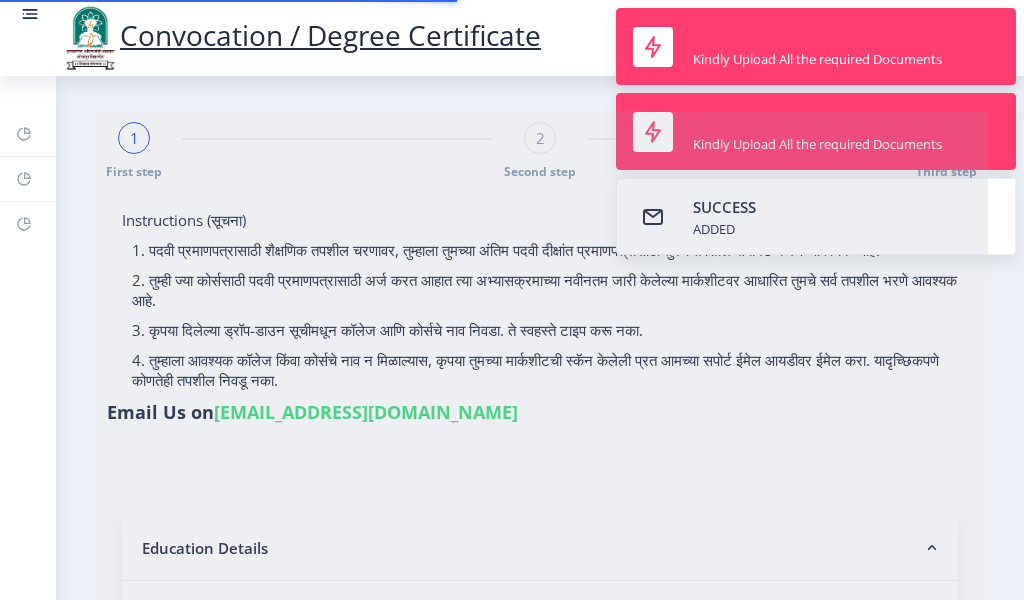 type on "202301097075483" 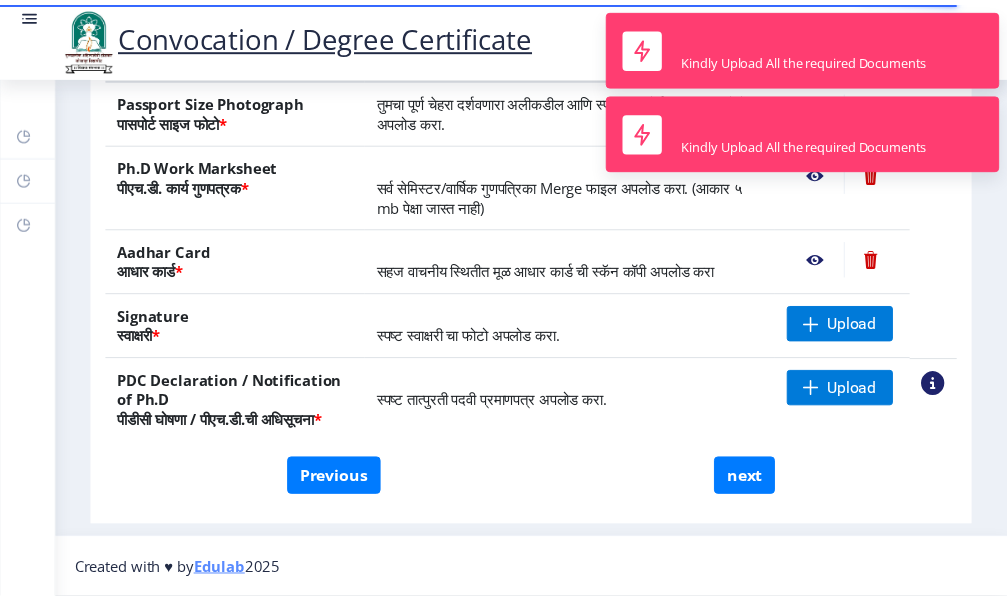 scroll, scrollTop: 498, scrollLeft: 0, axis: vertical 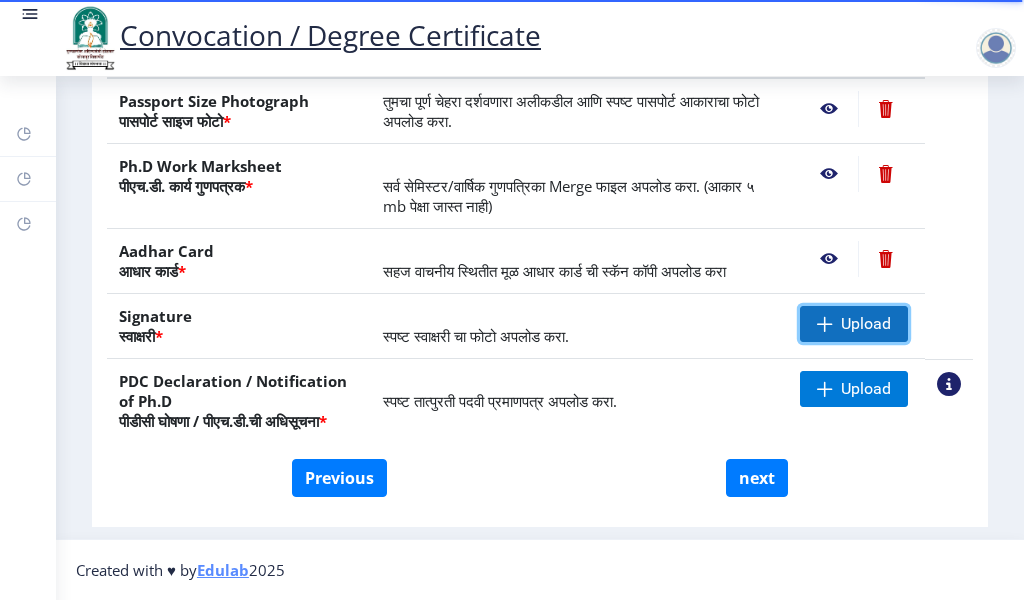 click on "Upload" 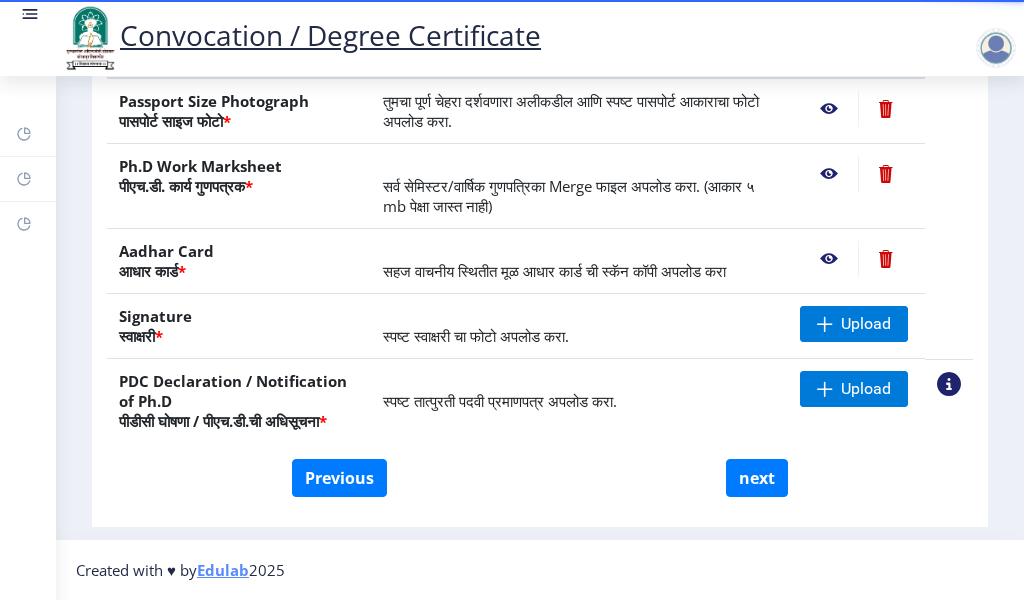 click on "Aadhar Card  आधार कार्ड  *" 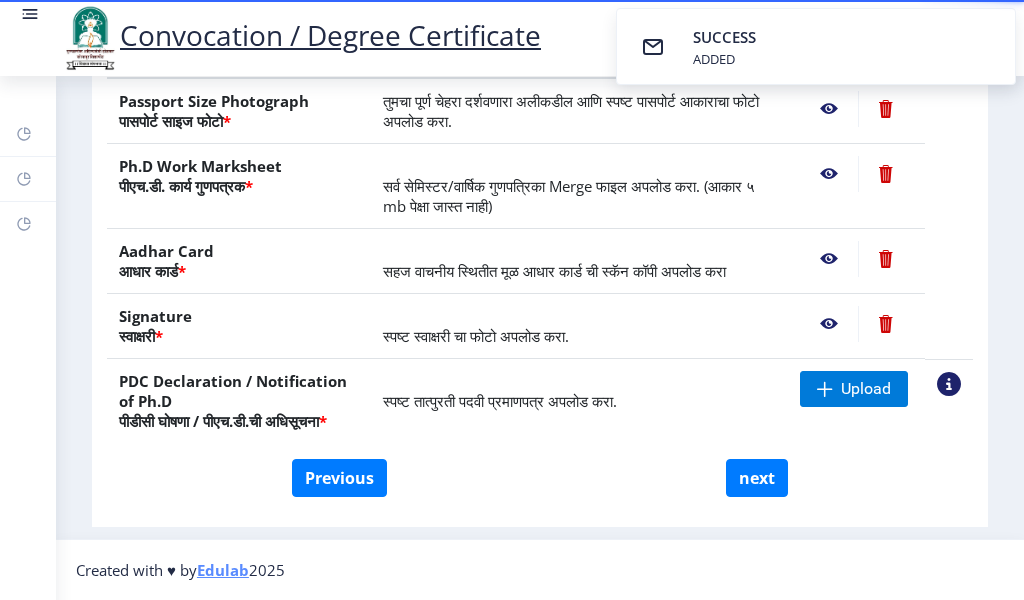 click 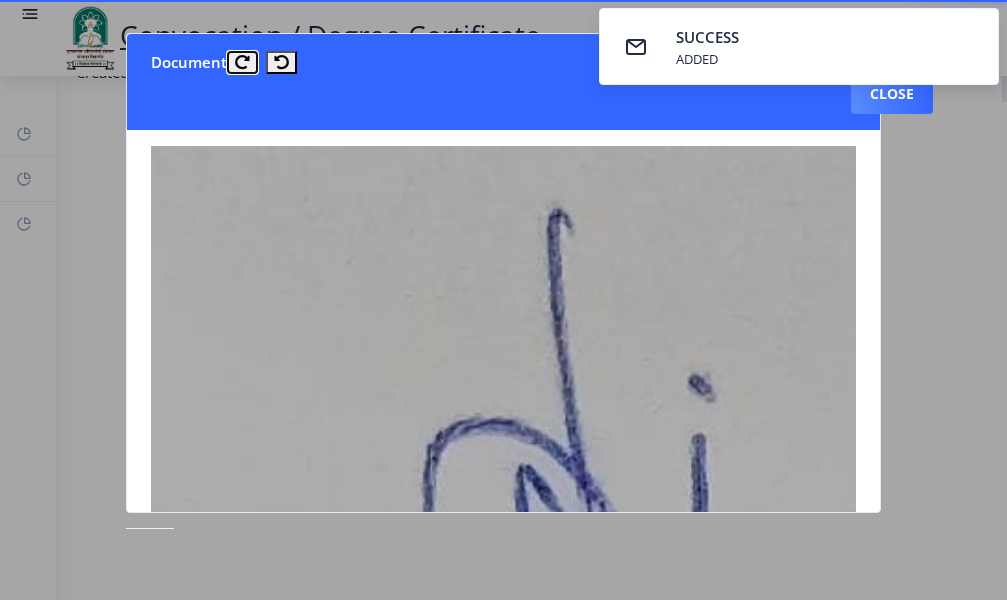 click at bounding box center [242, 62] 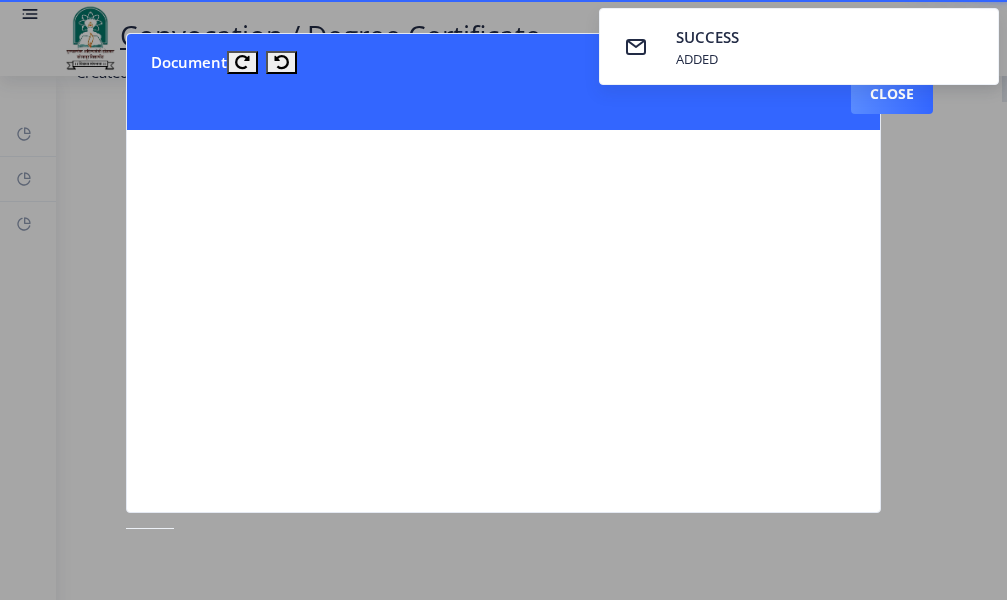 click 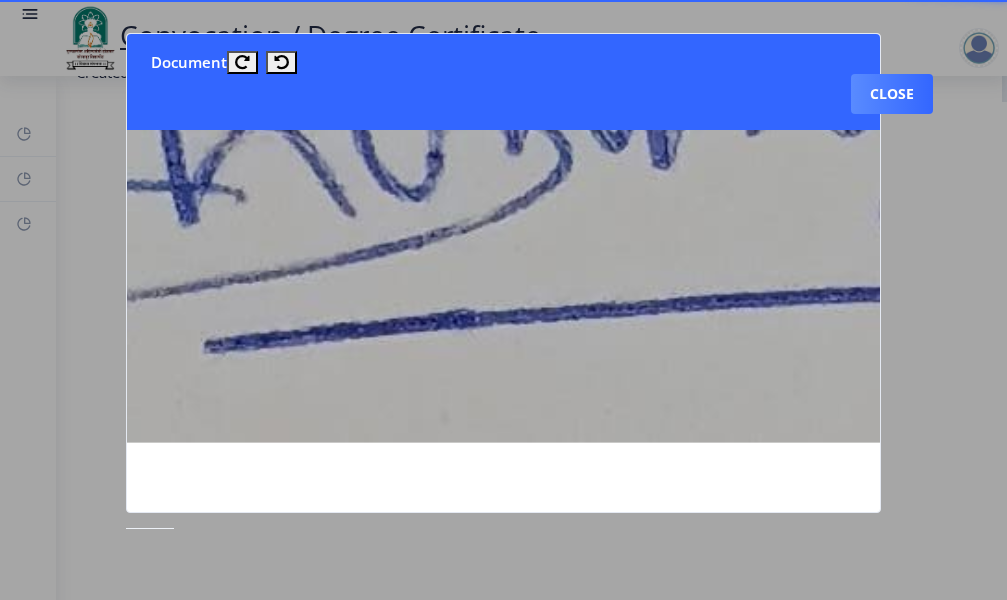 scroll, scrollTop: 1000, scrollLeft: 0, axis: vertical 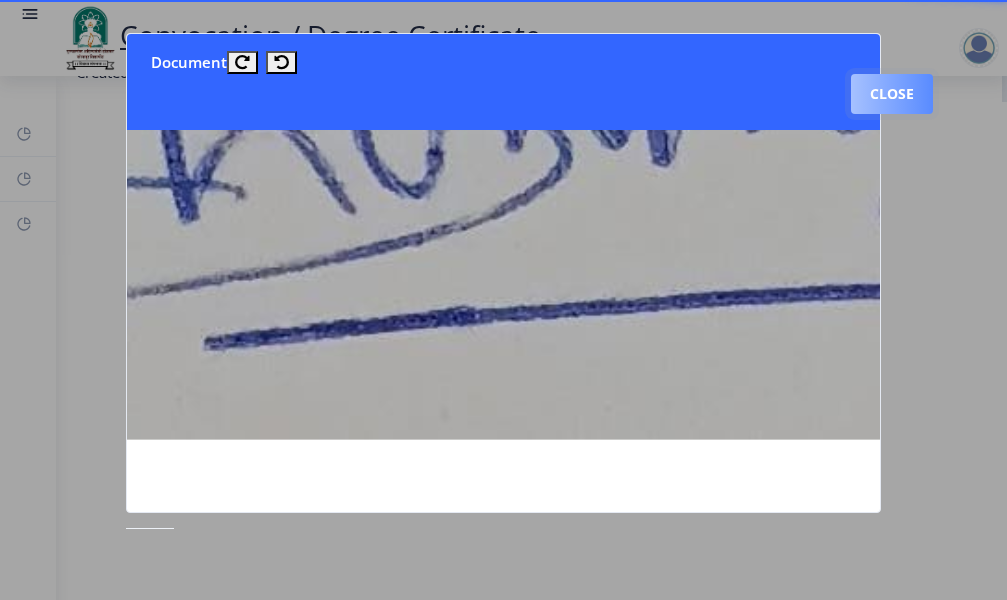 click on "Close" at bounding box center [892, 94] 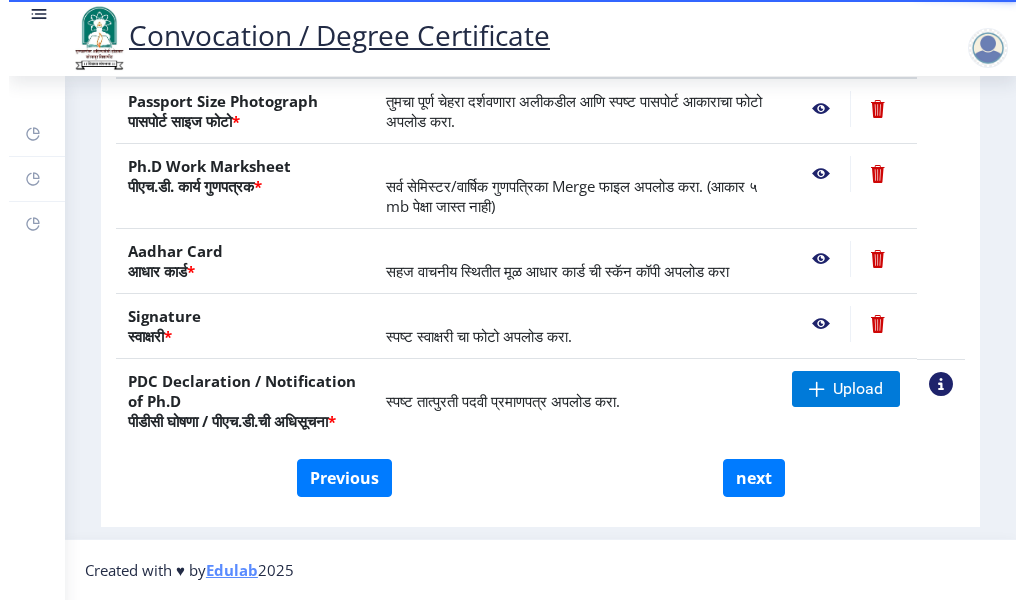 scroll, scrollTop: 262, scrollLeft: 0, axis: vertical 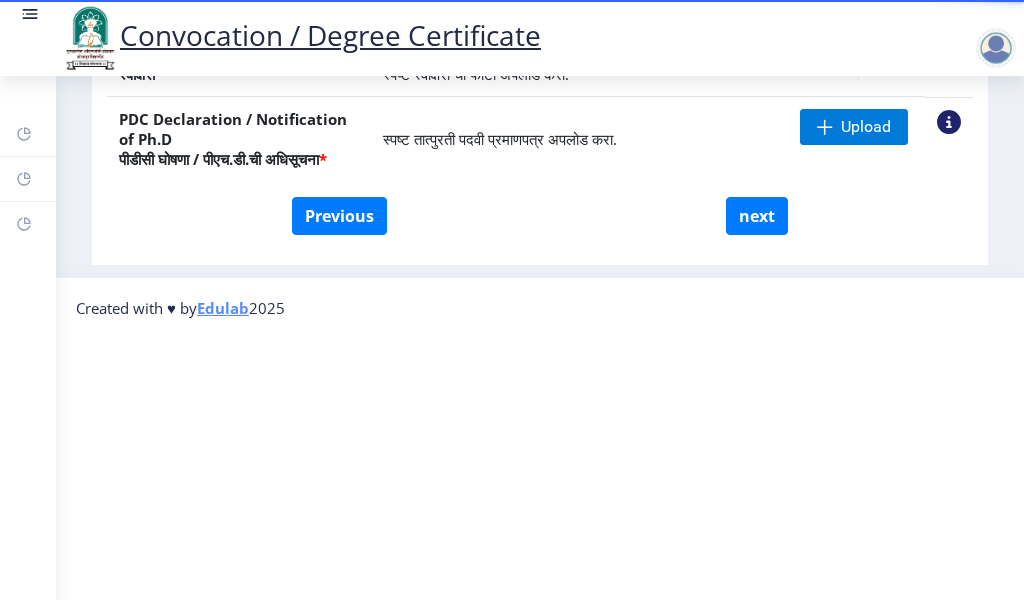 click on "Convocation / Degree Certificate Dashboard Help/FAQ Profile First step 2 Second step 3 Third step Instructions (सूचना) 1. कृपया लक्षात घ्या की तुम्हाला मूळ दस्तऐवजांच्या स्कॅन केलेल्या प्रती योग्य स्वरूपात आणि सरळ स्थितीत अपलोड कराव्या लागतील.  2. प्रत्येक दस्तऐवज स्वतंत्रपणे एक एक करून अपलोड करा आणि कृपया लक्षात ठेवा कि फाइलचा आकार 5MB (35mm X 45mm) पेक्षा जास्त नसावा. (दस्तऐवज एकाच फाईलमध्ये विलीन करू नका.)  Need Help? Email Us on   su.sfc@studentscenter.in  Upload Documents (दस्तऐवज अपलोड करा)  File Name Description *" at bounding box center [512, 38] 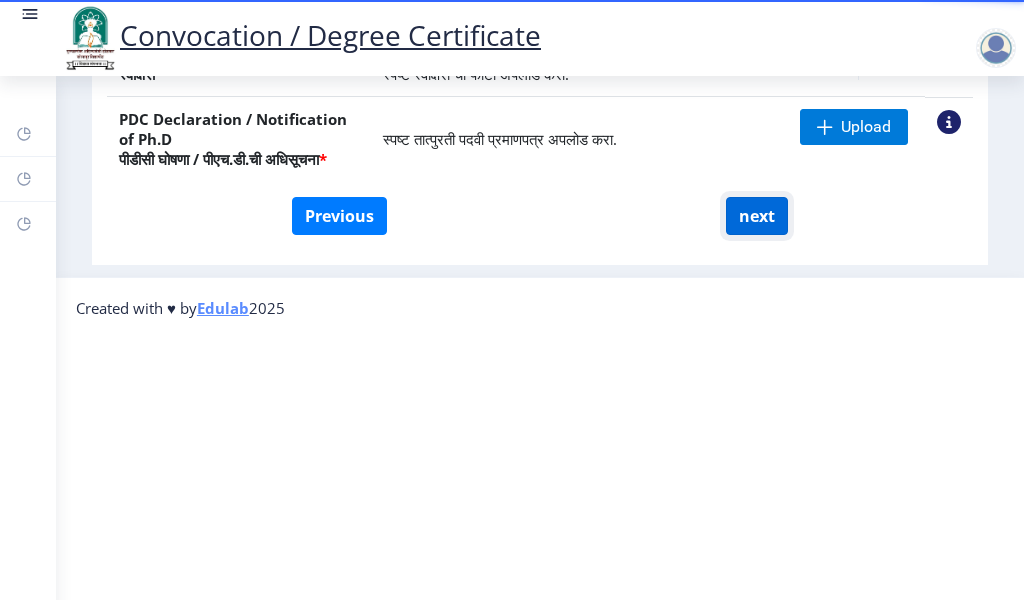 click on "next" 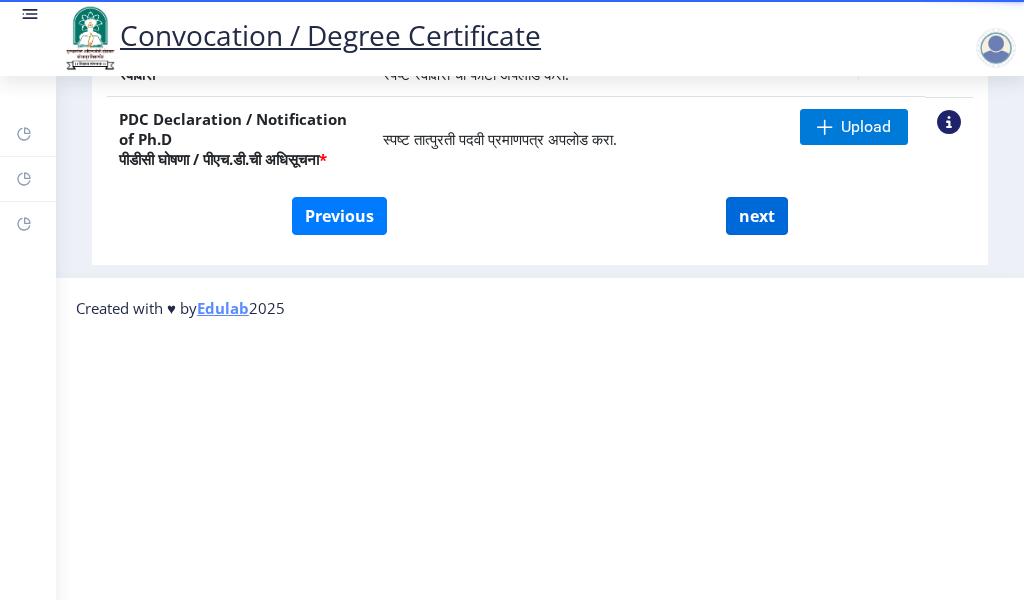 select 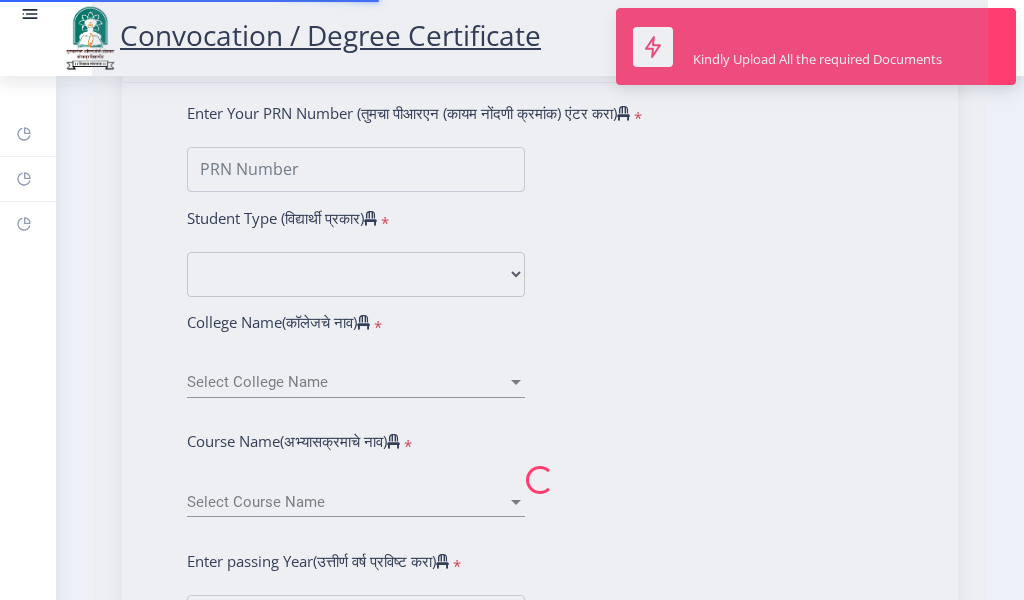 scroll, scrollTop: 0, scrollLeft: 0, axis: both 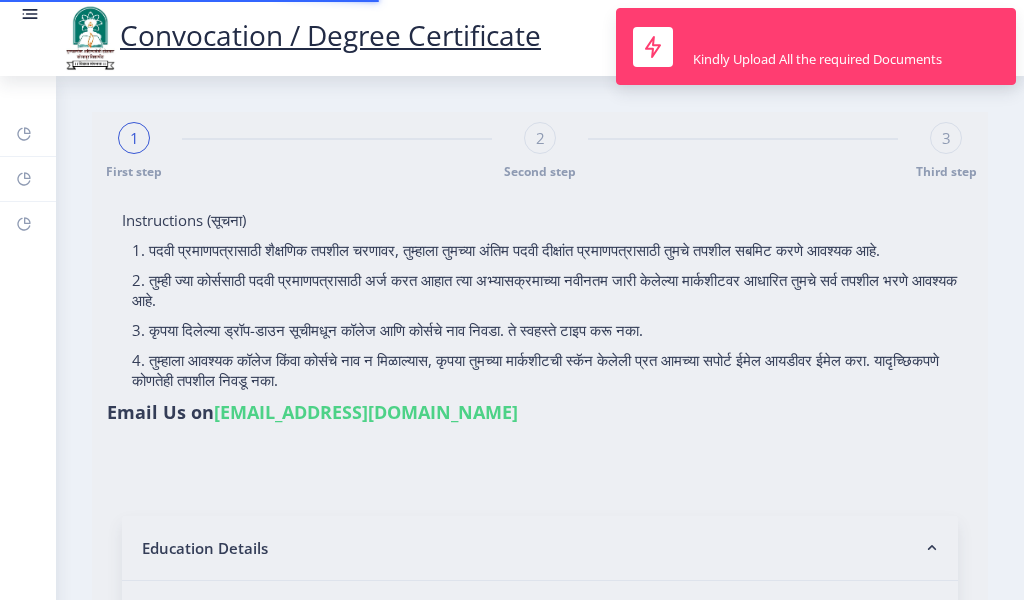 type on "BAGWAN SHAKIL AHMAD MUBARAK" 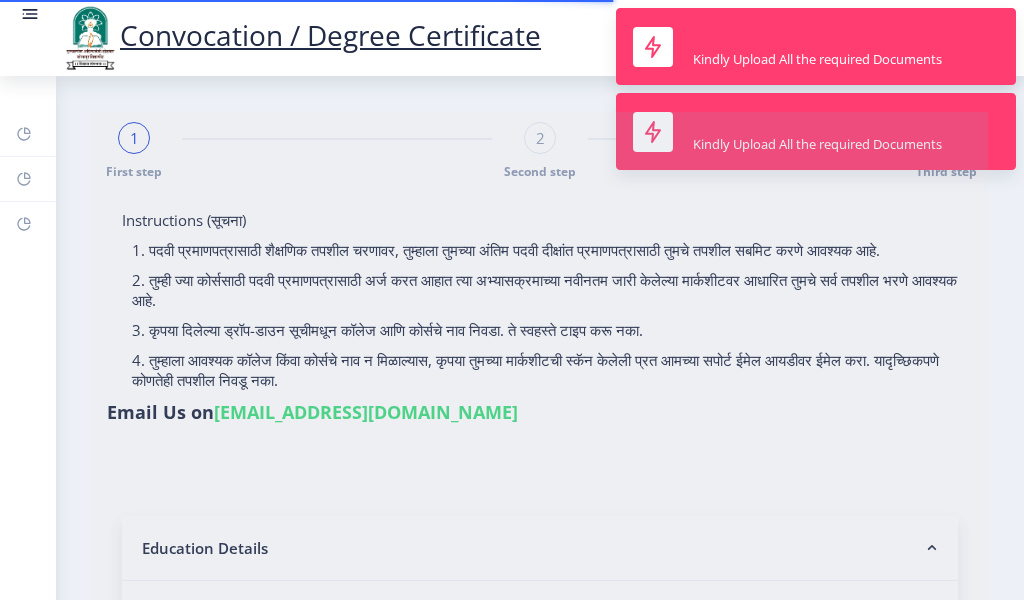 type on "202301097075483" 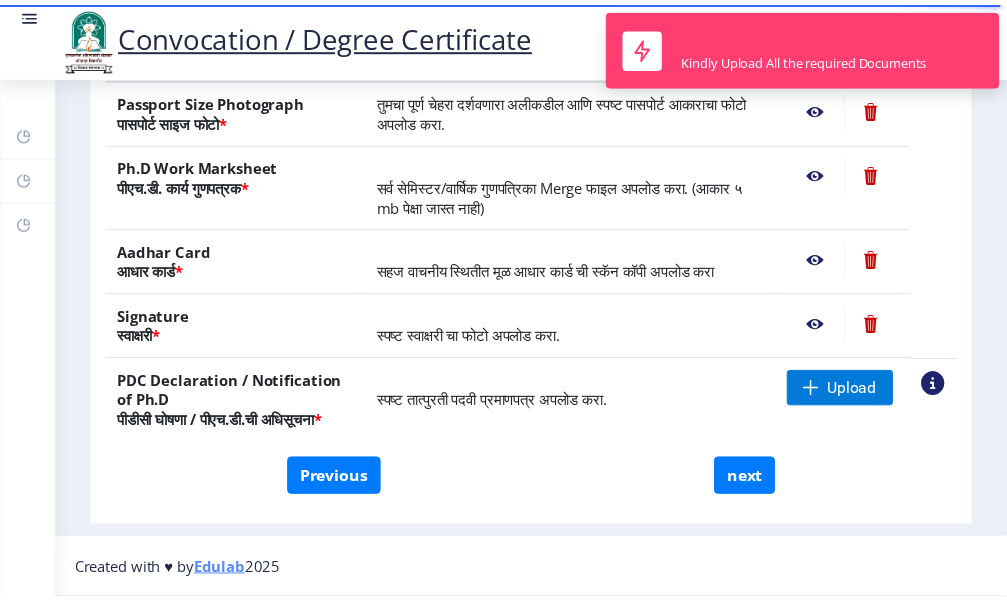 scroll, scrollTop: 498, scrollLeft: 0, axis: vertical 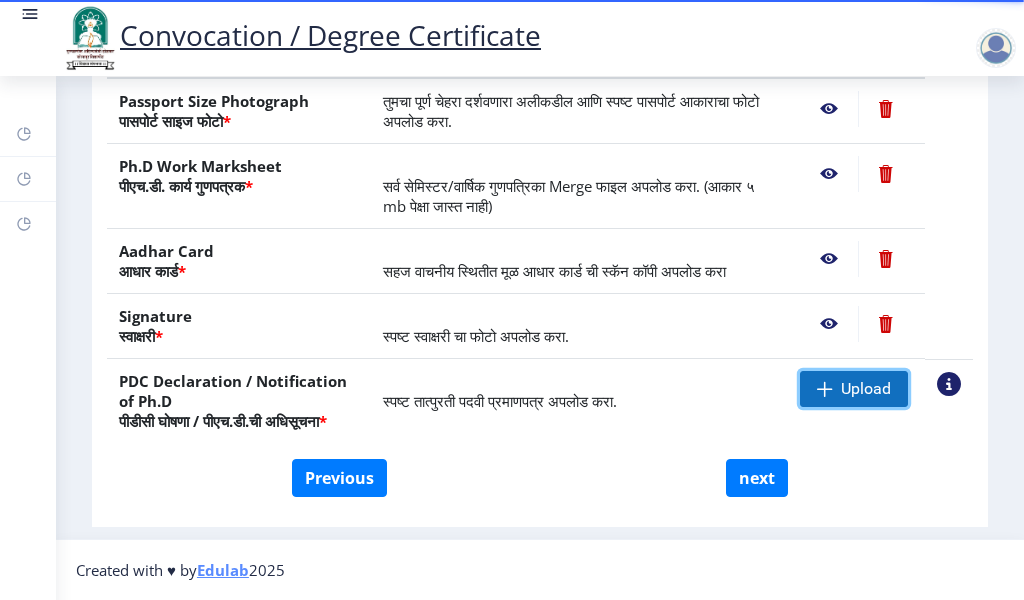 click on "Upload" 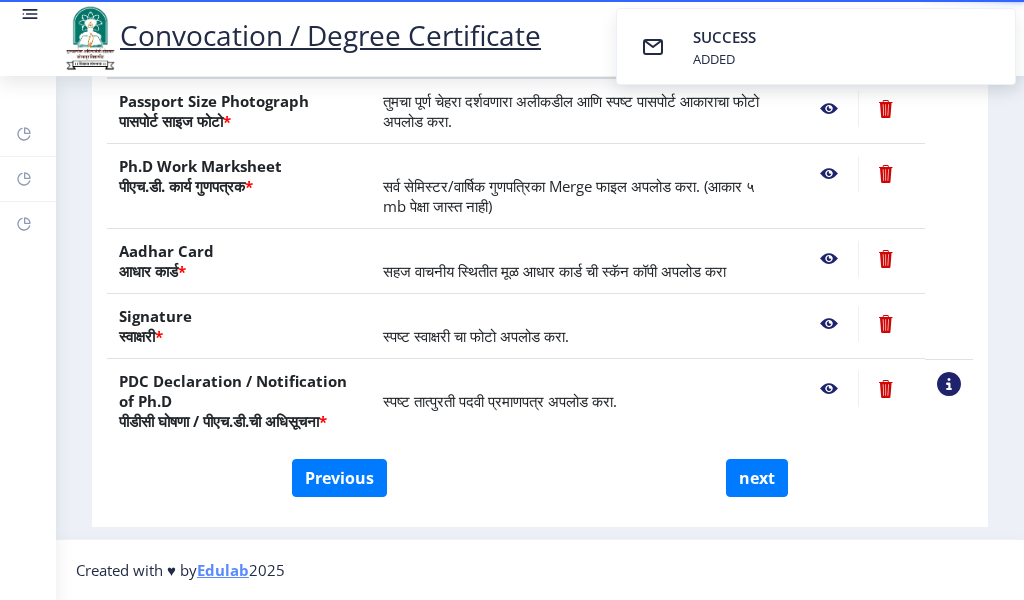 click 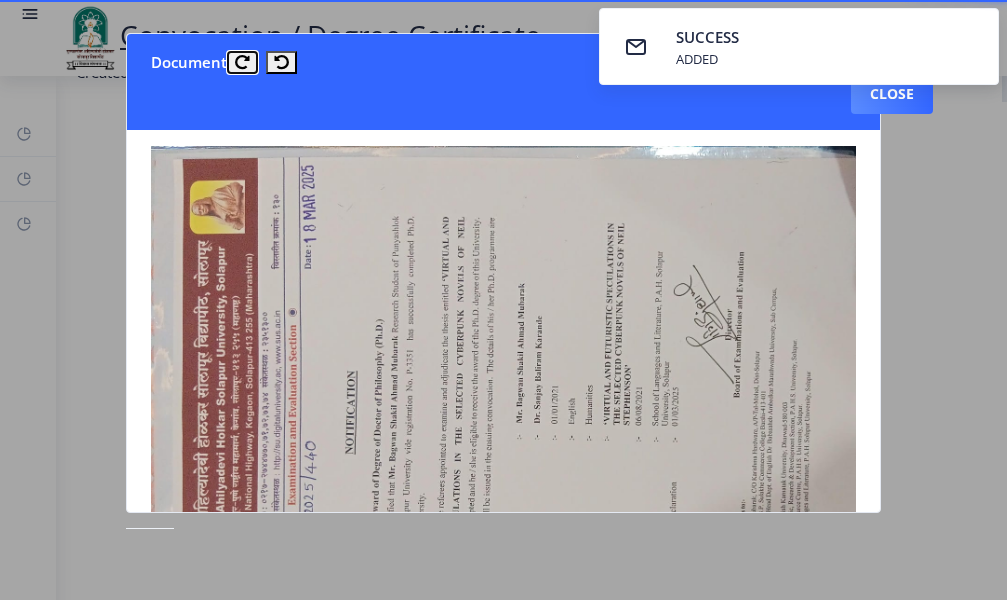 click at bounding box center (242, 62) 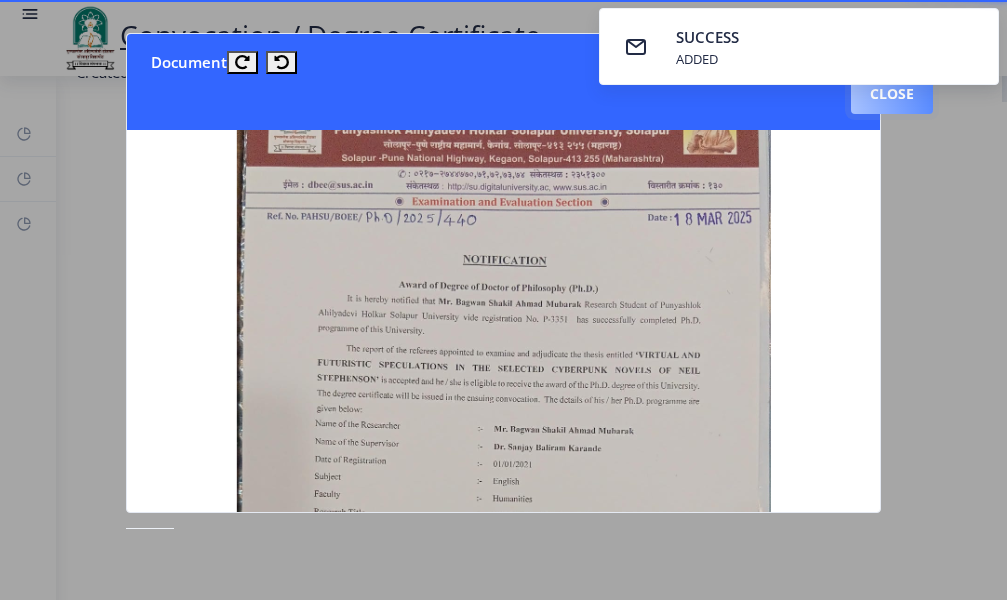 click on "Close" at bounding box center [892, 94] 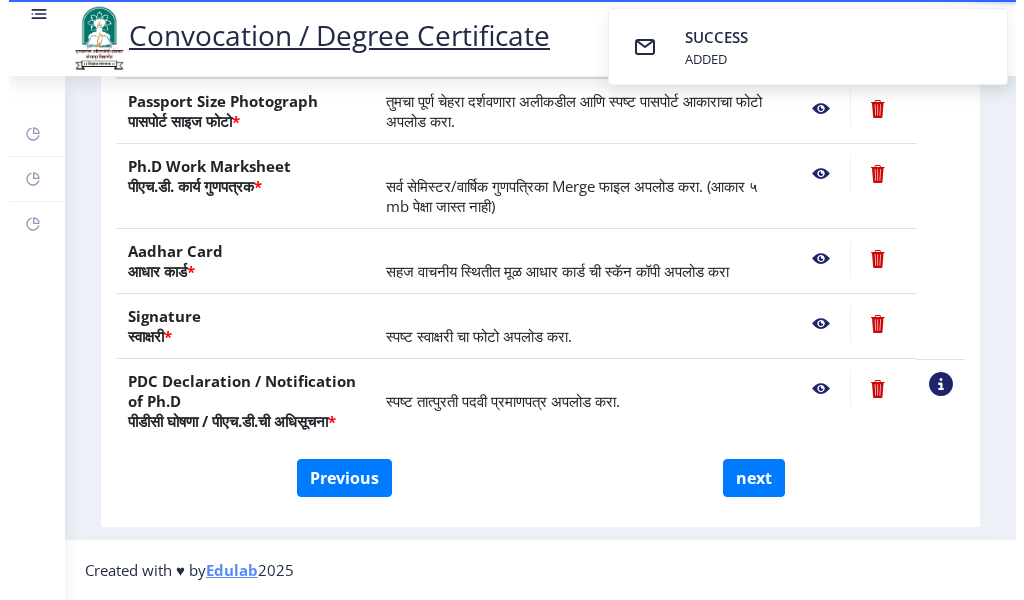 scroll, scrollTop: 262, scrollLeft: 0, axis: vertical 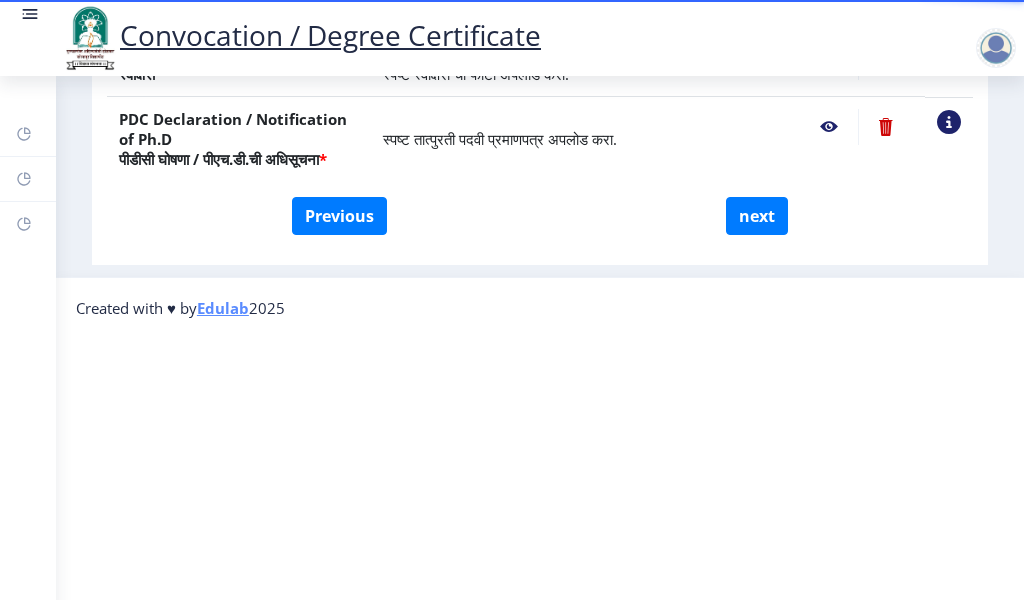 click on "Convocation / Degree Certificate Dashboard Help/FAQ Profile First step 2 Second step 3 Third step Instructions (सूचना) 1. कृपया लक्षात घ्या की तुम्हाला मूळ दस्तऐवजांच्या स्कॅन केलेल्या प्रती योग्य स्वरूपात आणि सरळ स्थितीत अपलोड कराव्या लागतील.  2. प्रत्येक दस्तऐवज स्वतंत्रपणे एक एक करून अपलोड करा आणि कृपया लक्षात ठेवा कि फाइलचा आकार 5MB (35mm X 45mm) पेक्षा जास्त नसावा. (दस्तऐवज एकाच फाईलमध्ये विलीन करू नका.)  Need Help? Email Us on   su.sfc@studentscenter.in  Upload Documents (दस्तऐवज अपलोड करा)  File Name Description *" at bounding box center (512, 38) 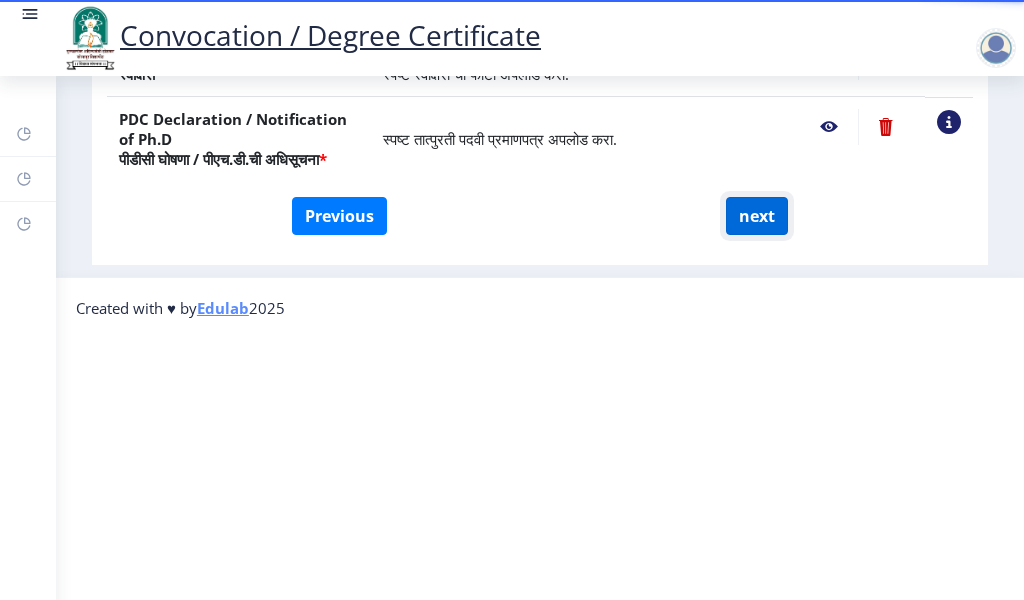click on "next" 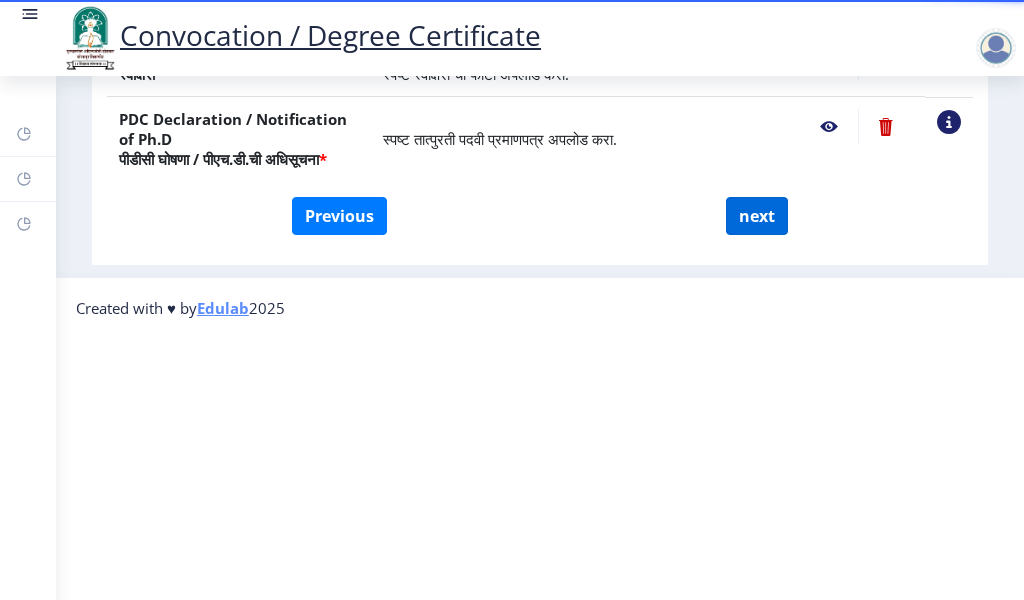 select 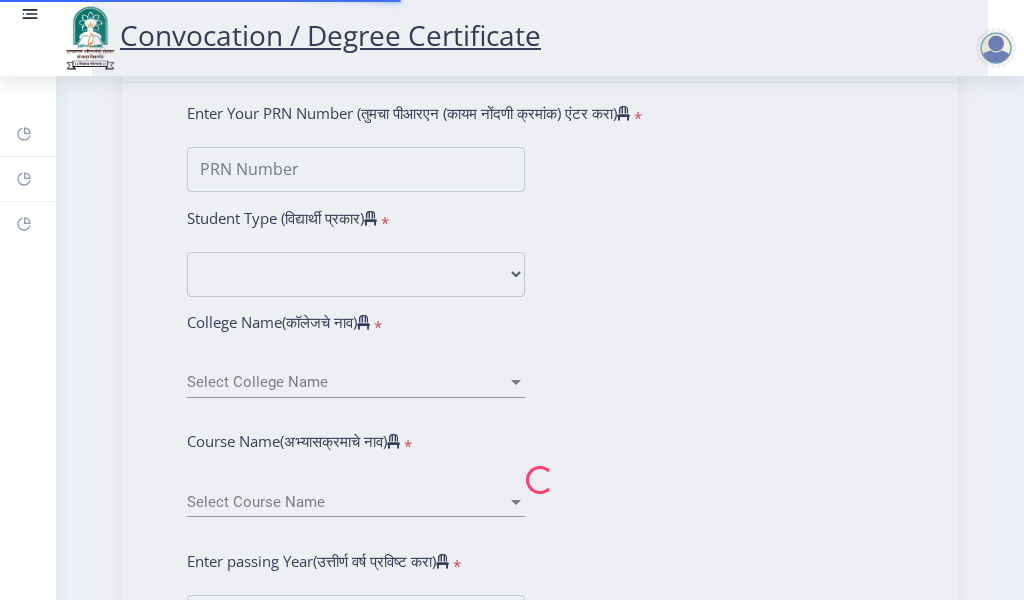 scroll, scrollTop: 0, scrollLeft: 0, axis: both 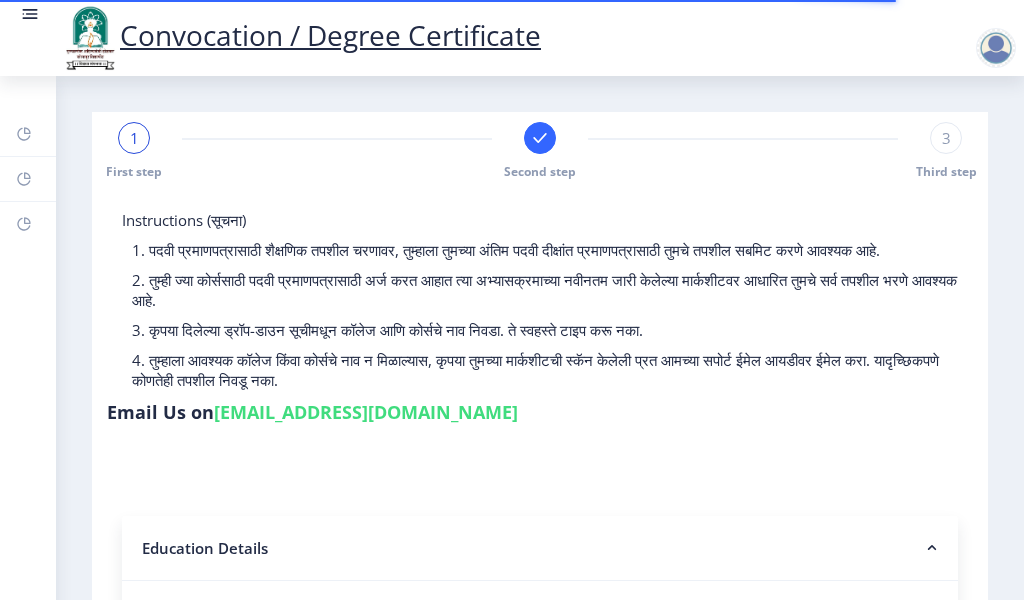 type on "BAGWAN SHAKIL AHMAD MUBARAK" 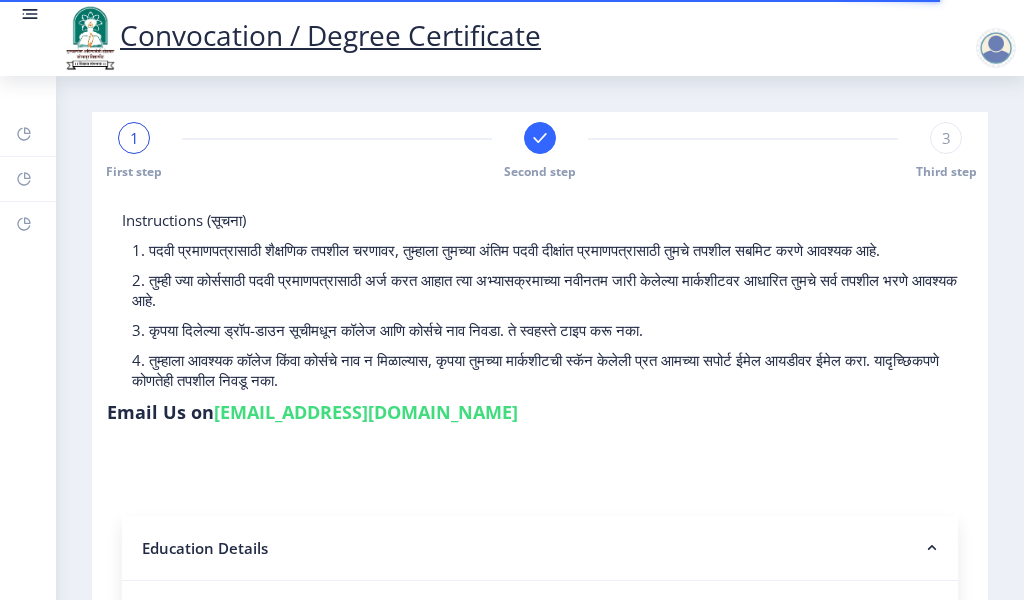select 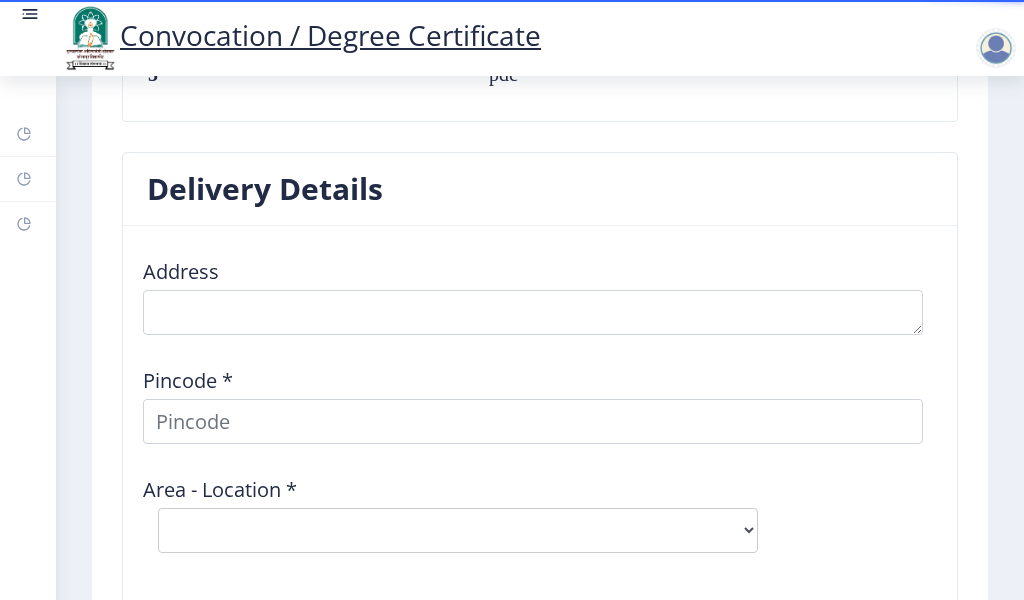 scroll, scrollTop: 2413, scrollLeft: 0, axis: vertical 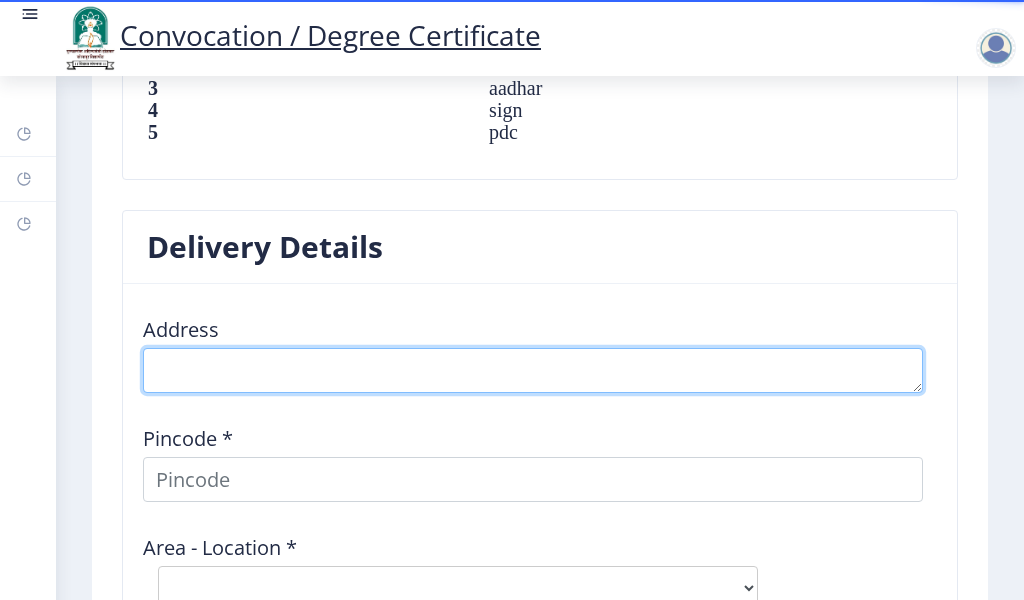 click at bounding box center (533, 370) 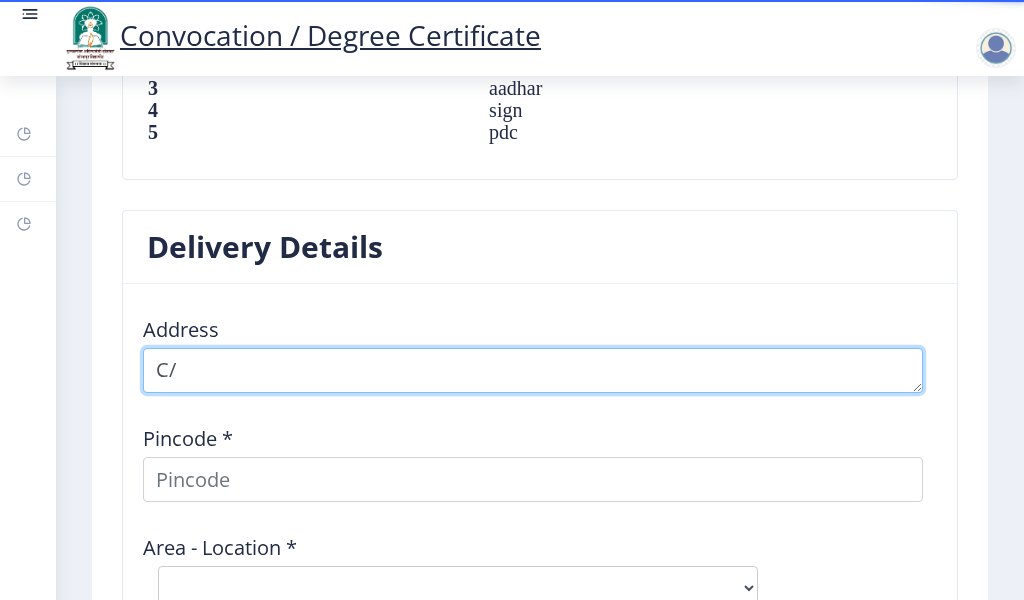 type on "C" 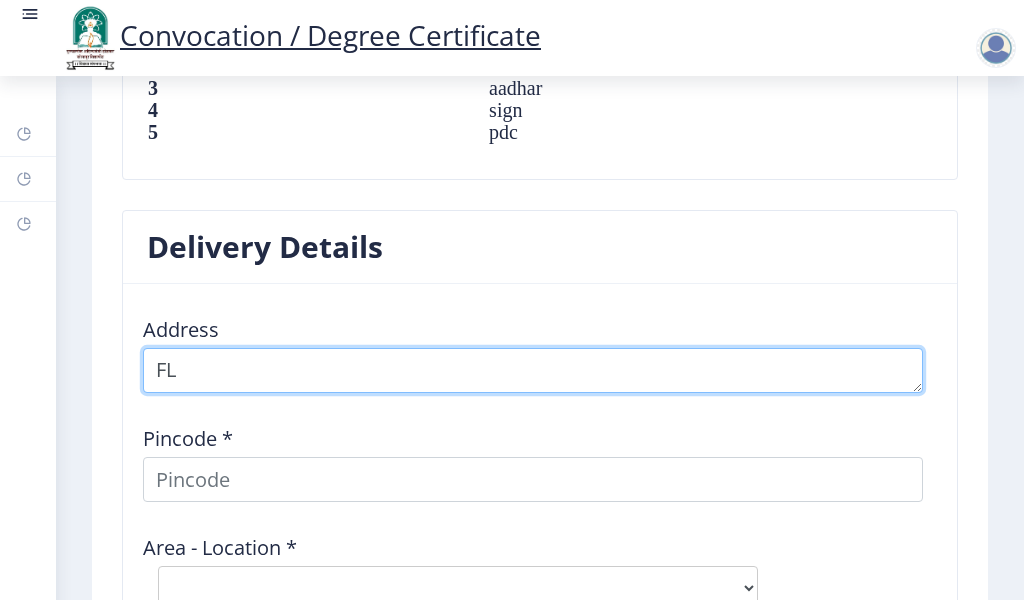 type on "F" 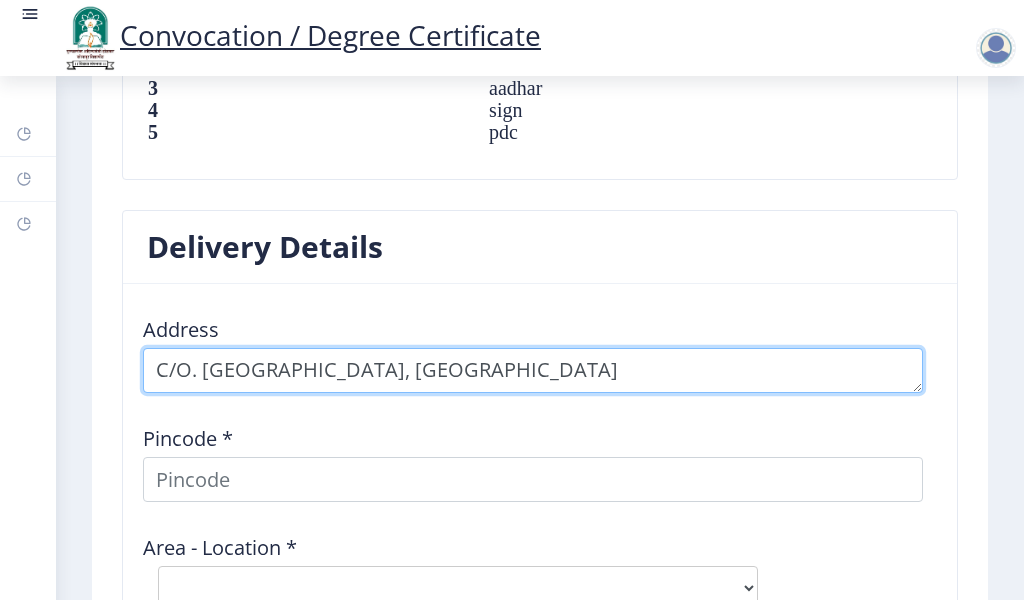 type on "C/O. GOVERNMENT POLYTECHNIC, SOLAPUR" 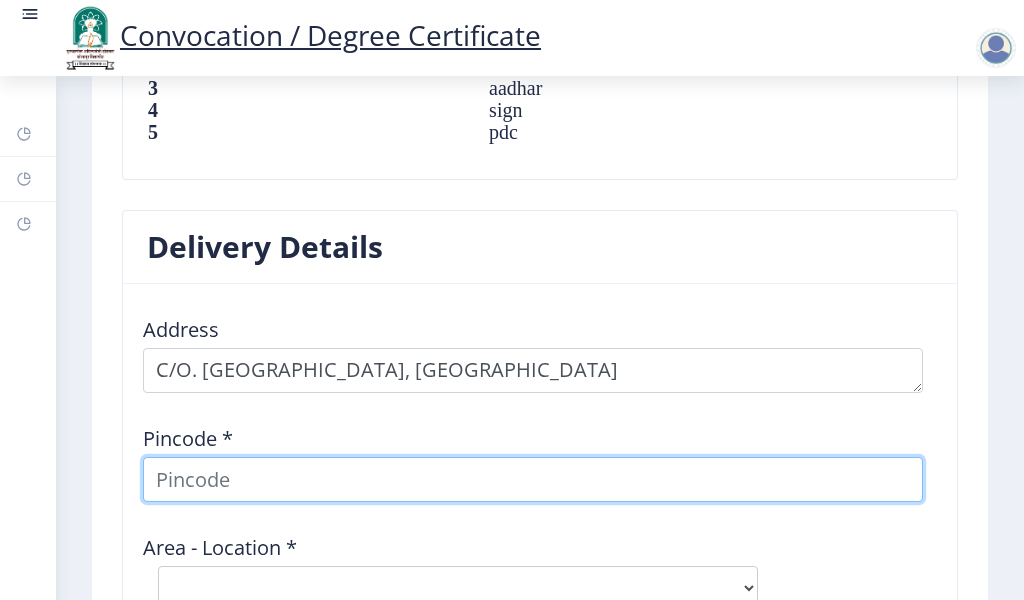 click at bounding box center [533, 479] 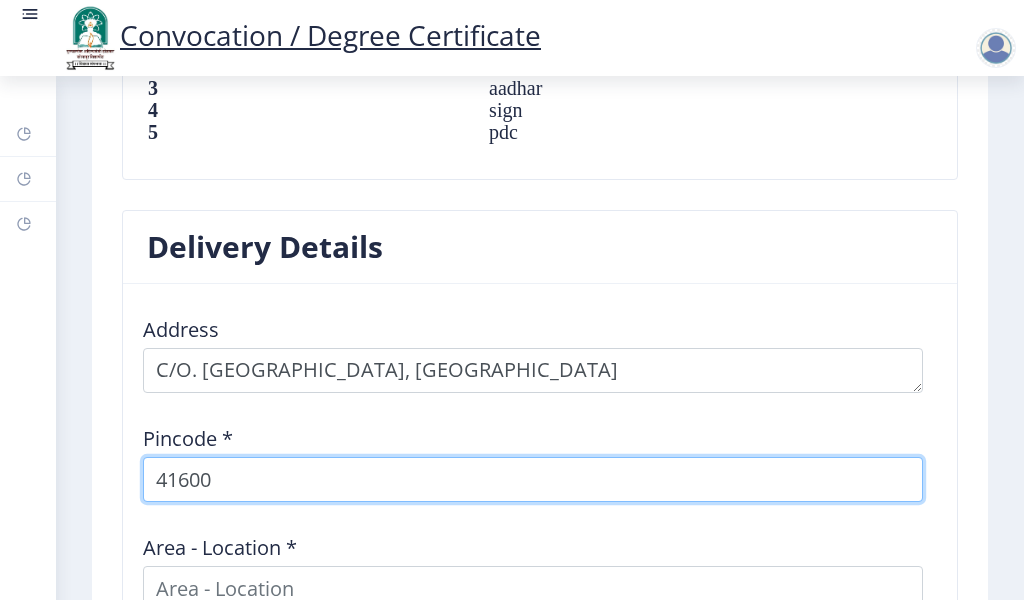 type on "416006" 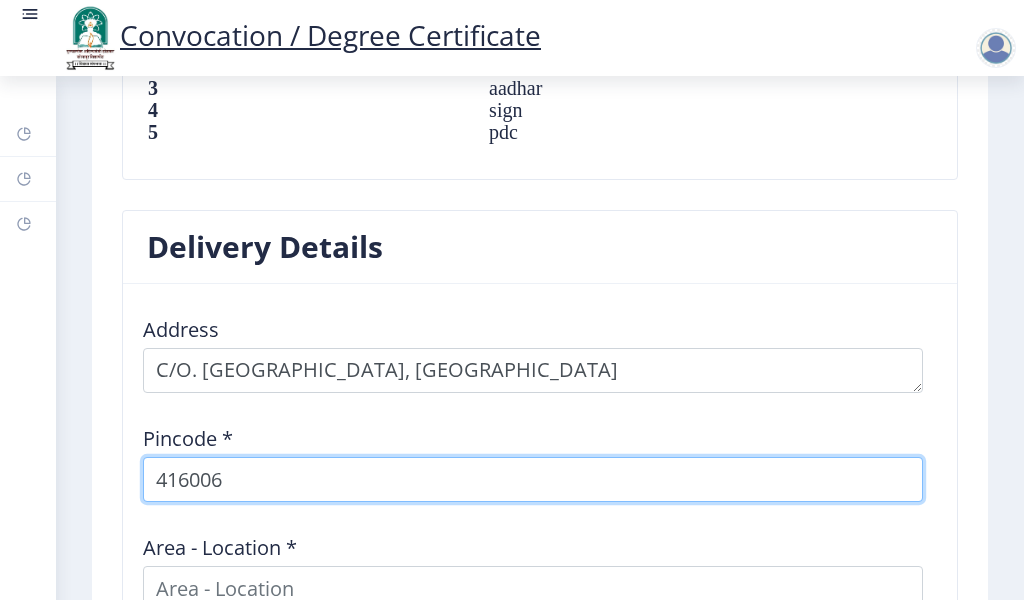 select 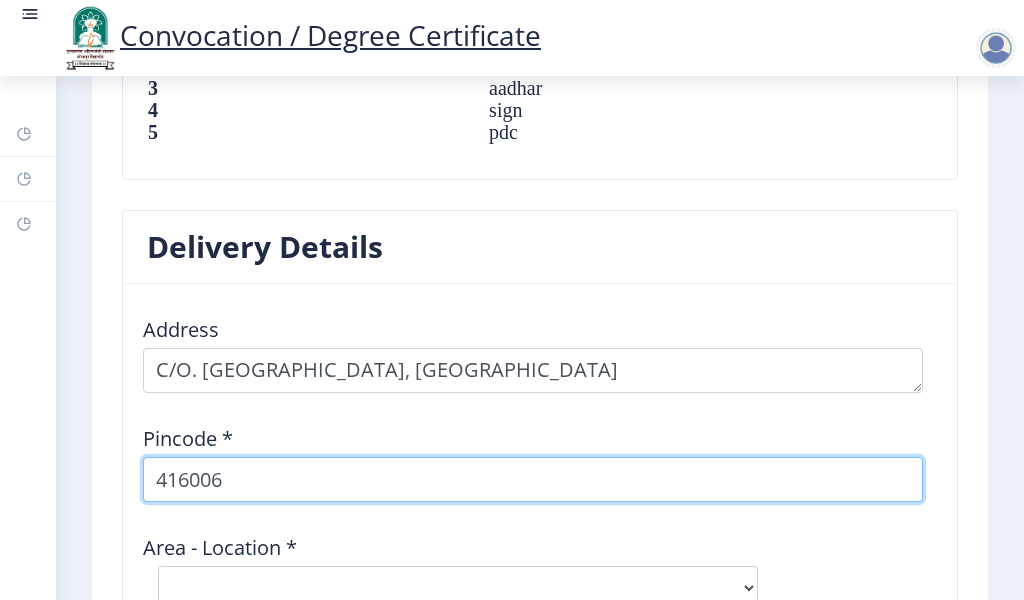 type on "416006" 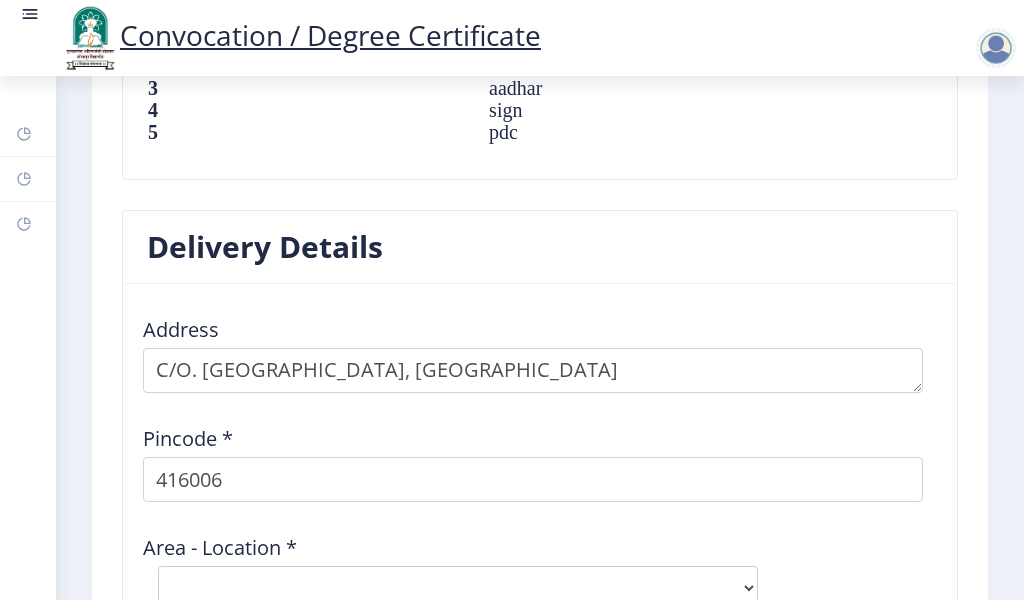 click on "Delivery Details Address    Pincode *  416006 Area - Location *  Select Area Location Kasba Bavada S.O District*  State *   Save" 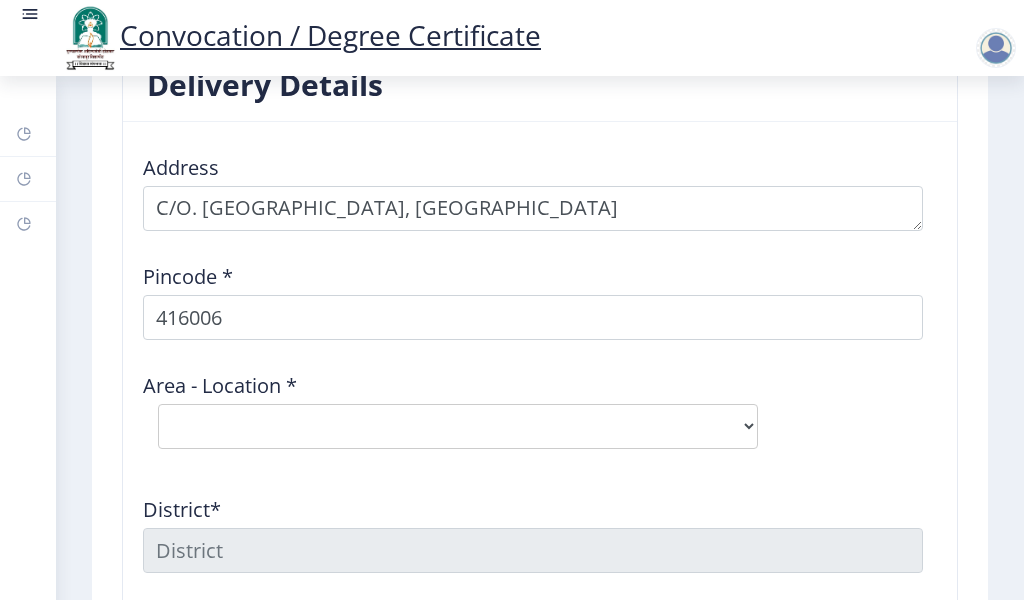 scroll, scrollTop: 2613, scrollLeft: 0, axis: vertical 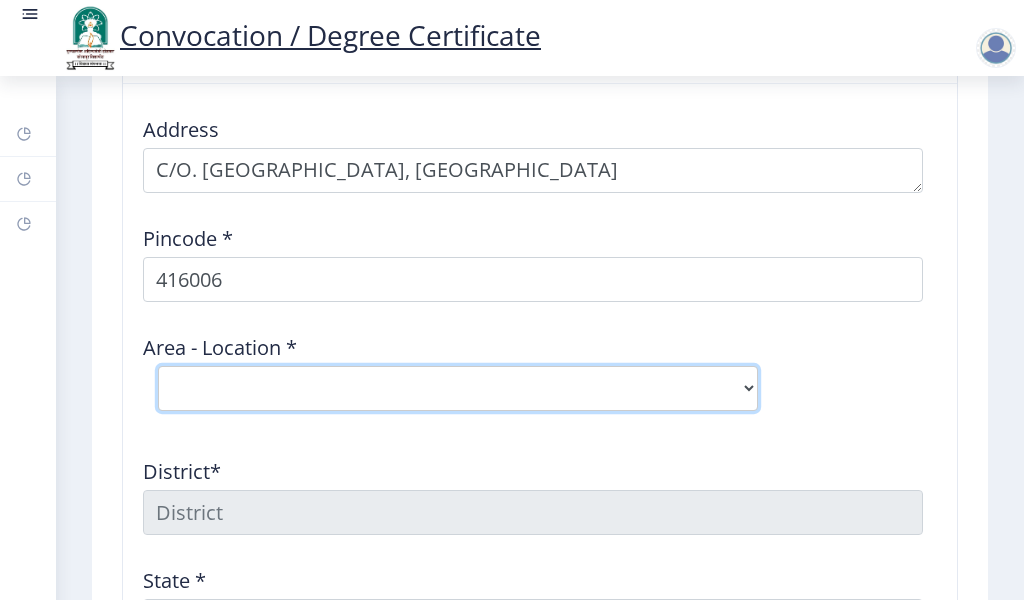 click on "Select Area Location Kasba Bavada S.O" at bounding box center (458, 388) 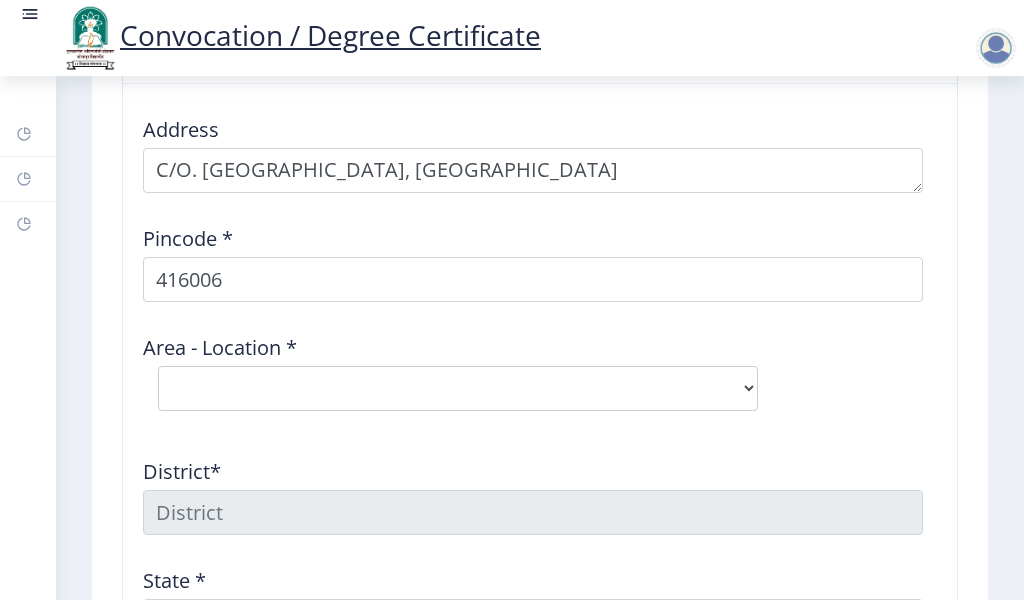 click on "Delivery Details Address    Pincode *  416006 Area - Location *  Select Area Location Kasba Bavada S.O District*  State *   Save" 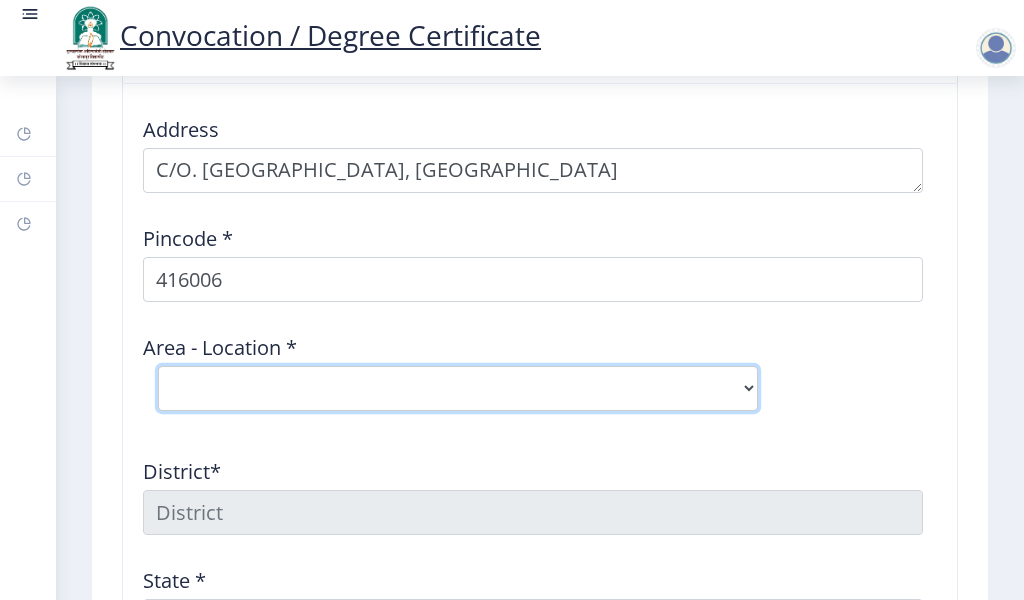 click on "Select Area Location Kasba Bavada S.O" at bounding box center (458, 388) 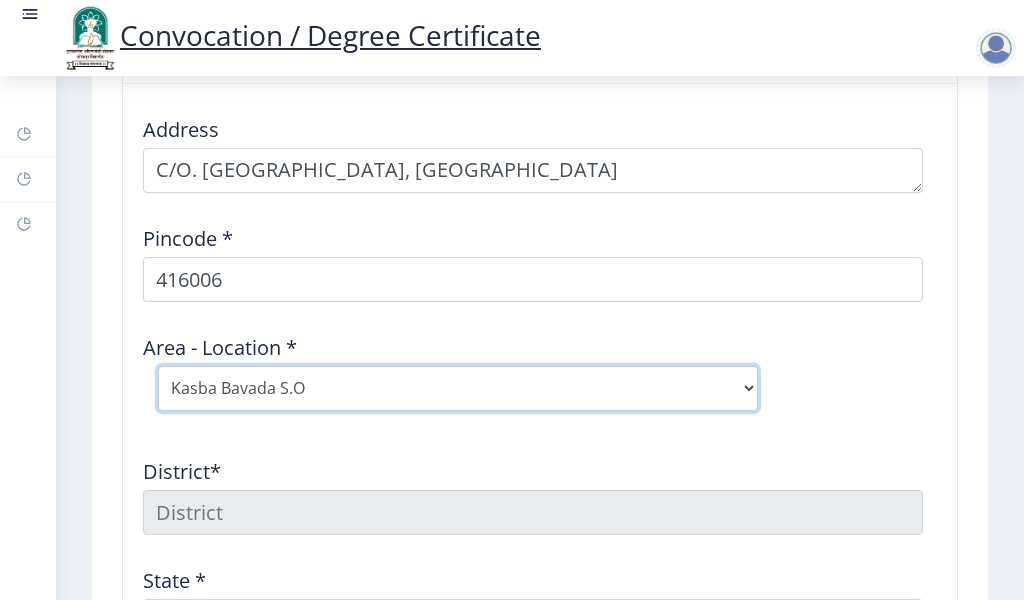 click on "Select Area Location Kasba Bavada S.O" at bounding box center (458, 388) 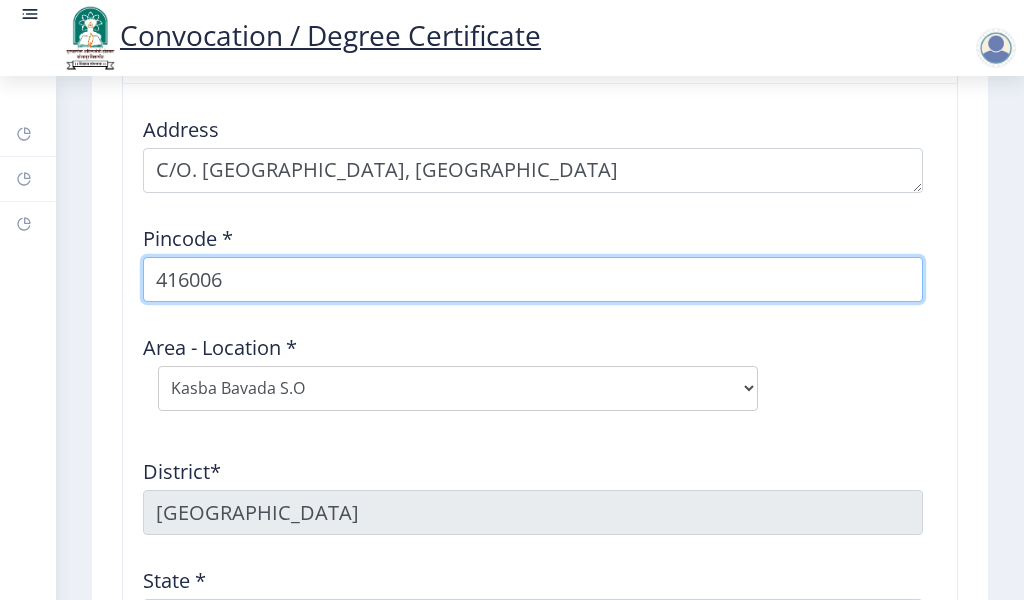 click on "416006" at bounding box center (533, 279) 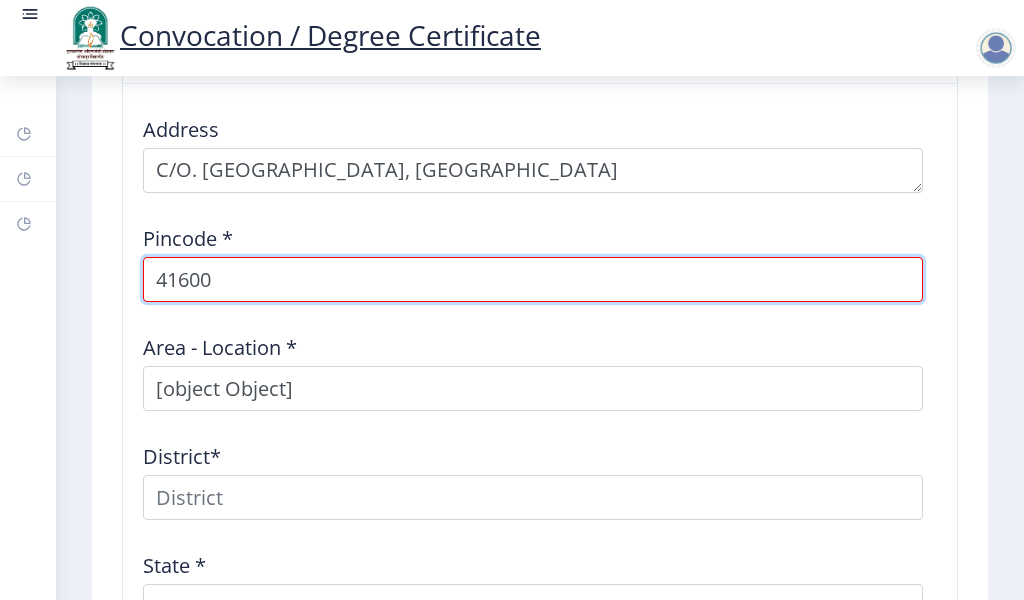 type on "416007" 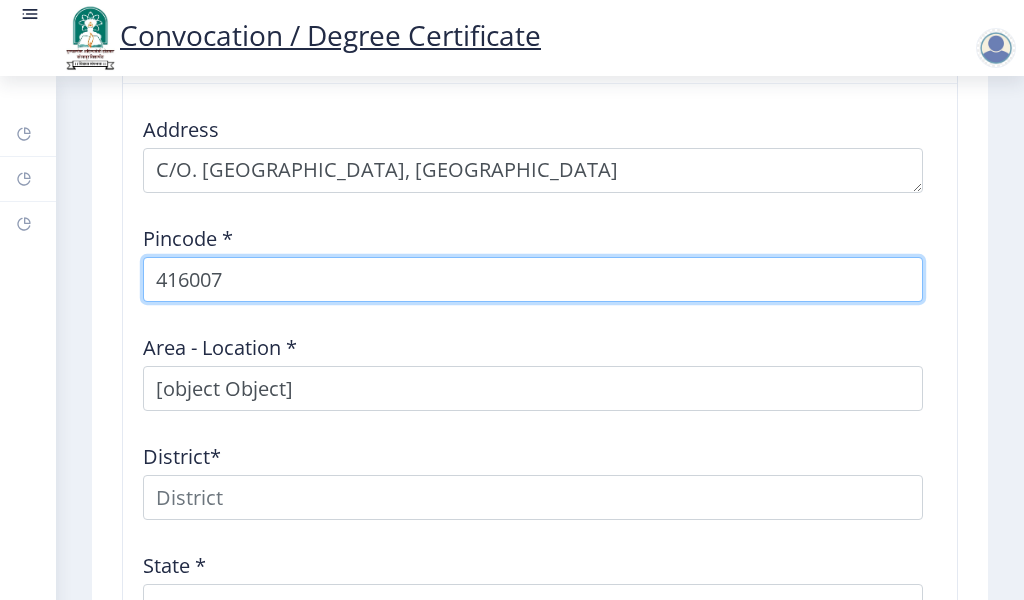 select 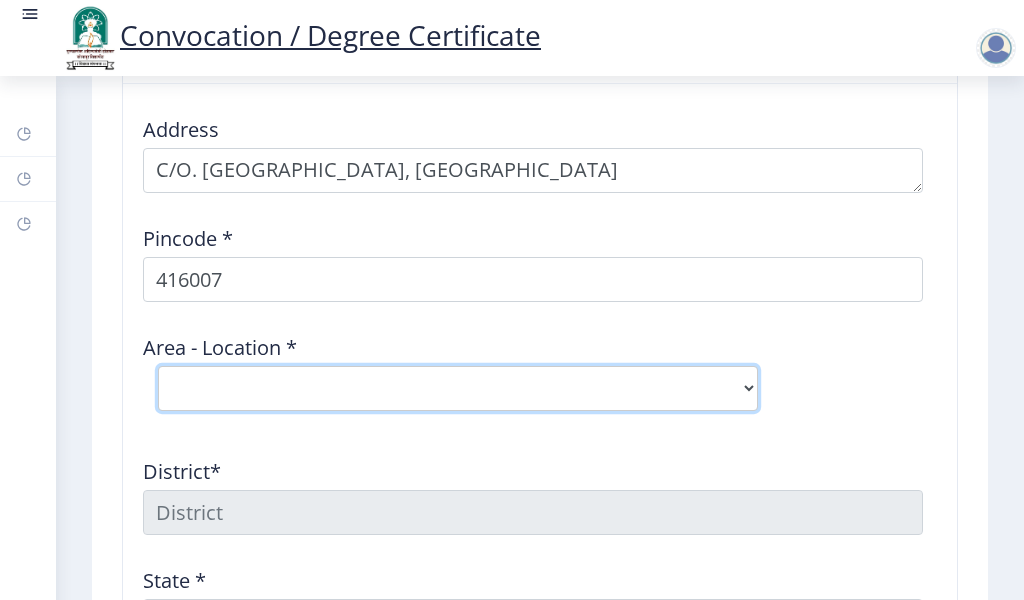 click on "Select Area Location Kalamba S.O" at bounding box center [458, 388] 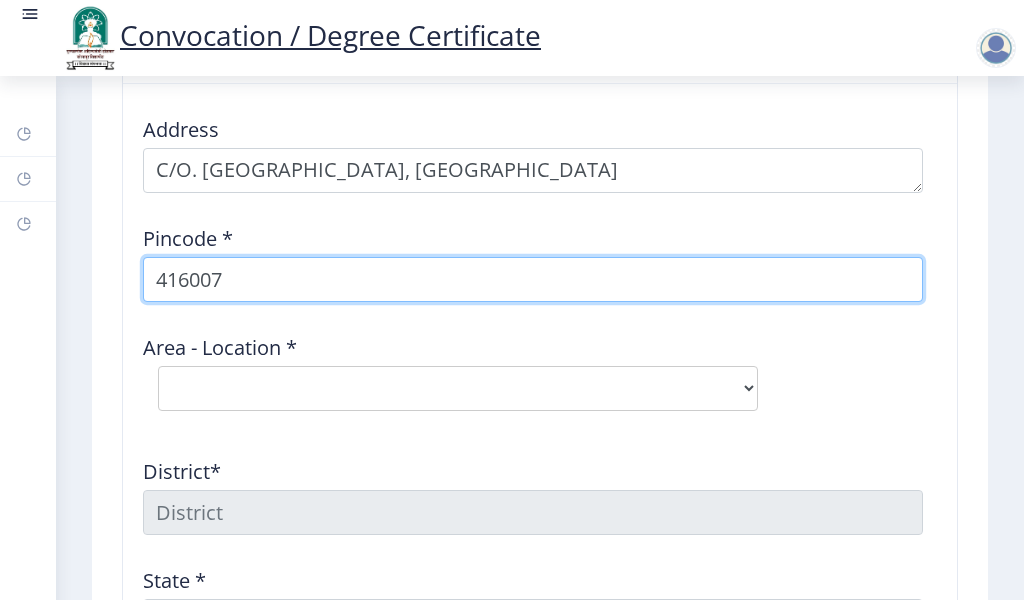 click on "416007" at bounding box center [533, 279] 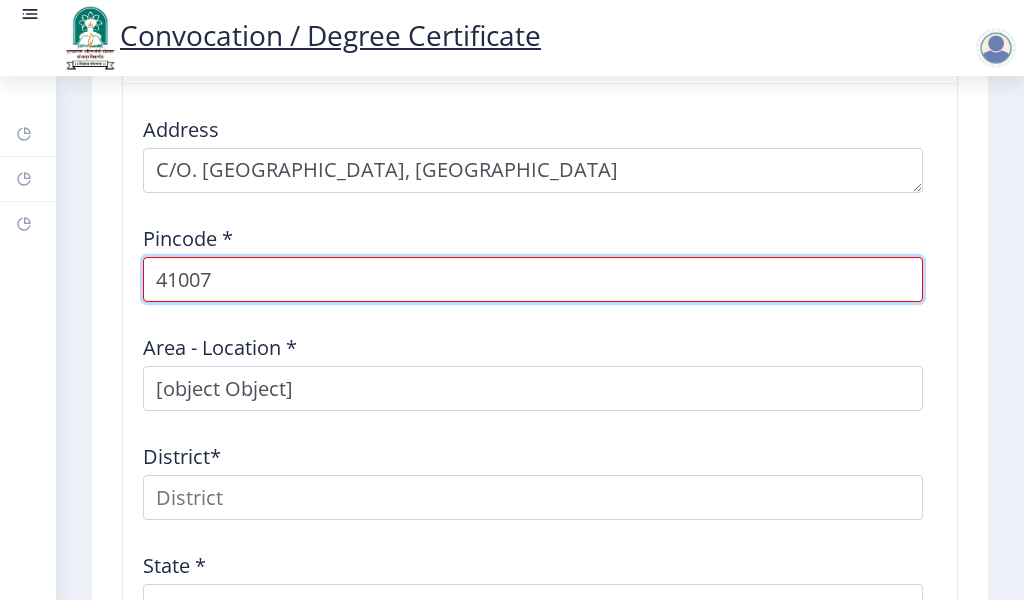 type on "413007" 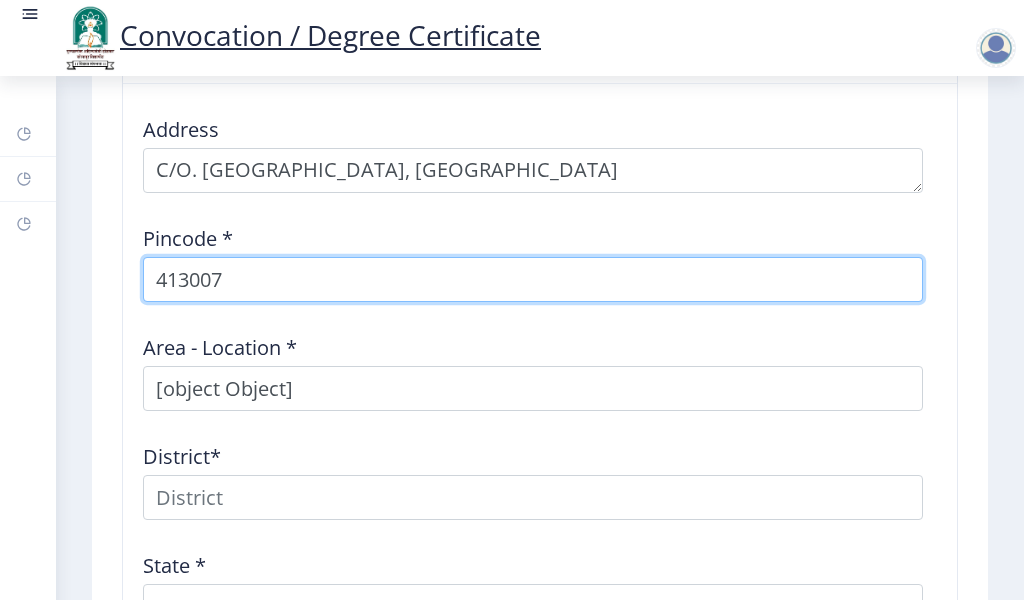 select 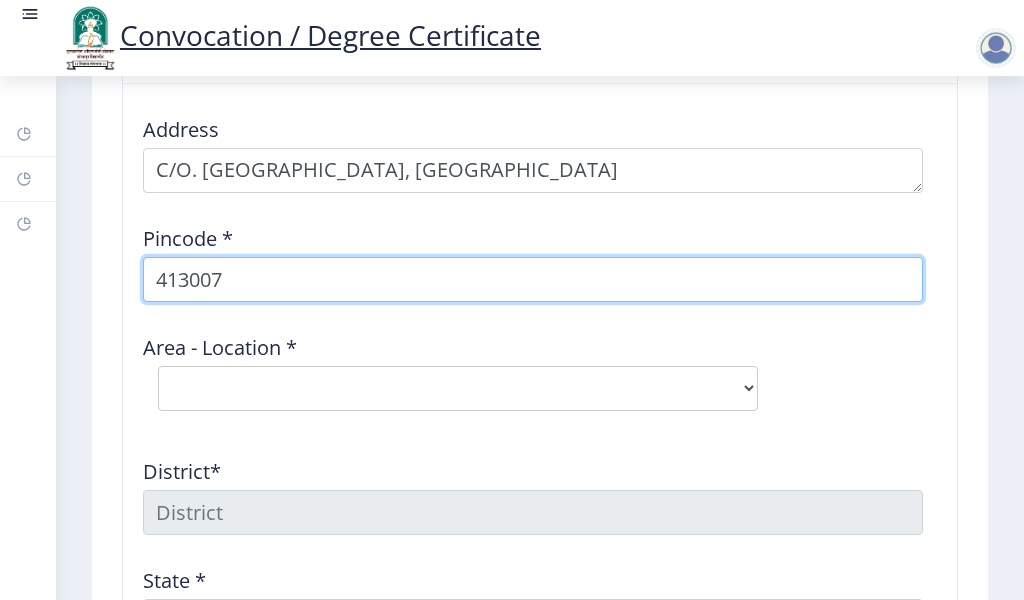 click on "413007" at bounding box center [533, 279] 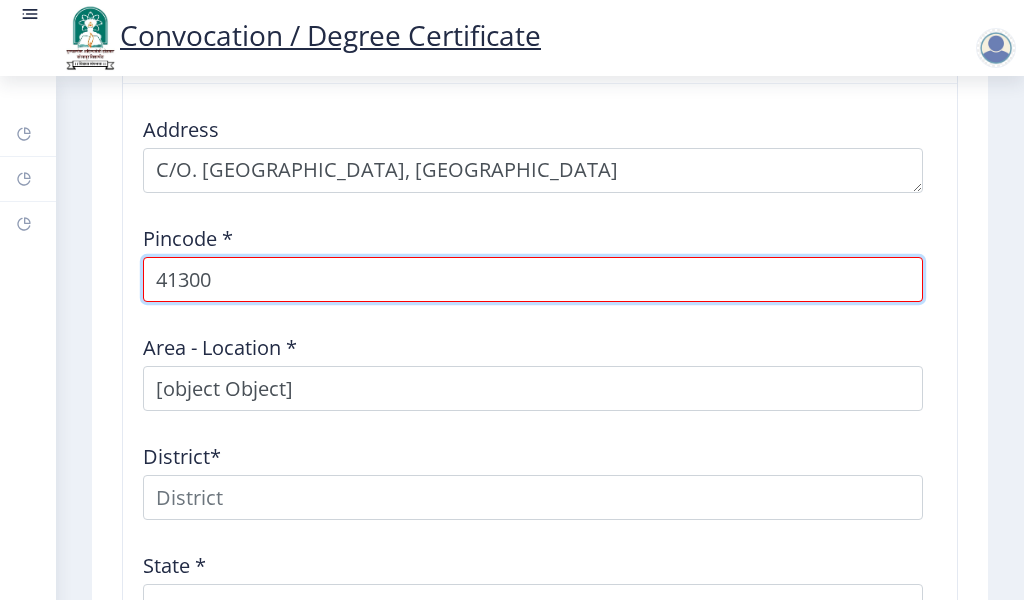 type on "413006" 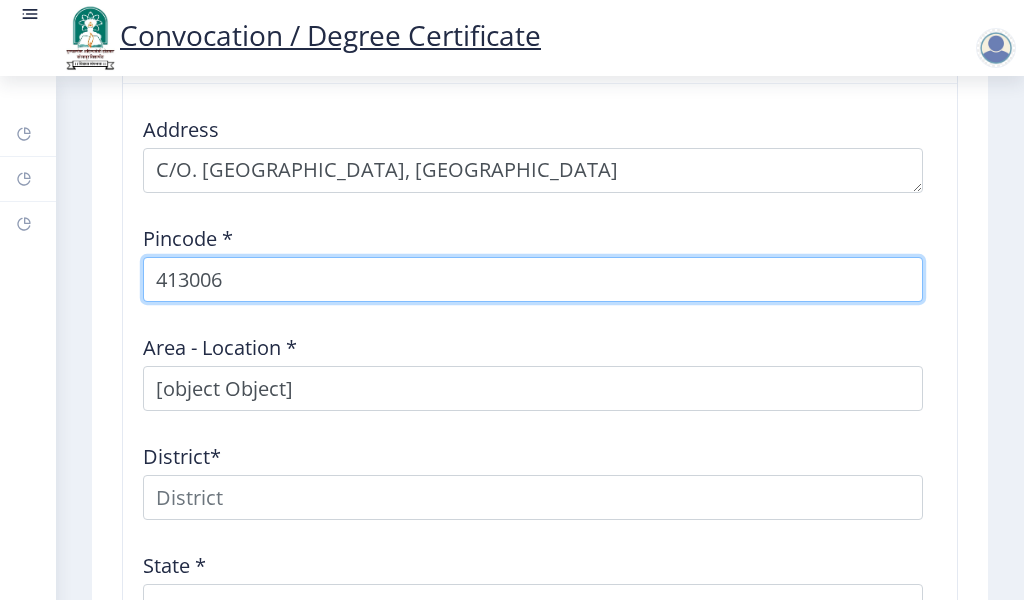 select 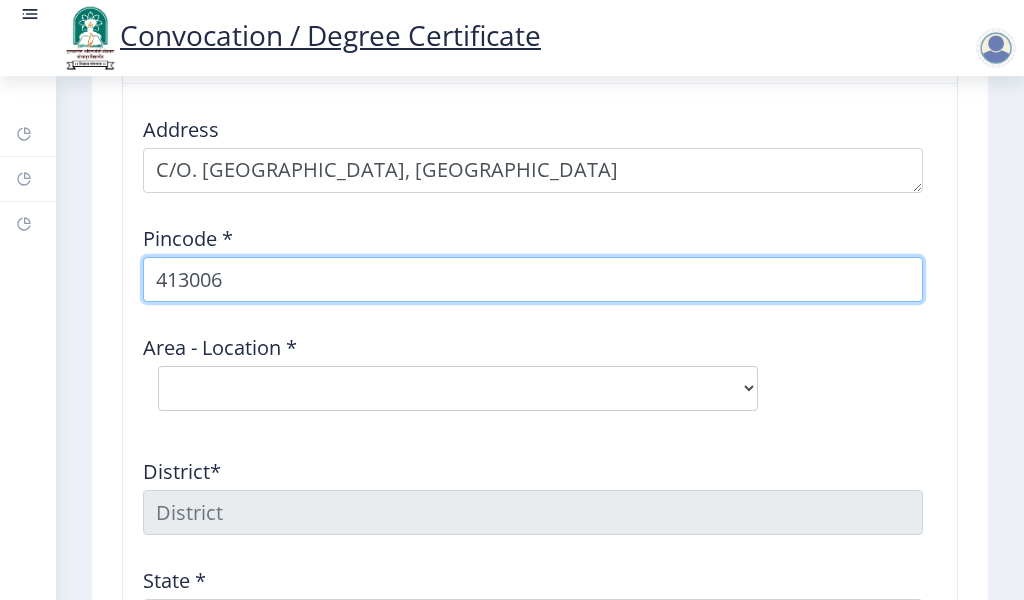 type on "413006" 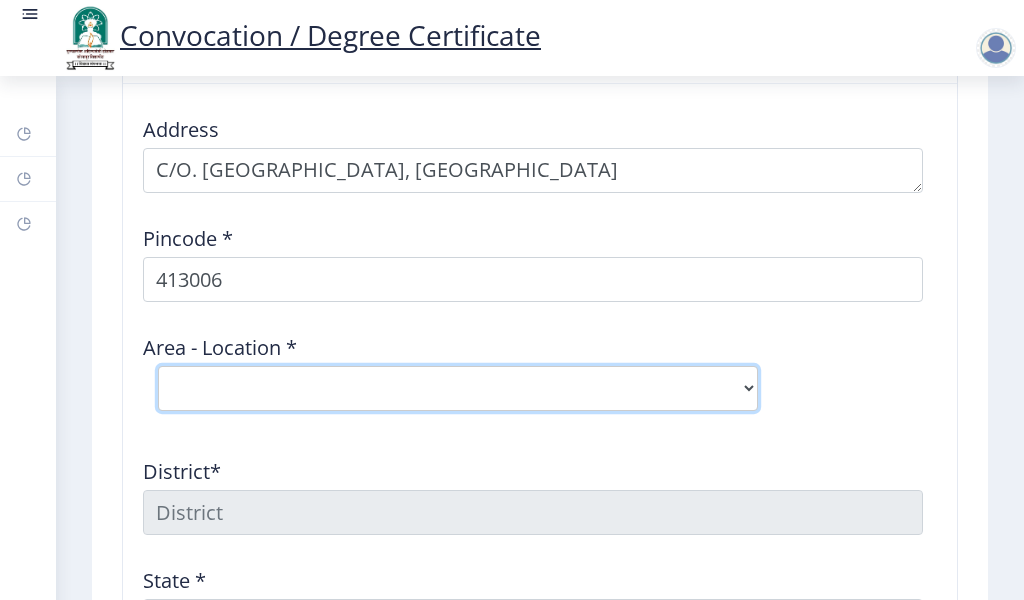 click on "Select Area Location Ashok Chowk S.O Kardehalli B.O Kumbhari B.O Midc Solapur S.O Mulegaon B.O" at bounding box center (458, 388) 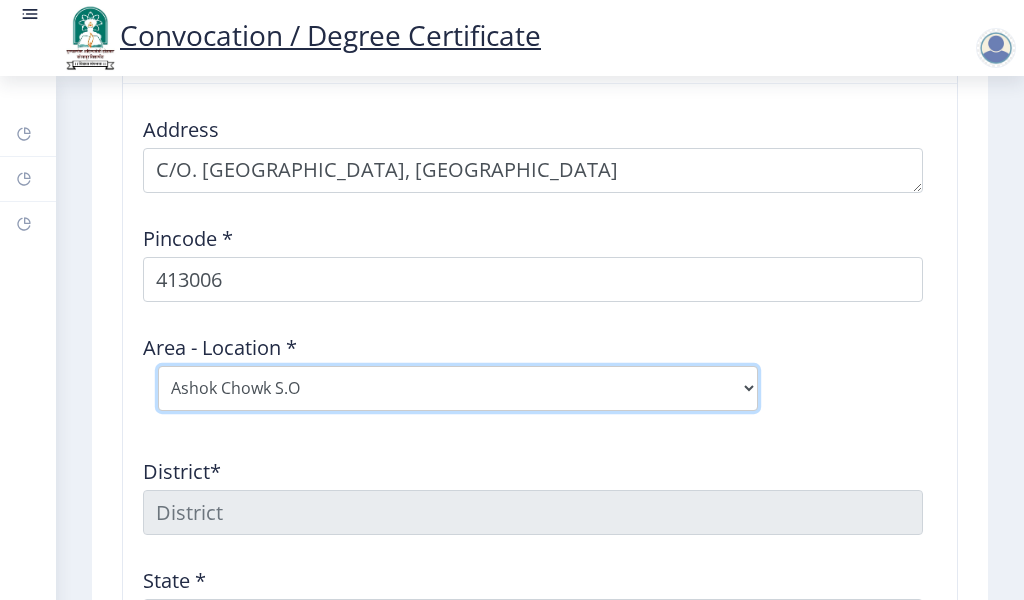 click on "Select Area Location Ashok Chowk S.O Kardehalli B.O Kumbhari B.O Midc Solapur S.O Mulegaon B.O" at bounding box center (458, 388) 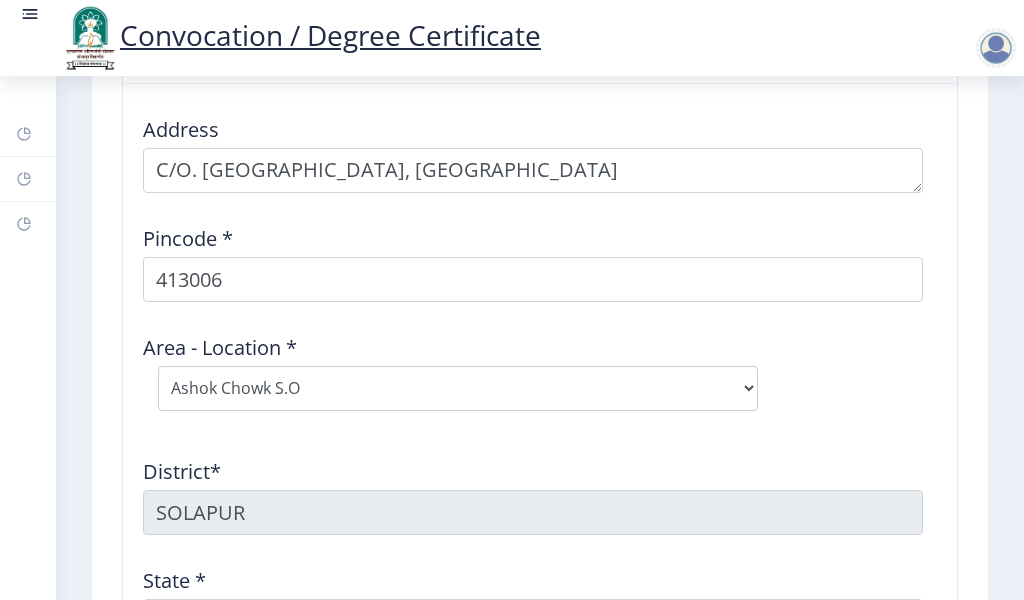 click on "District*  SOLAPUR" 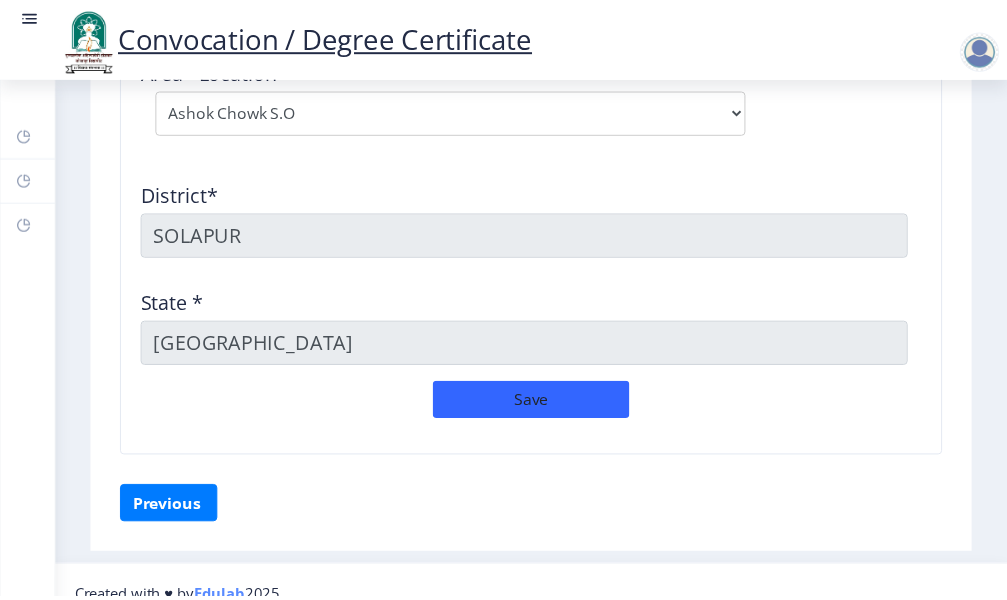 scroll, scrollTop: 2893, scrollLeft: 0, axis: vertical 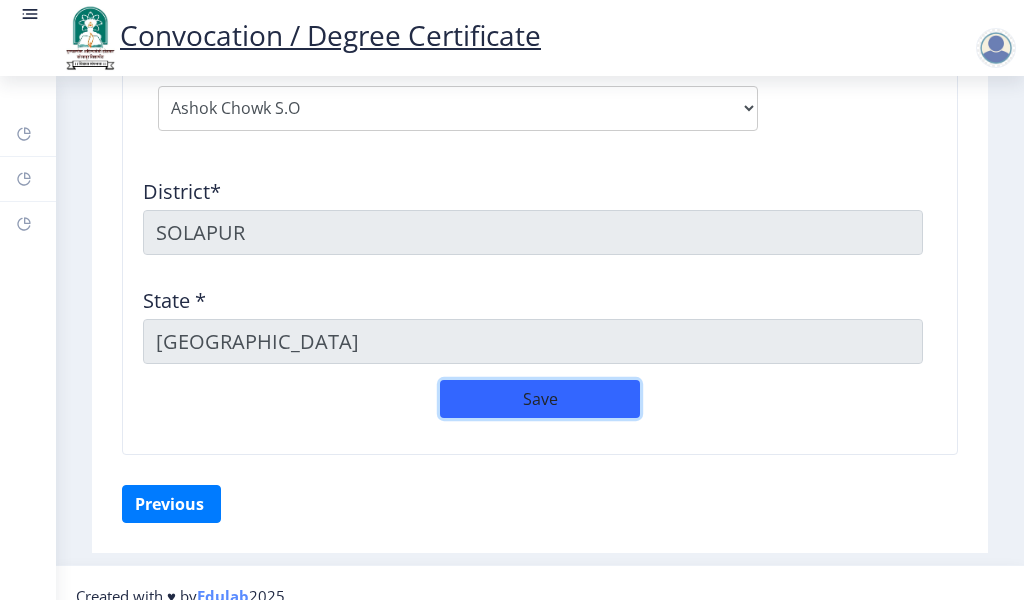 click on "Save" 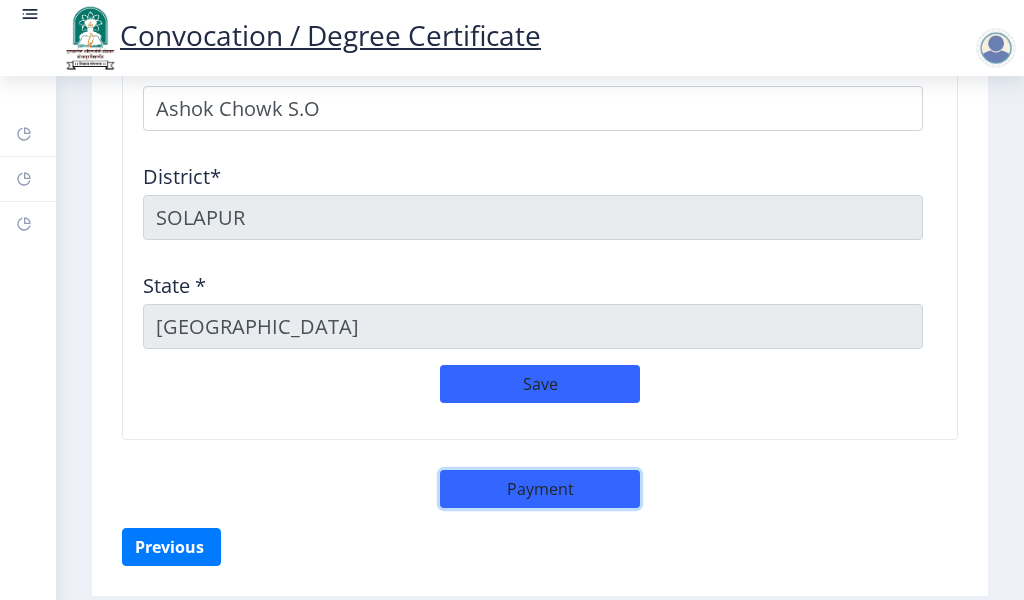 click on "Payment" 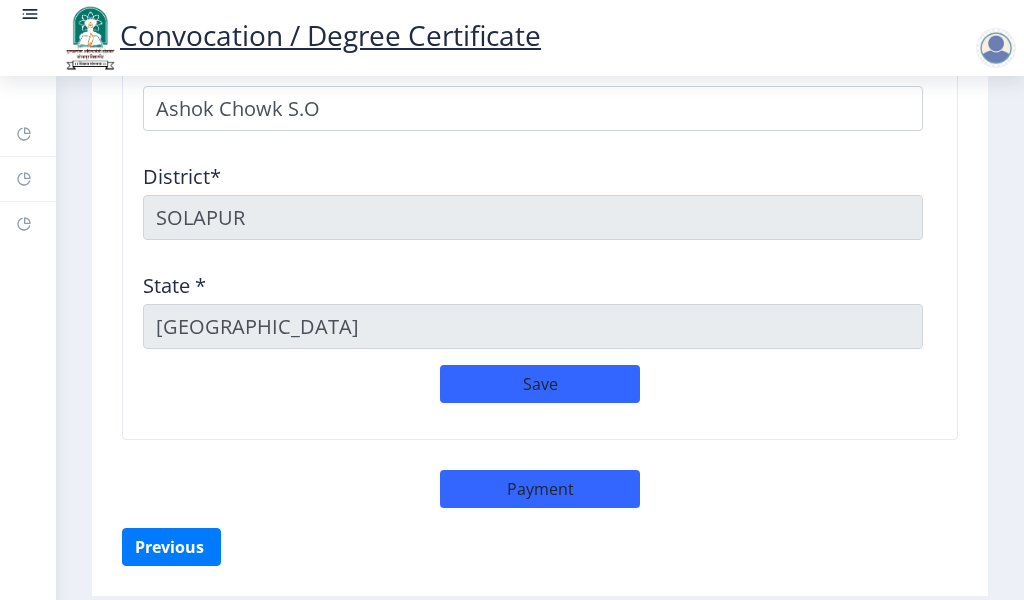select on "sealed" 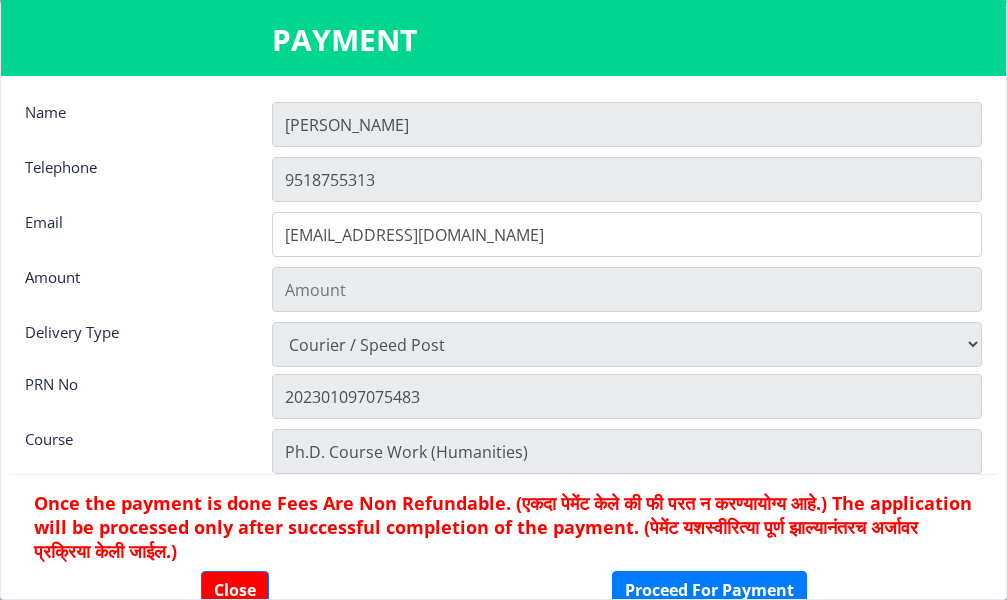 scroll, scrollTop: 2900, scrollLeft: 0, axis: vertical 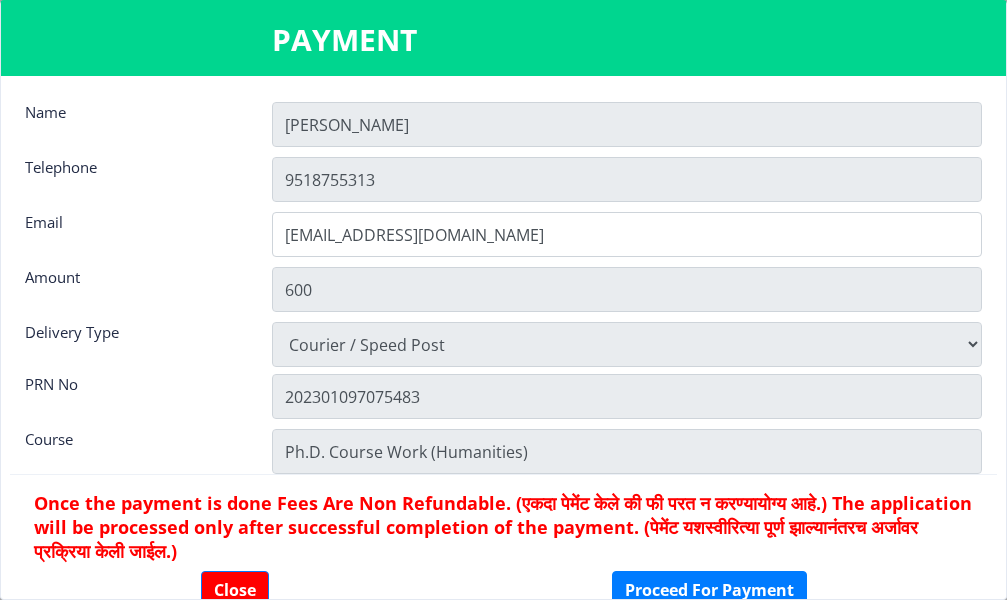 click on "Once the payment is done Fees Are Non Refundable. (एकदा पेमेंट केले की फी परत न करण्यायोग्य आहे.) The application will be processed only after successful completion of the payment. (पेमेंट यशस्वीरित्या पूर्ण झाल्यानंतरच अर्जावर प्रक्रिया केली जाईल.)  Close Proceed For Payment" 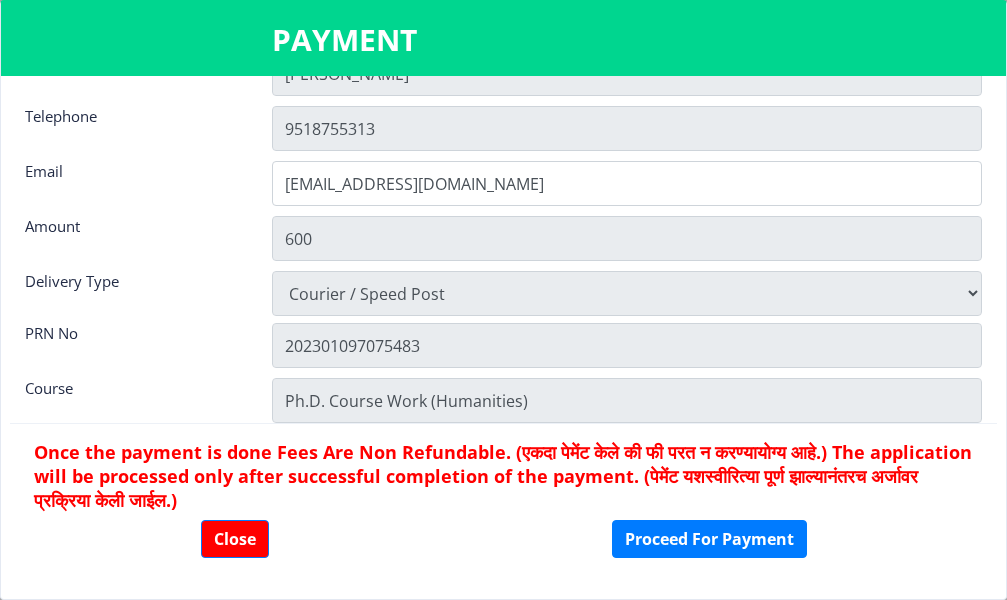 scroll, scrollTop: 52, scrollLeft: 0, axis: vertical 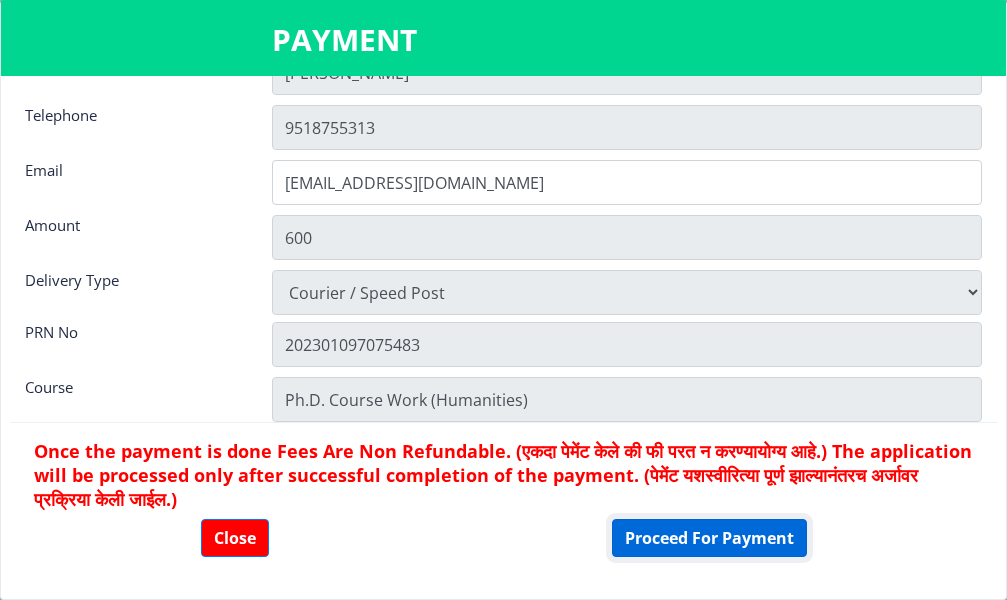click on "Proceed For Payment" 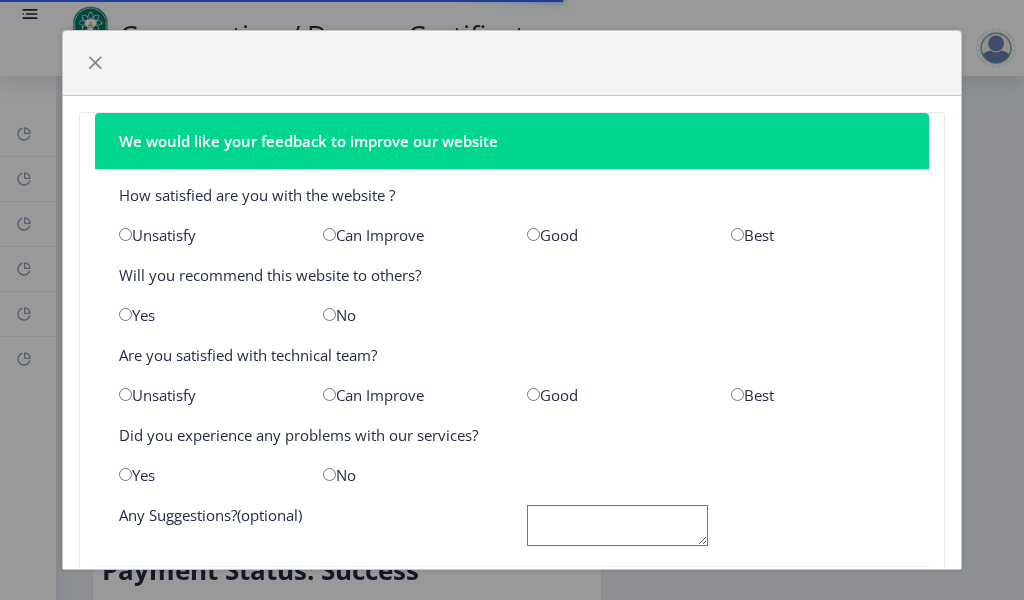 scroll, scrollTop: 0, scrollLeft: 0, axis: both 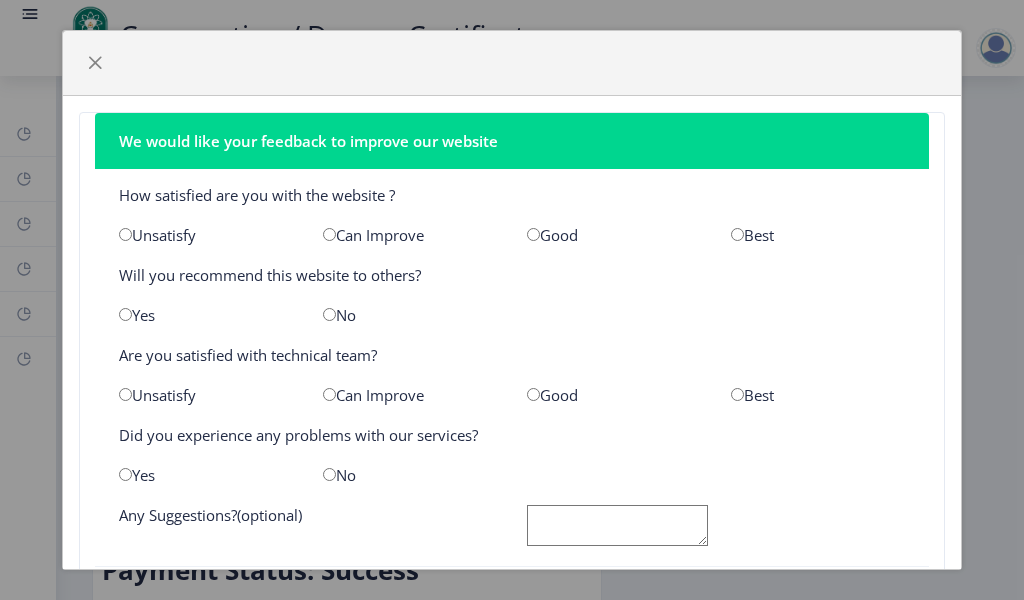 click at bounding box center (737, 234) 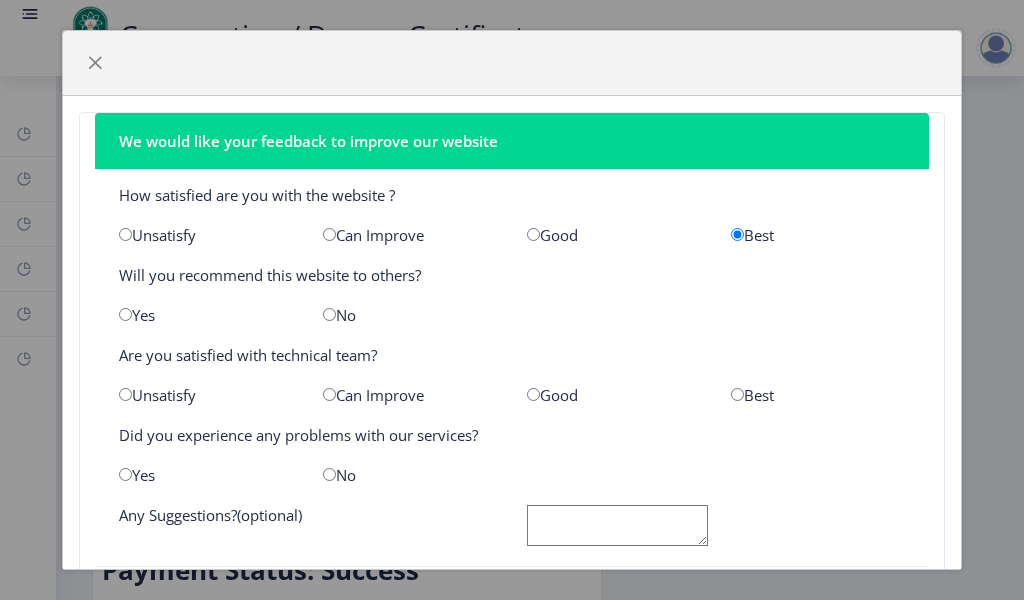 click at bounding box center (125, 314) 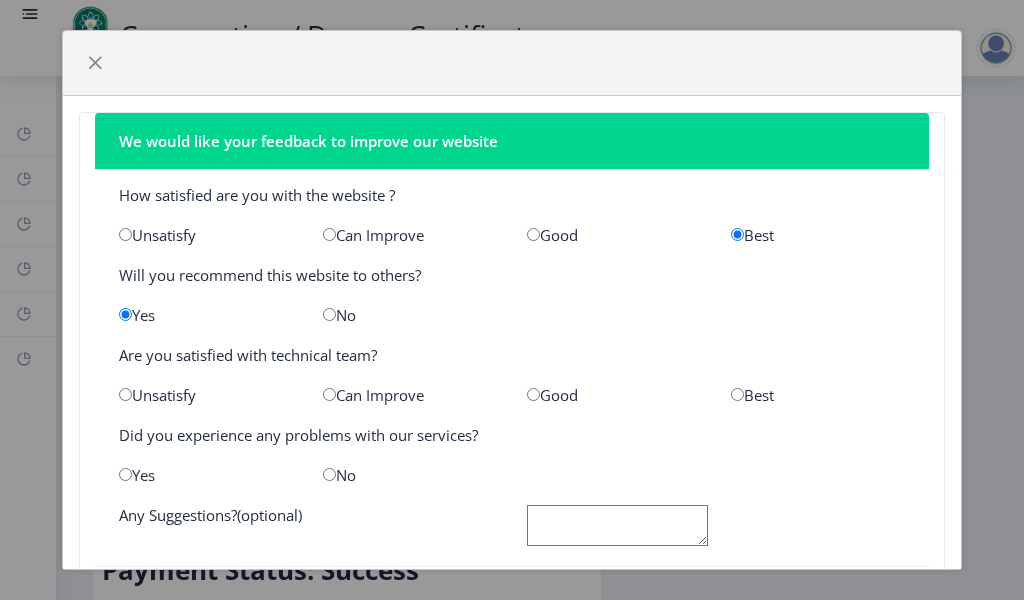 click at bounding box center (737, 394) 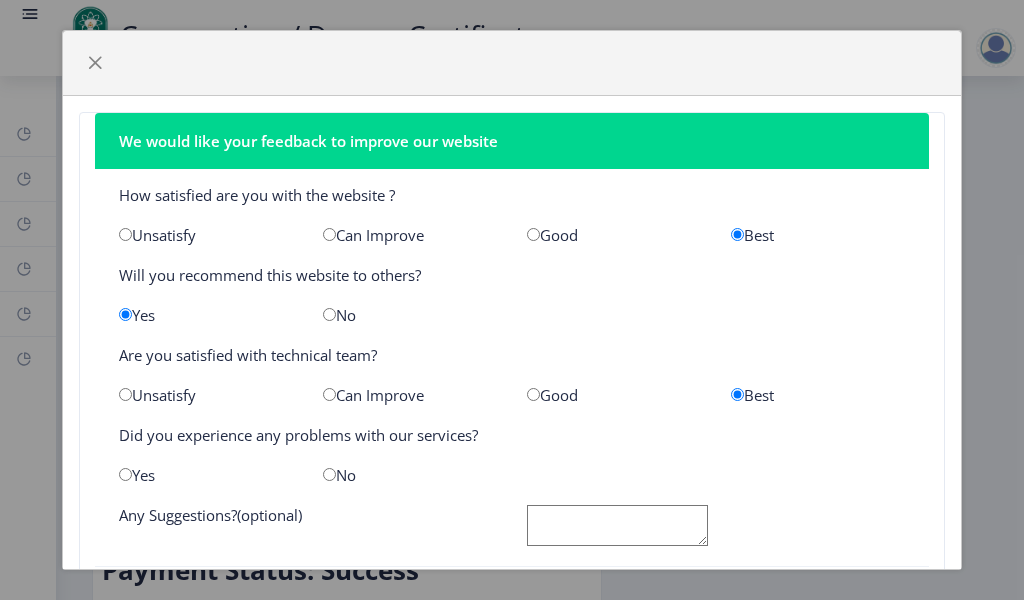 click at bounding box center (329, 474) 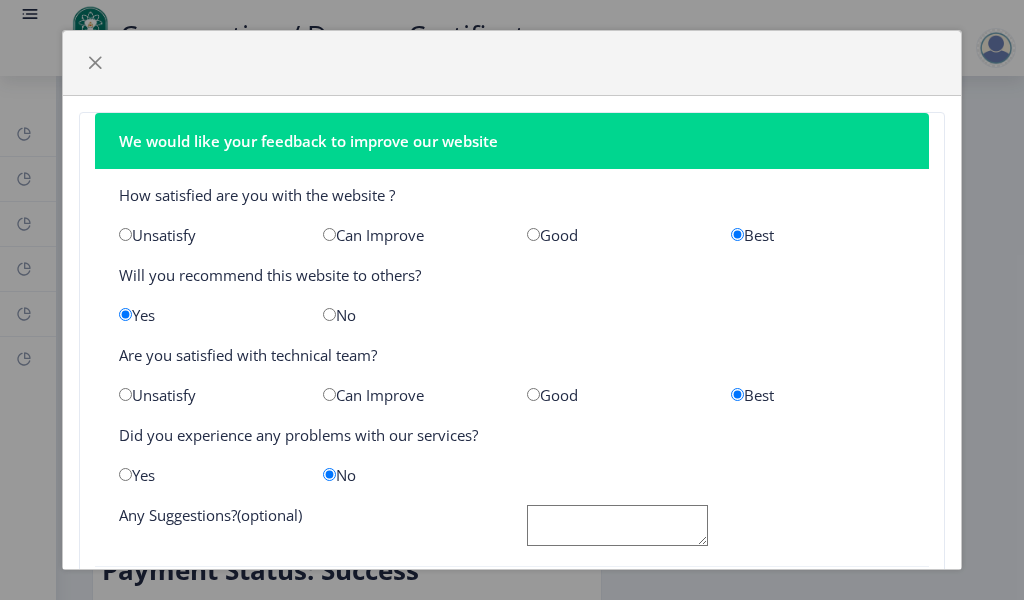 click on "Any Suggestions?(optional)" 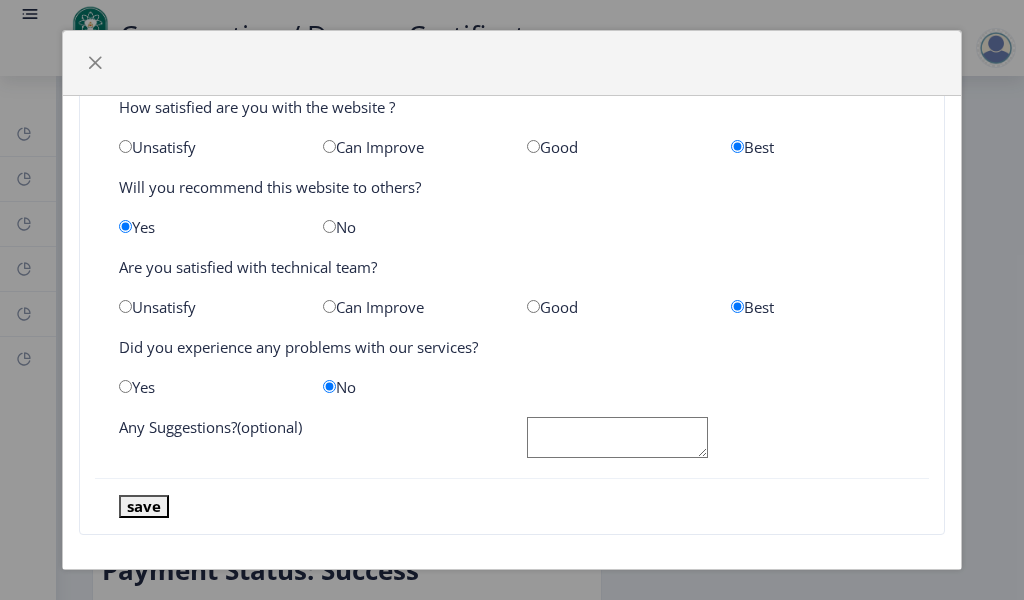 scroll, scrollTop: 100, scrollLeft: 0, axis: vertical 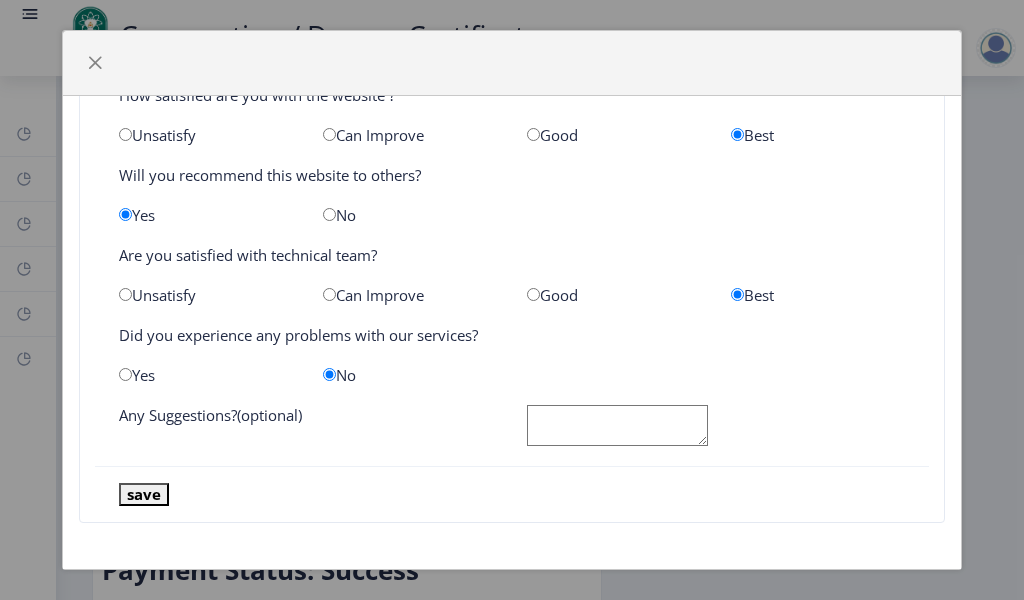click 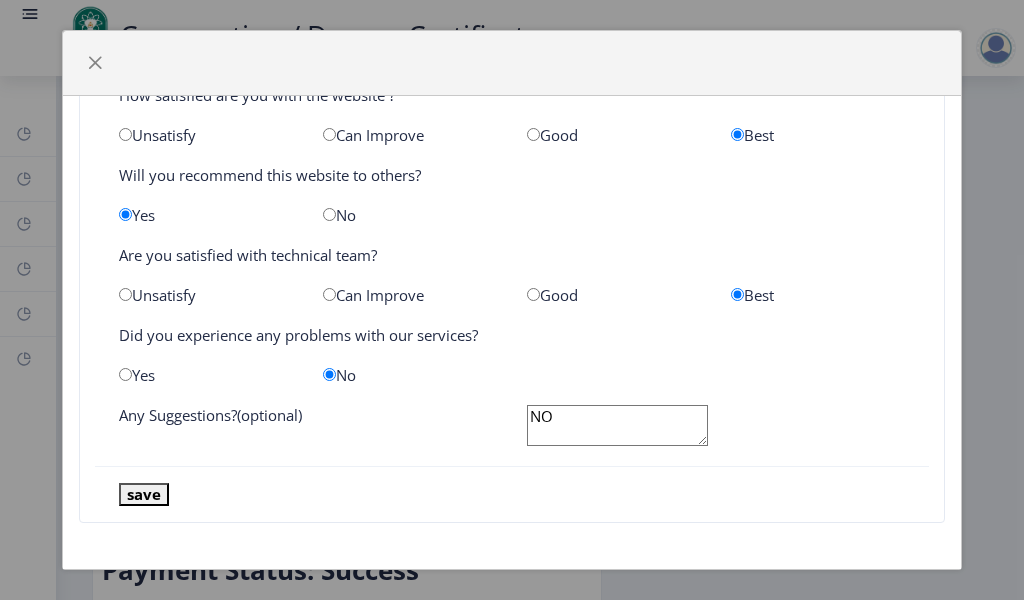 type on "NO" 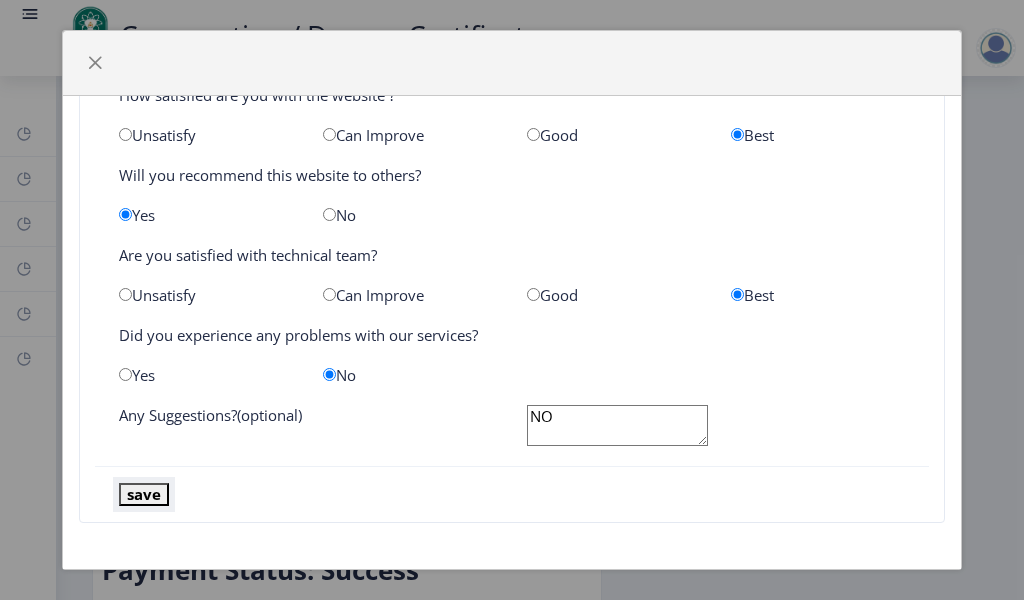 click on "save" 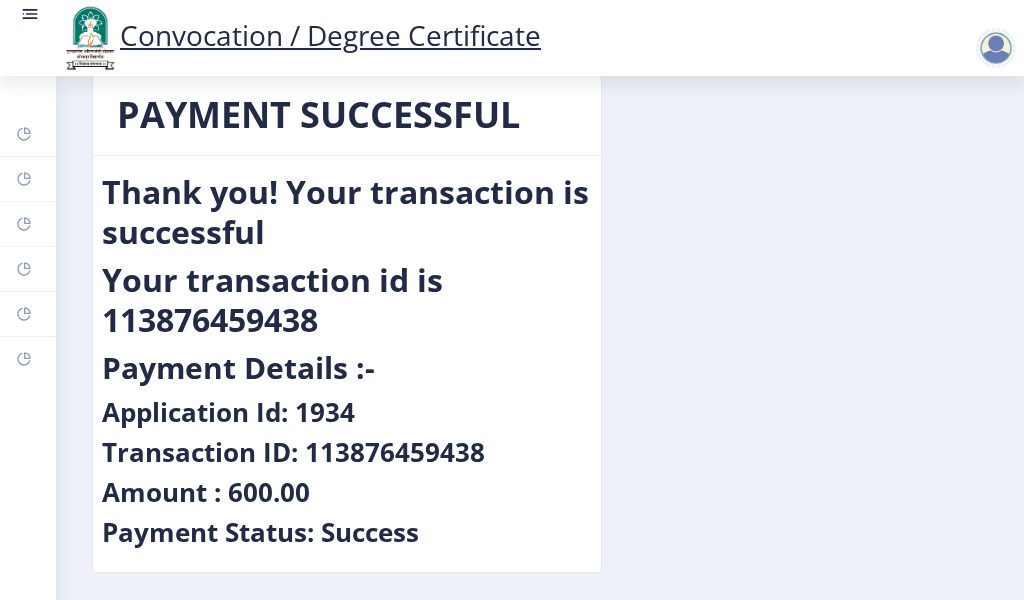 scroll, scrollTop: 34, scrollLeft: 0, axis: vertical 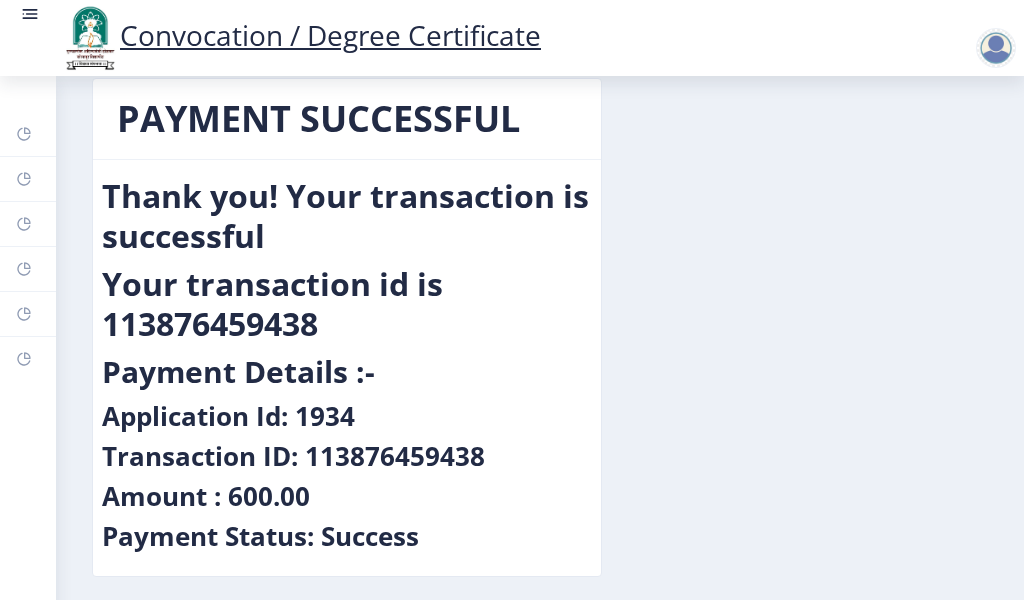 click on "PAYMENT SUCCESSFUL  Thank you! Your transaction is successful   Your transaction id is 113876459438   Payment Details :-   Application Id: 1934   Transaction ID: 113876459438   Amount : 600.00   Payment Status: Success" 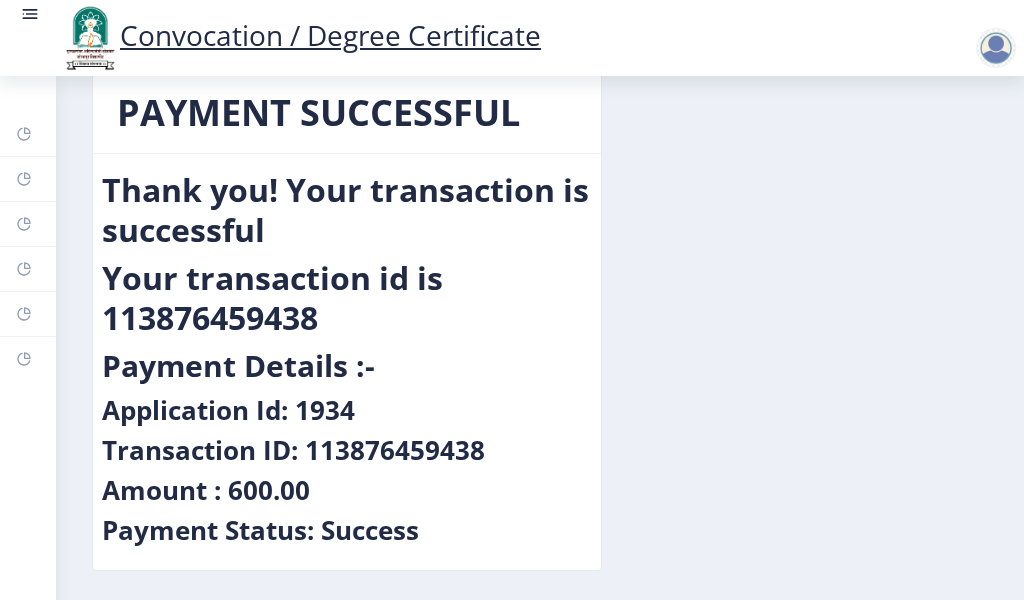 scroll, scrollTop: 114, scrollLeft: 0, axis: vertical 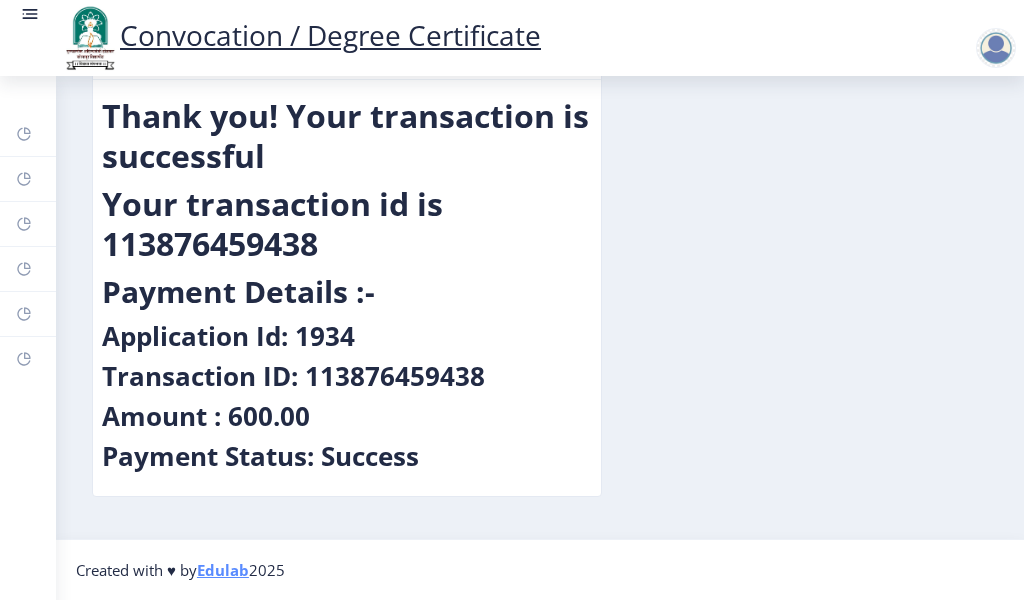 click 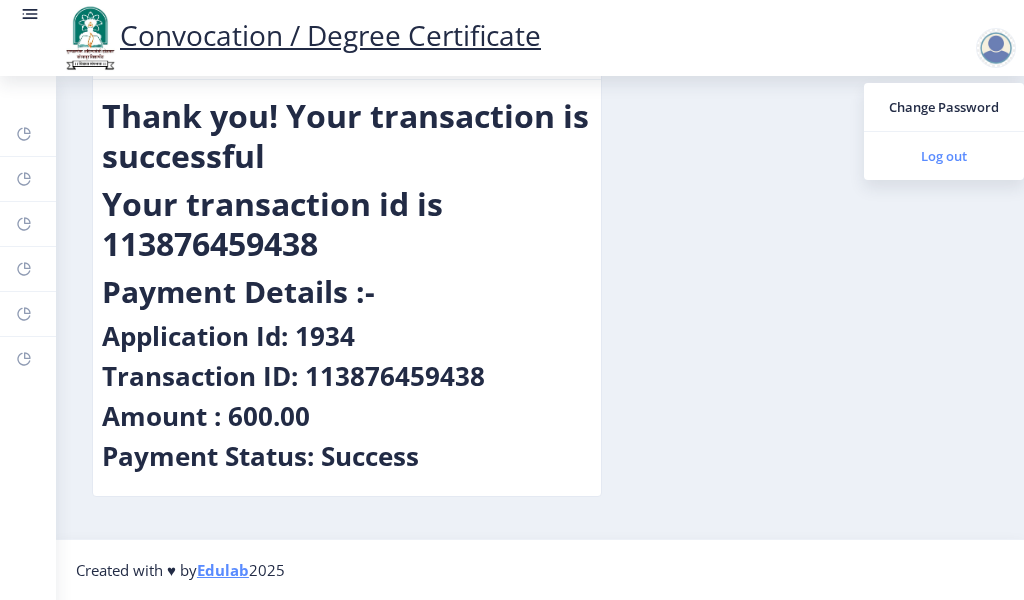 click on "Log out" at bounding box center [944, 156] 